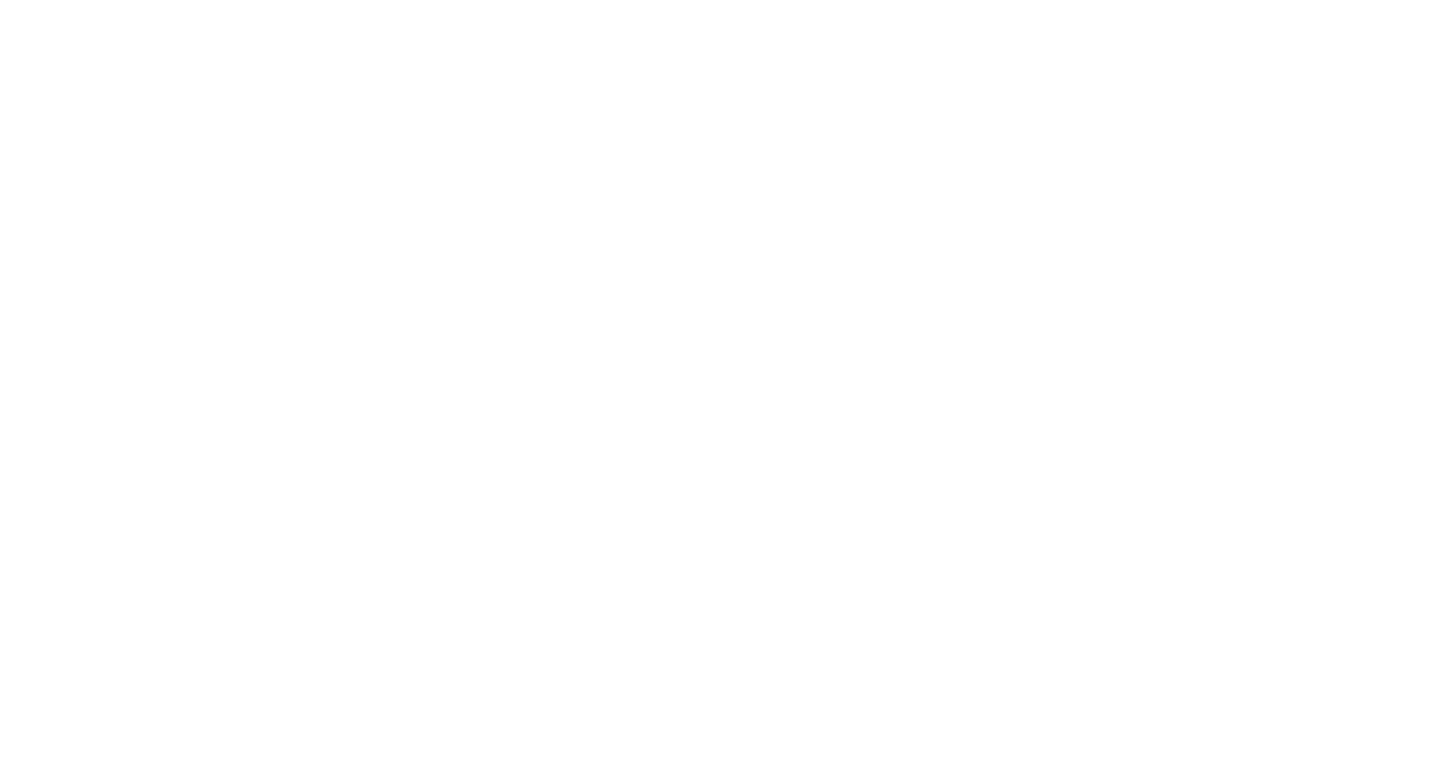 scroll, scrollTop: 0, scrollLeft: 0, axis: both 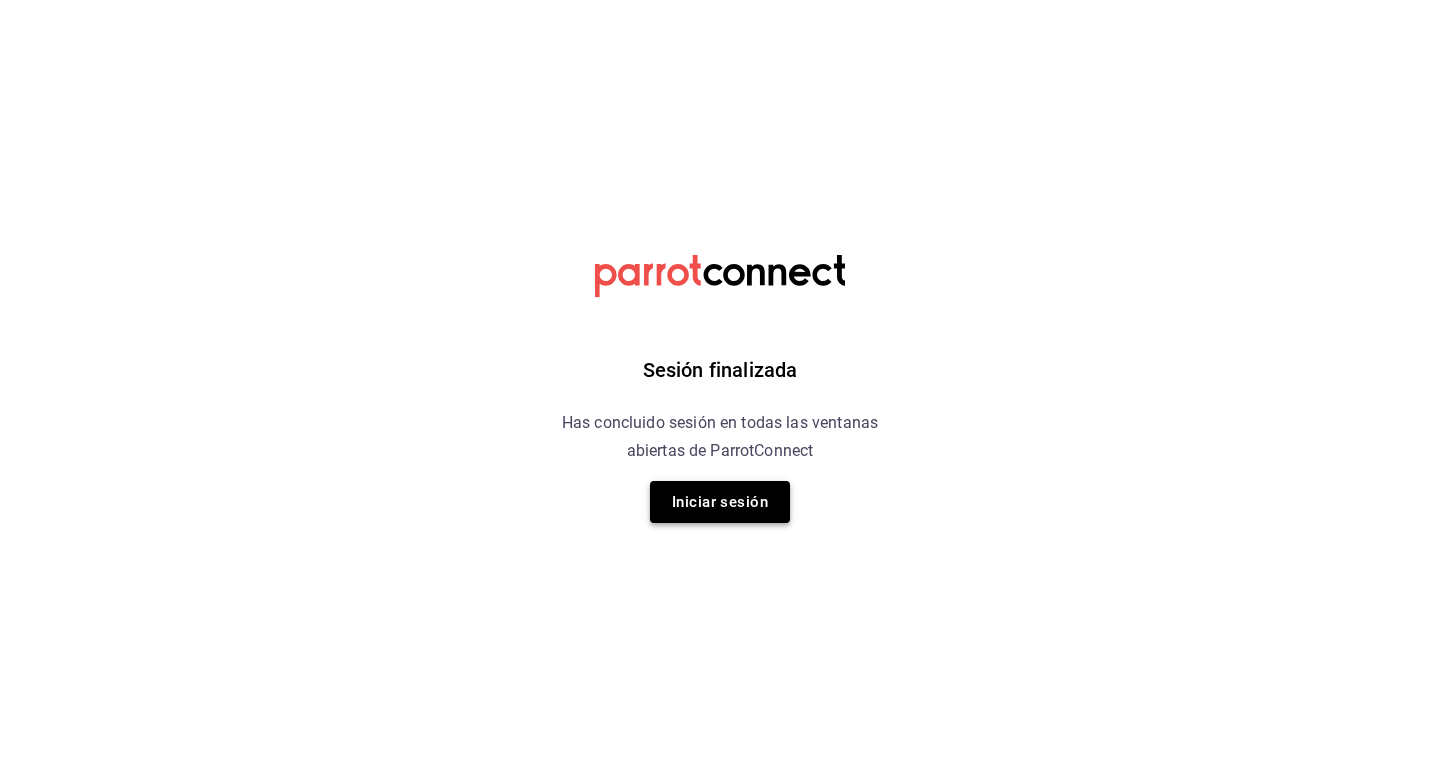 click on "Iniciar sesión" at bounding box center [720, 502] 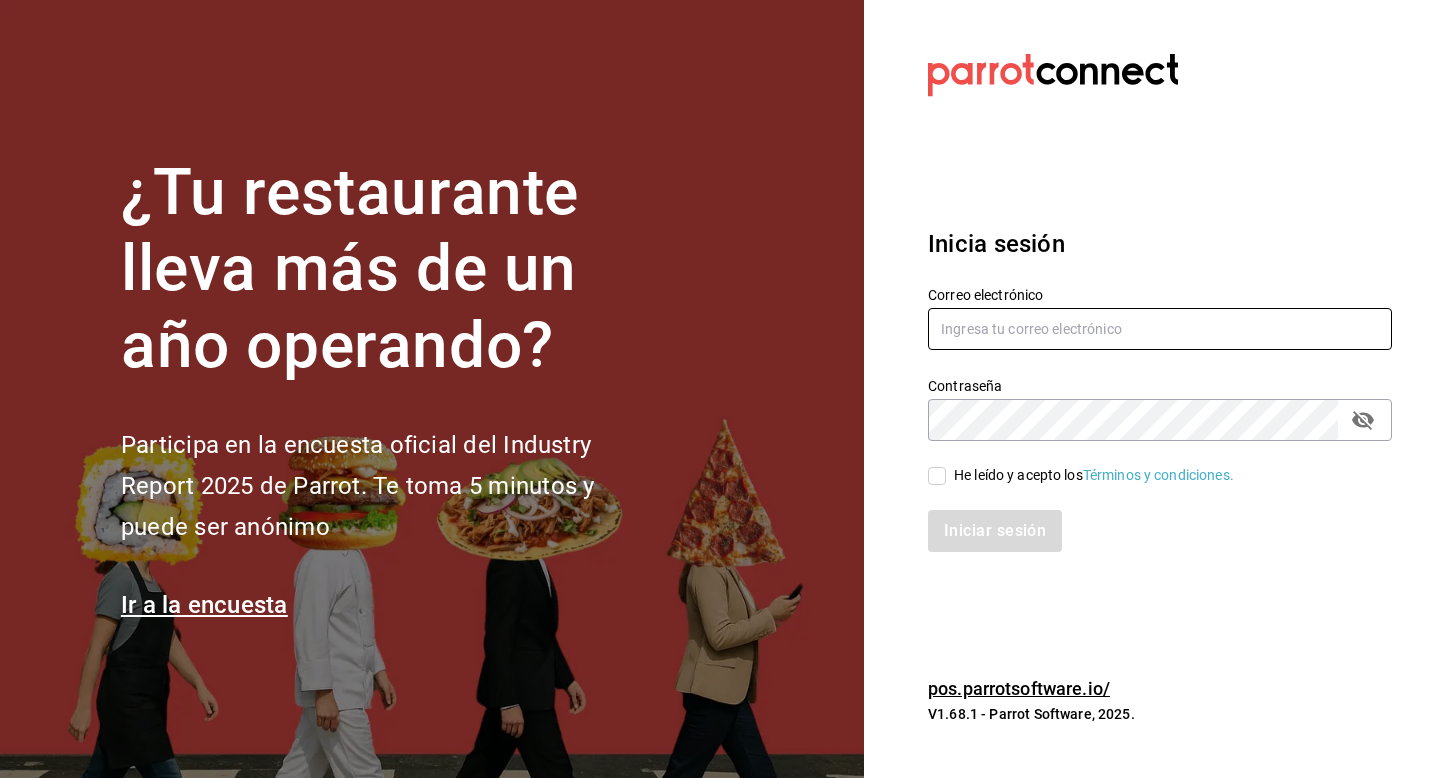 click at bounding box center [1160, 329] 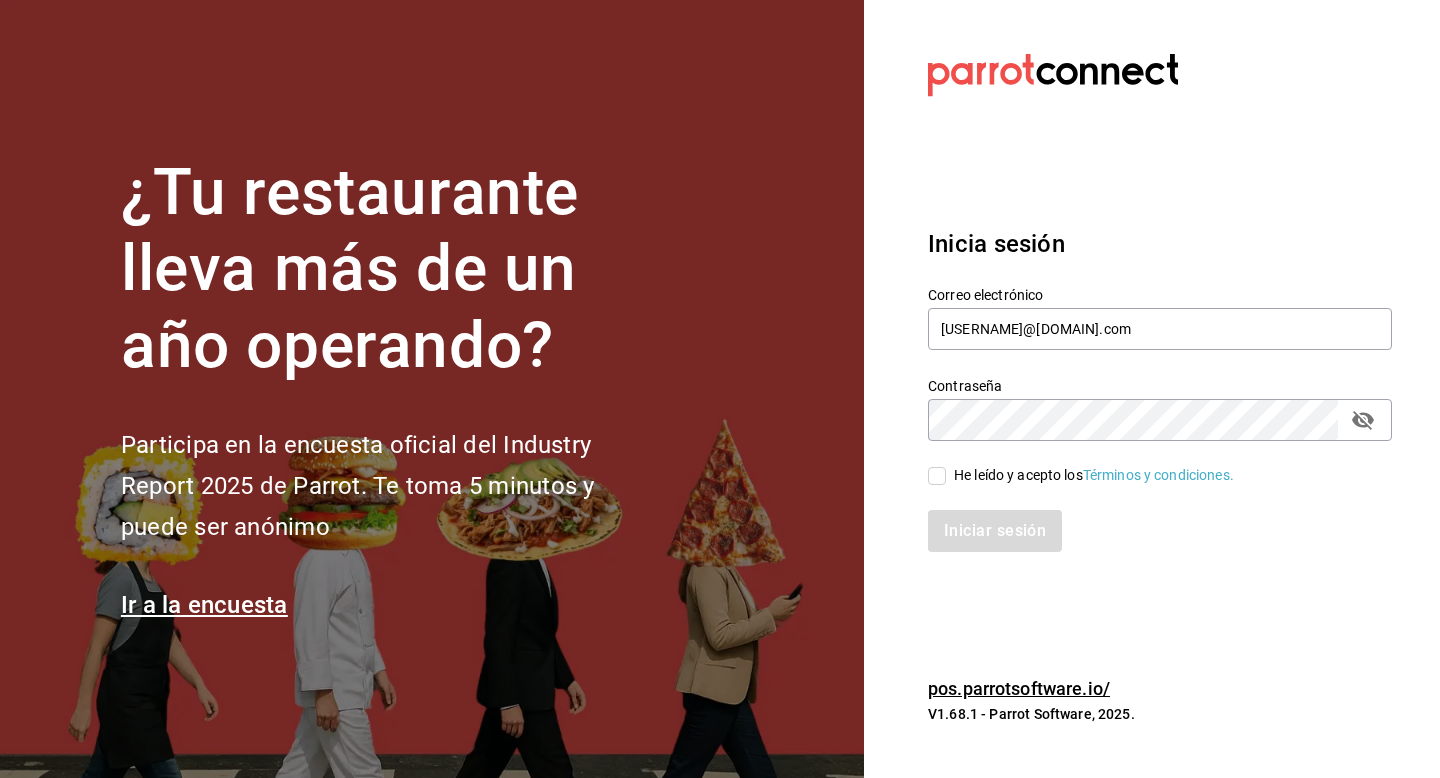 click on "Iniciar sesión" at bounding box center [1148, 519] 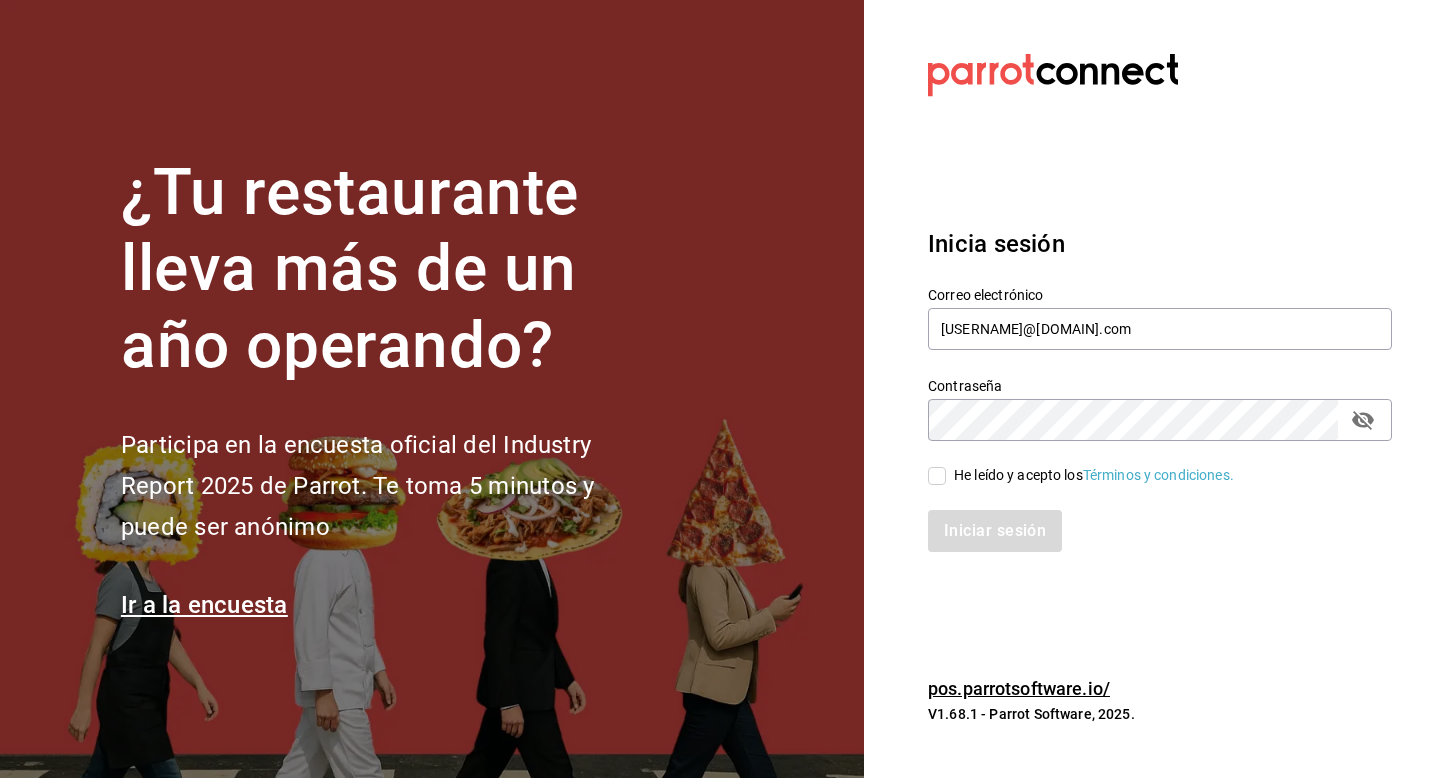 checkbox on "true" 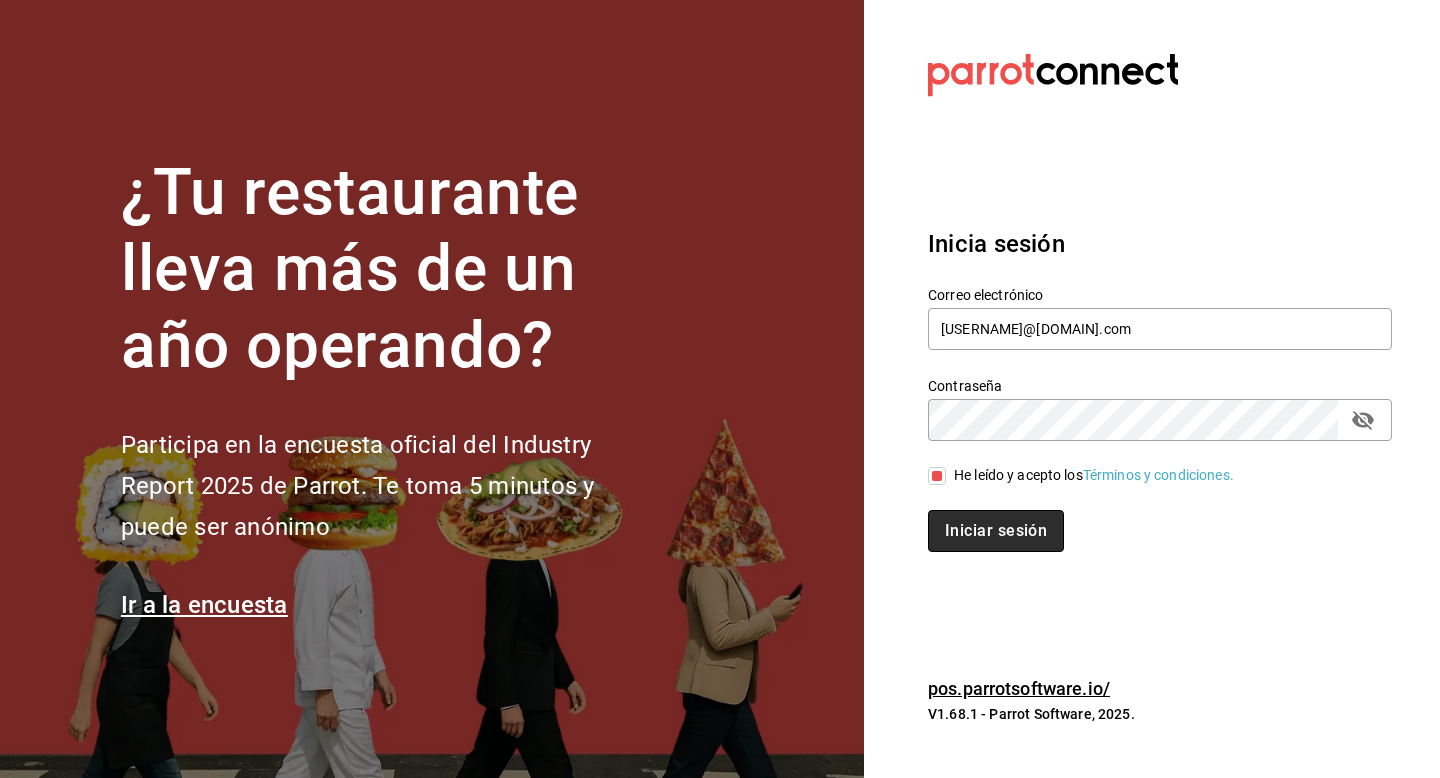click on "Iniciar sesión" at bounding box center (996, 531) 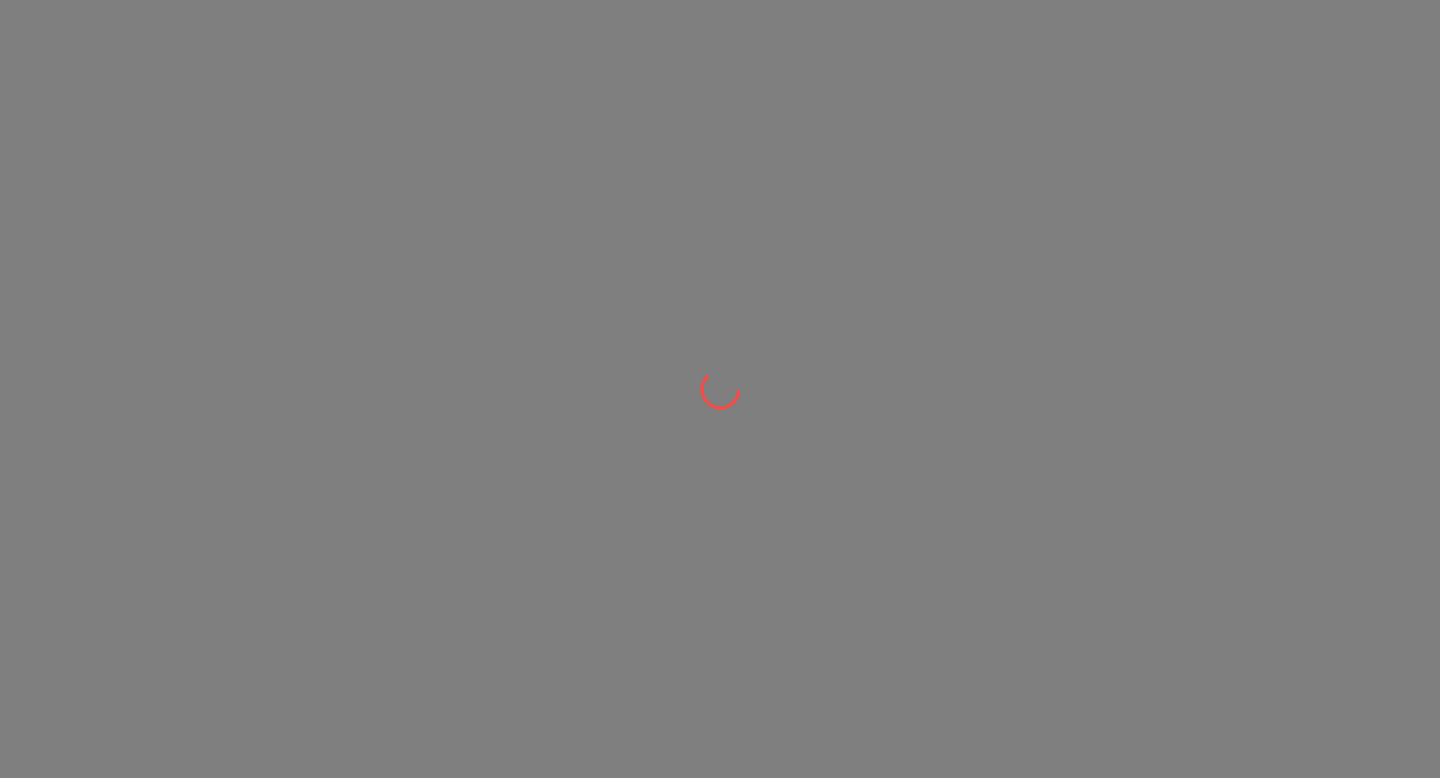 scroll, scrollTop: 0, scrollLeft: 0, axis: both 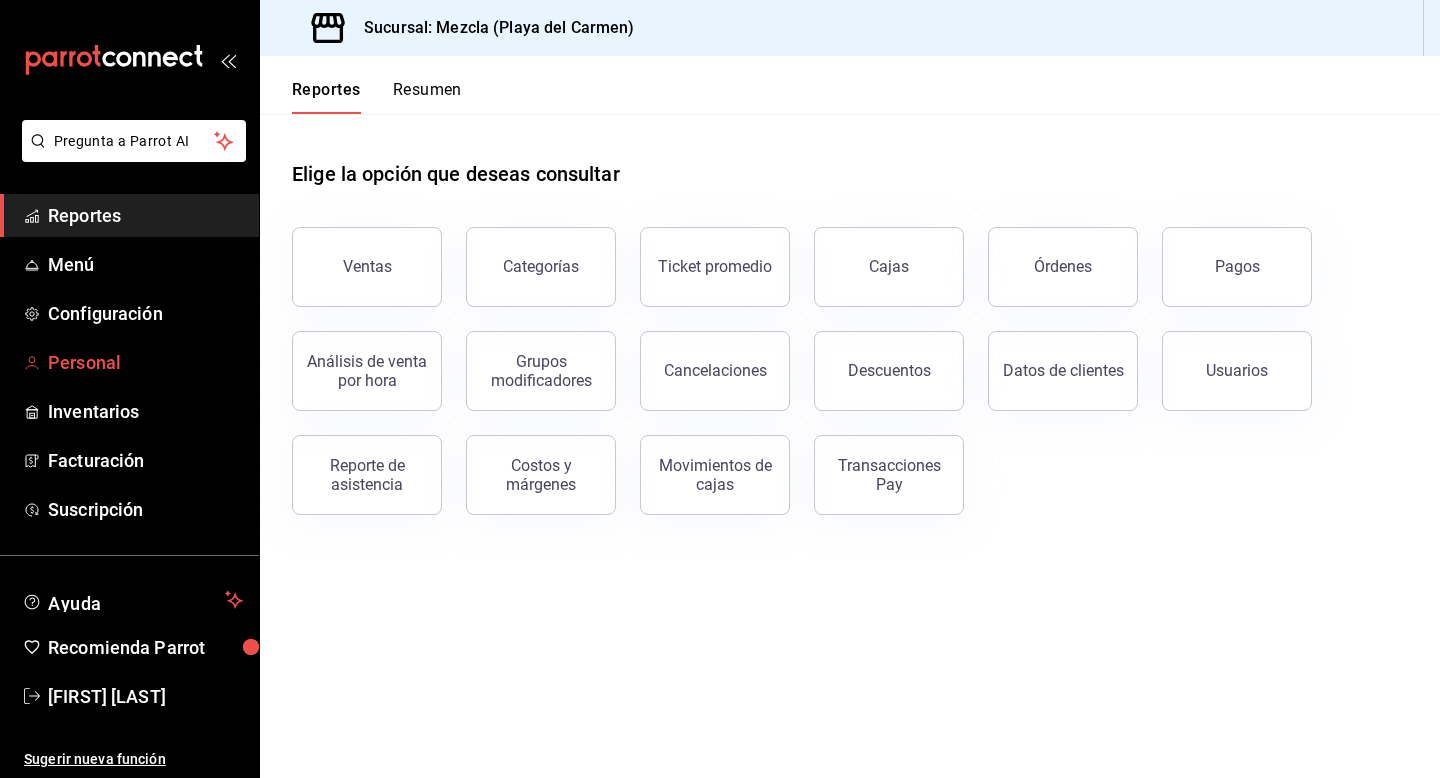 click on "Personal" at bounding box center (145, 362) 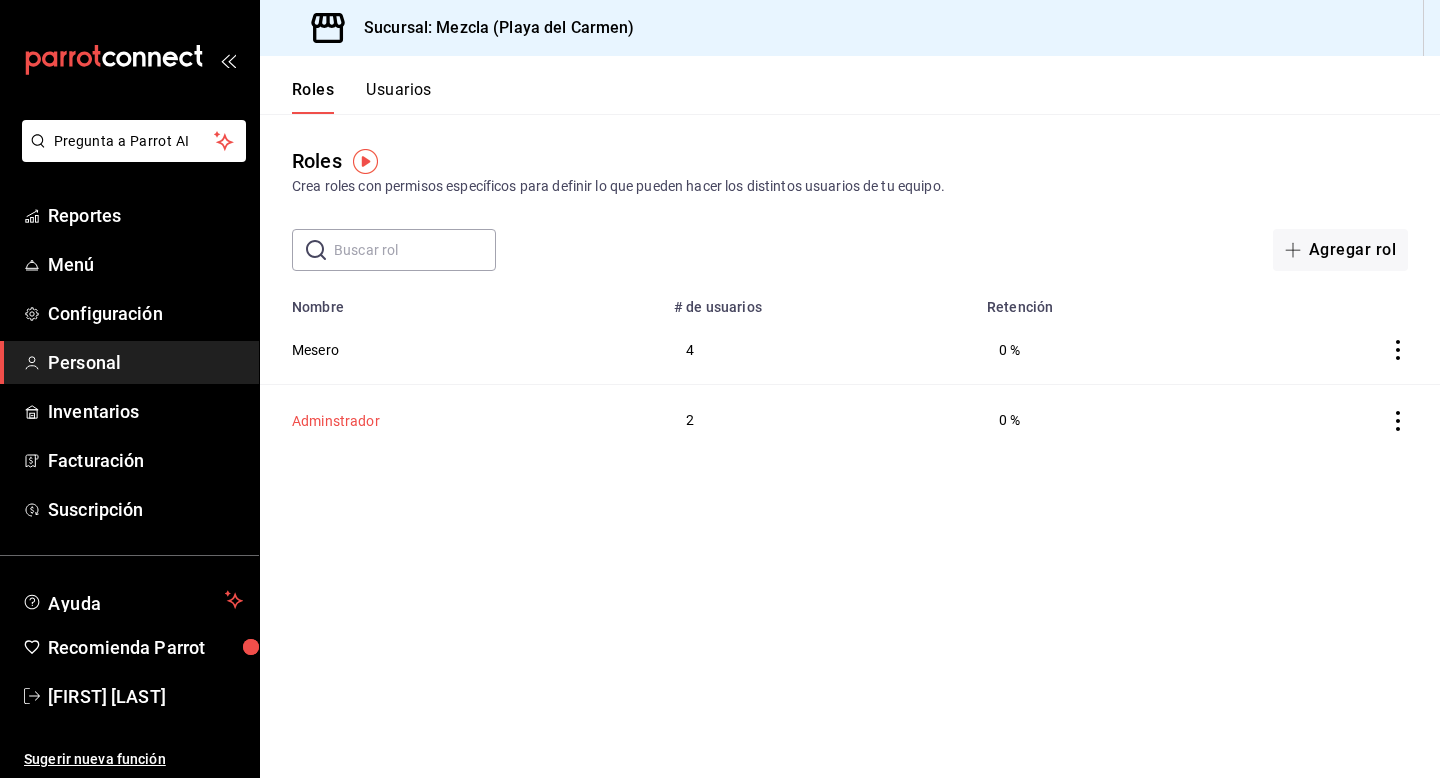 click on "Adminstrador" at bounding box center [336, 421] 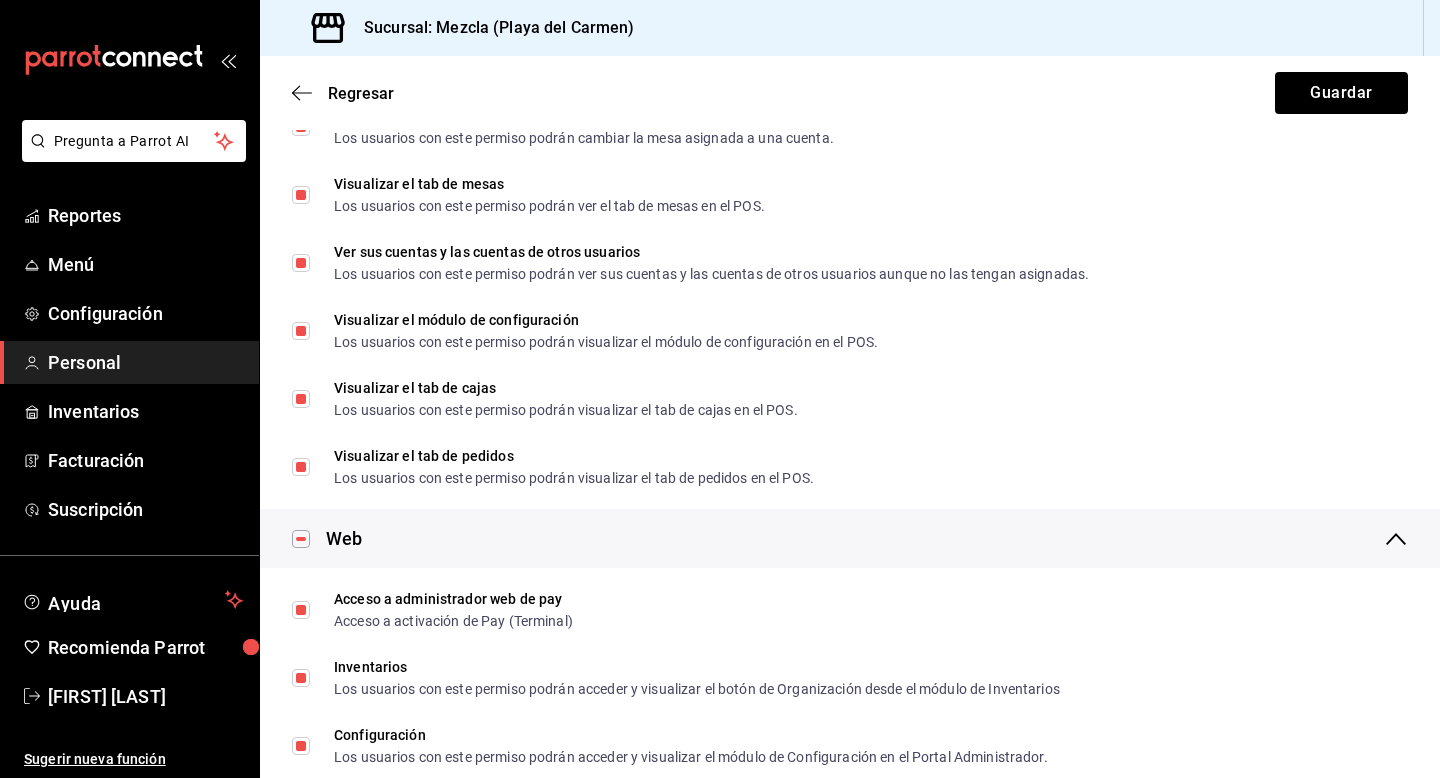 scroll, scrollTop: 0, scrollLeft: 0, axis: both 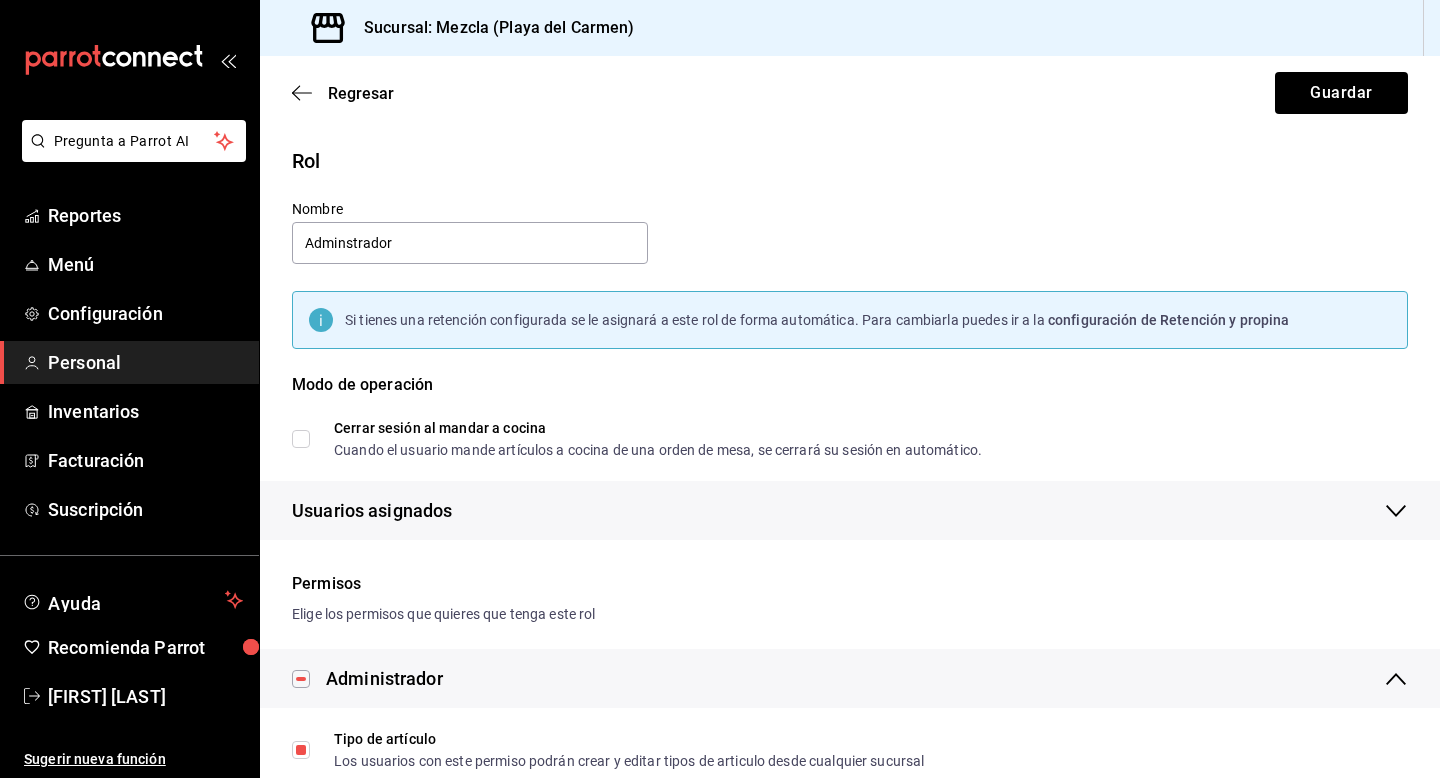 click on "Regresar Guardar" at bounding box center (850, 93) 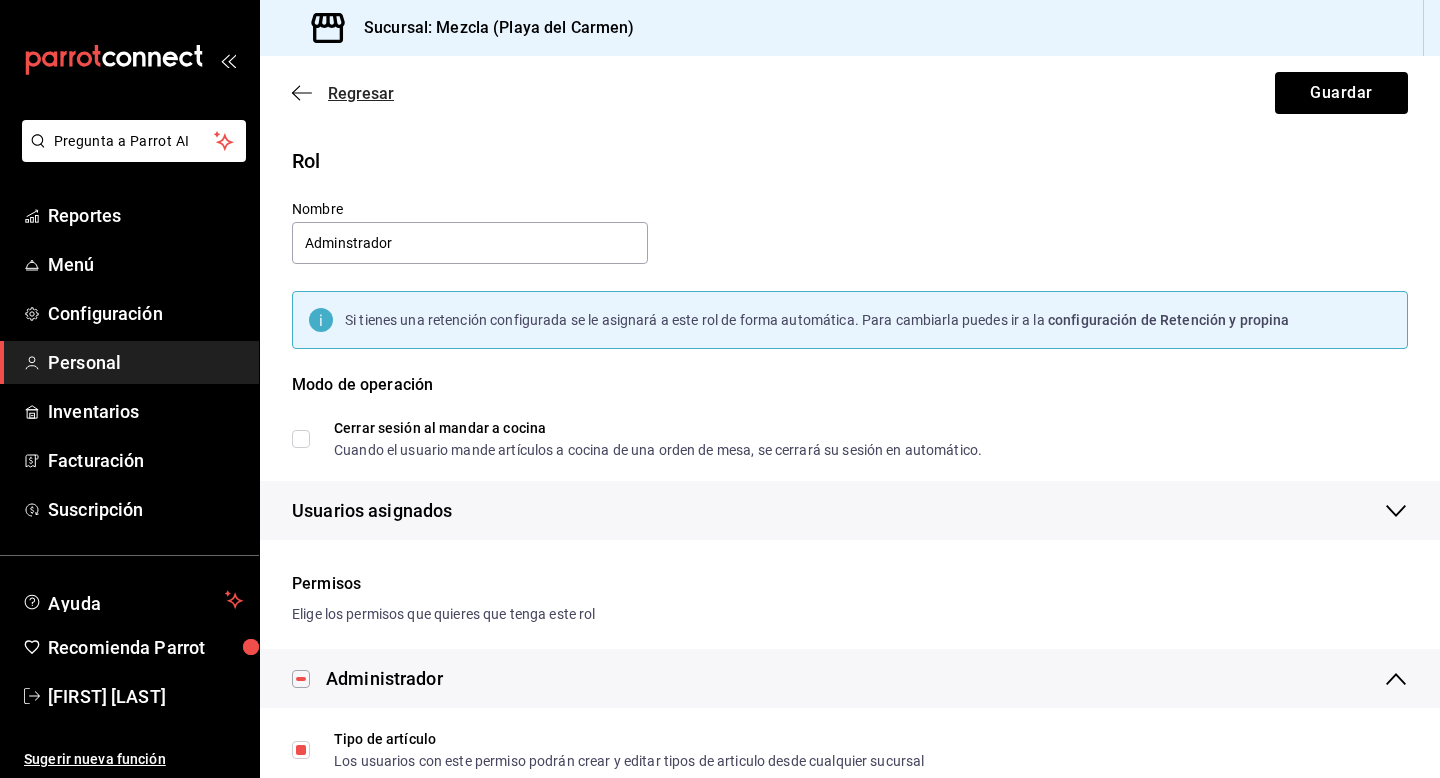 click 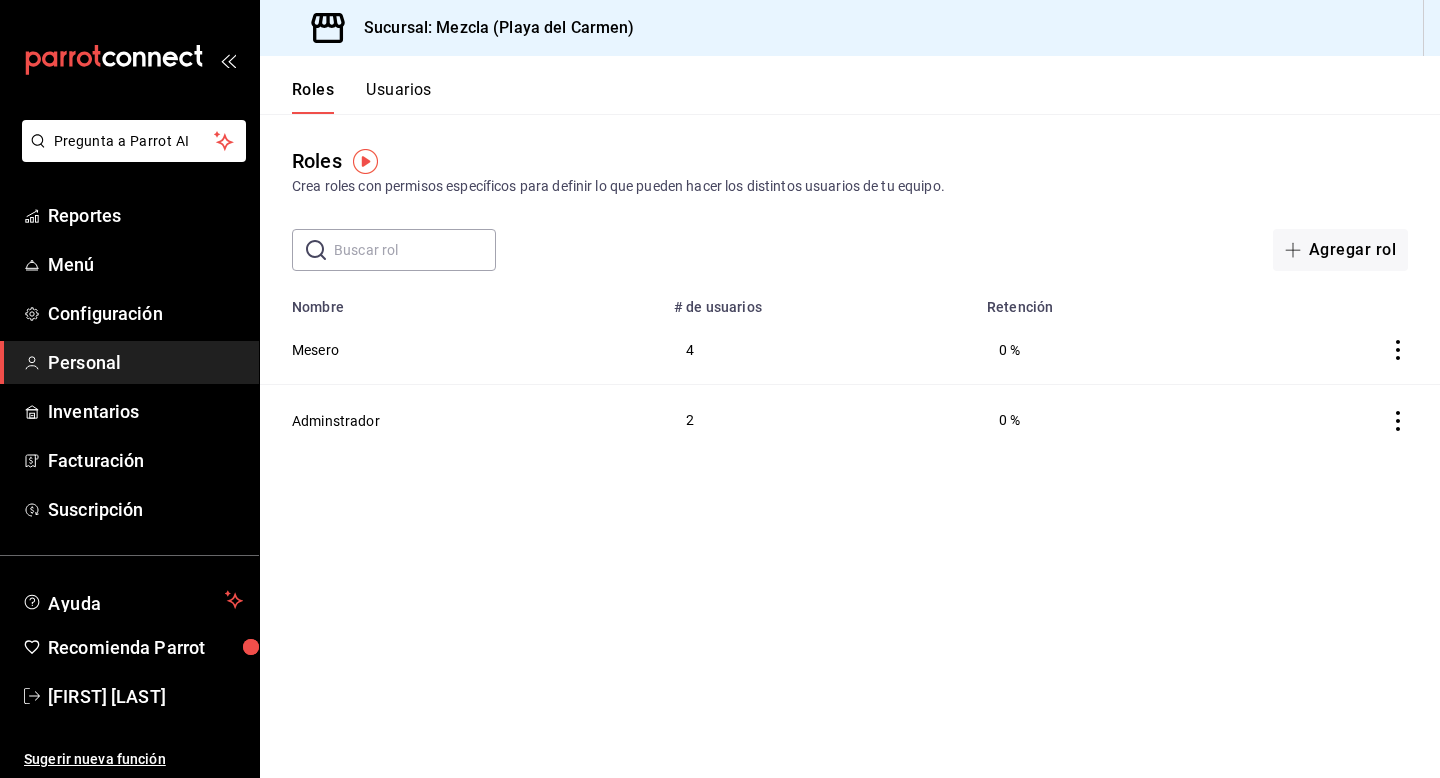 click on "Roles Usuarios" at bounding box center (346, 85) 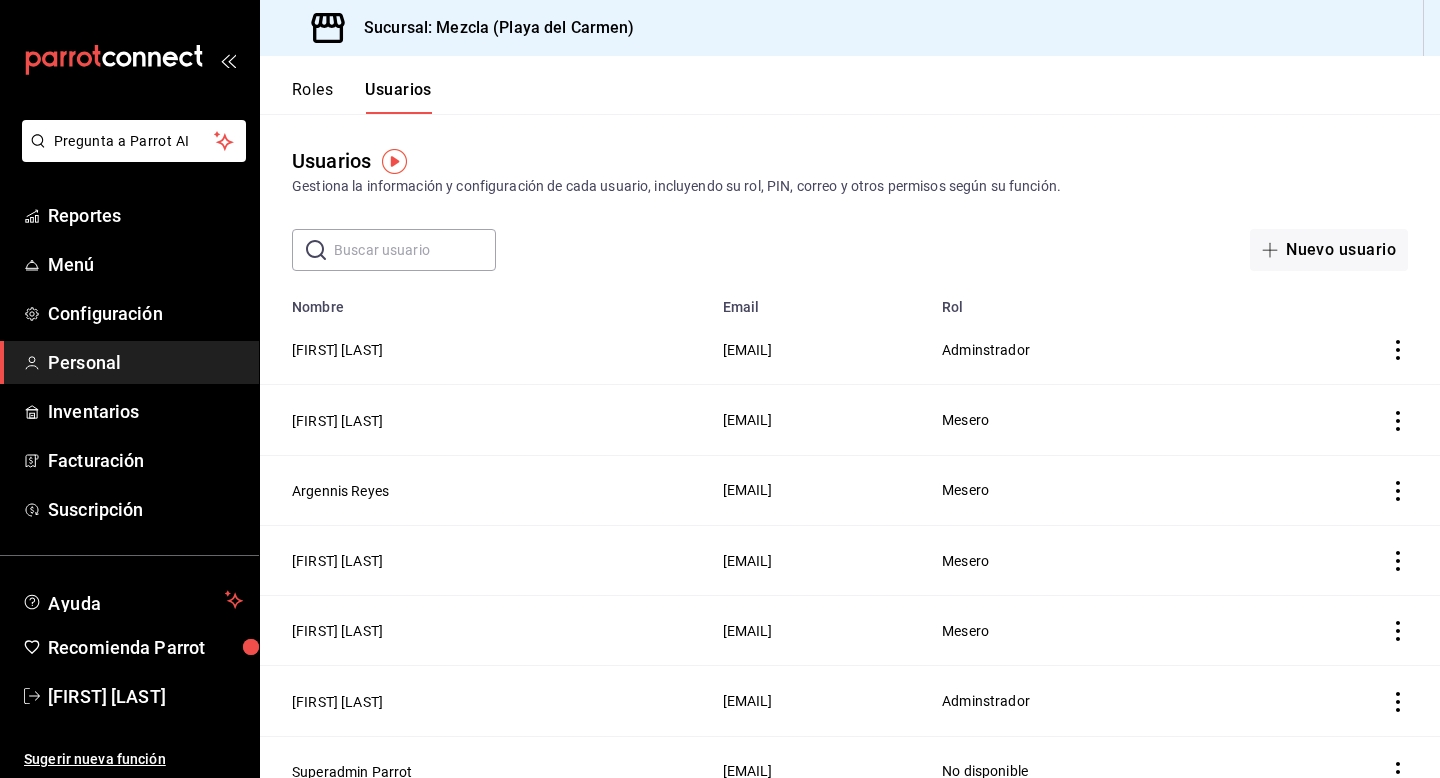drag, startPoint x: 282, startPoint y: 348, endPoint x: 784, endPoint y: 343, distance: 502.0249 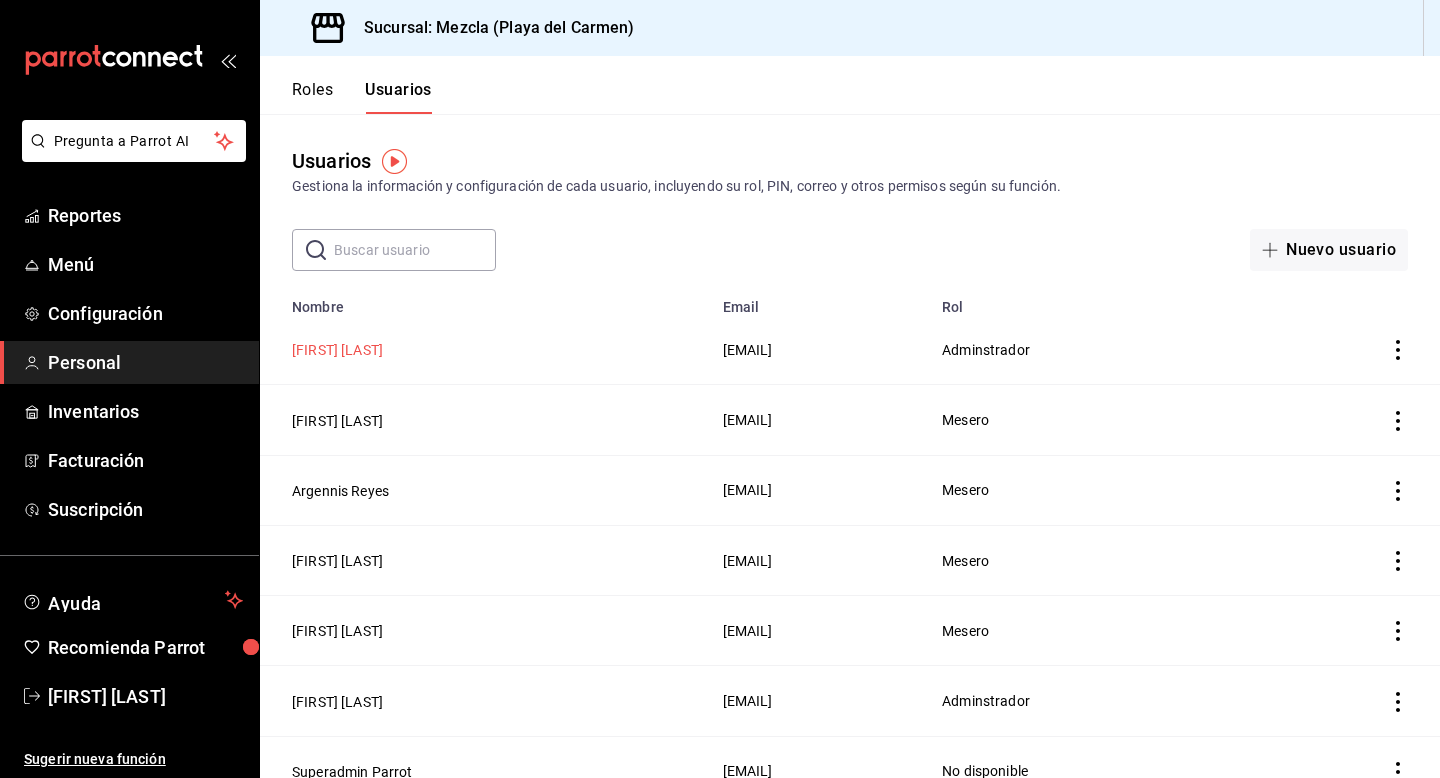 click on "[FIRST] [LAST]" at bounding box center [337, 350] 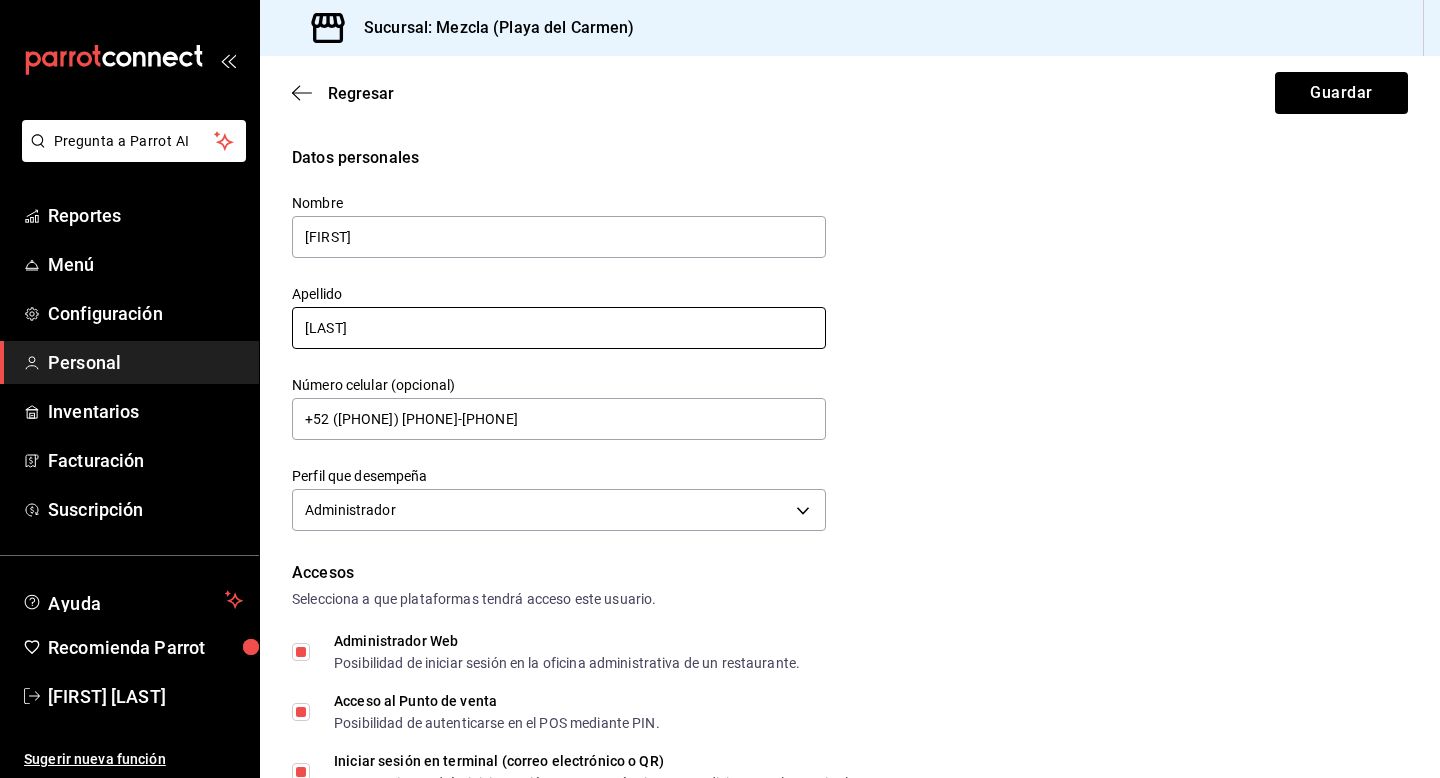 click on "[LAST]" at bounding box center [559, 328] 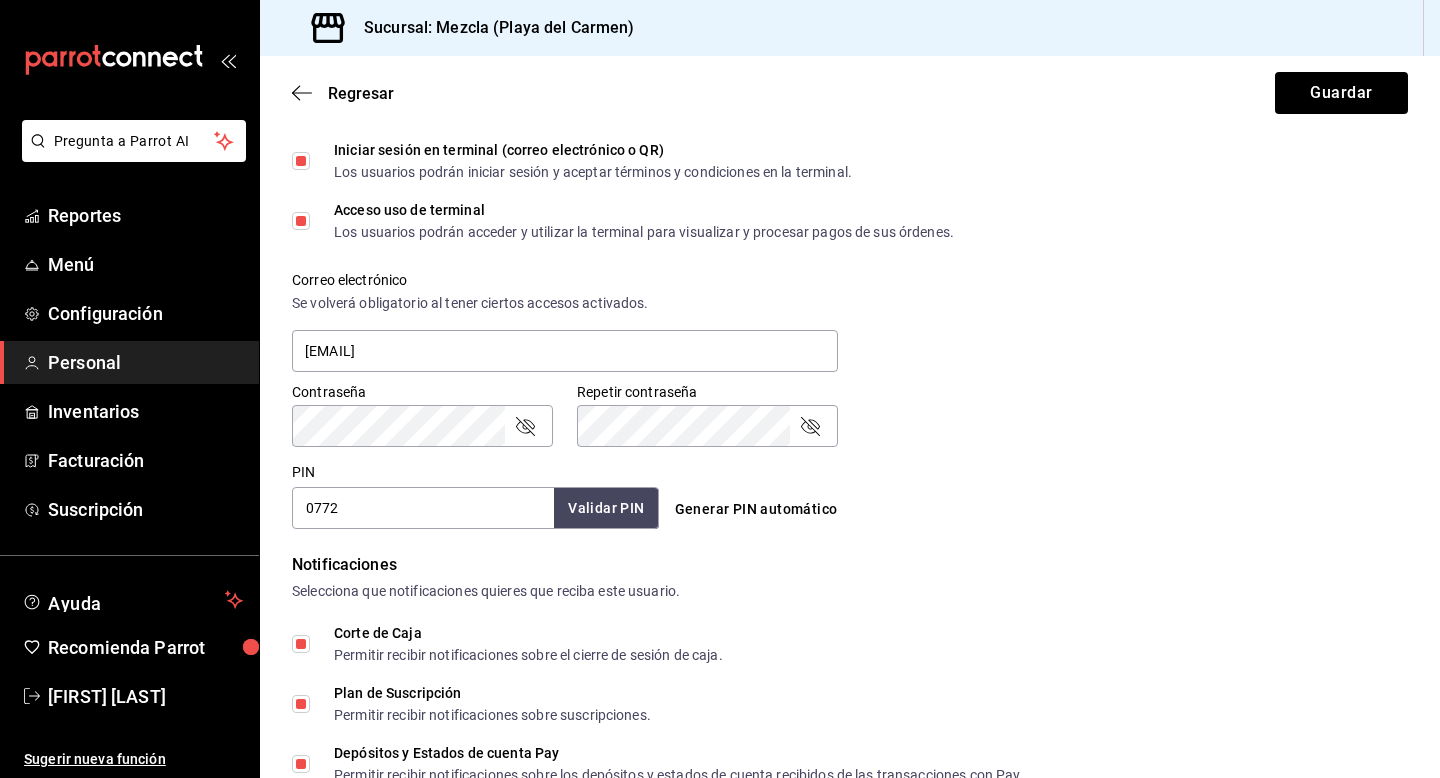 scroll, scrollTop: 616, scrollLeft: 0, axis: vertical 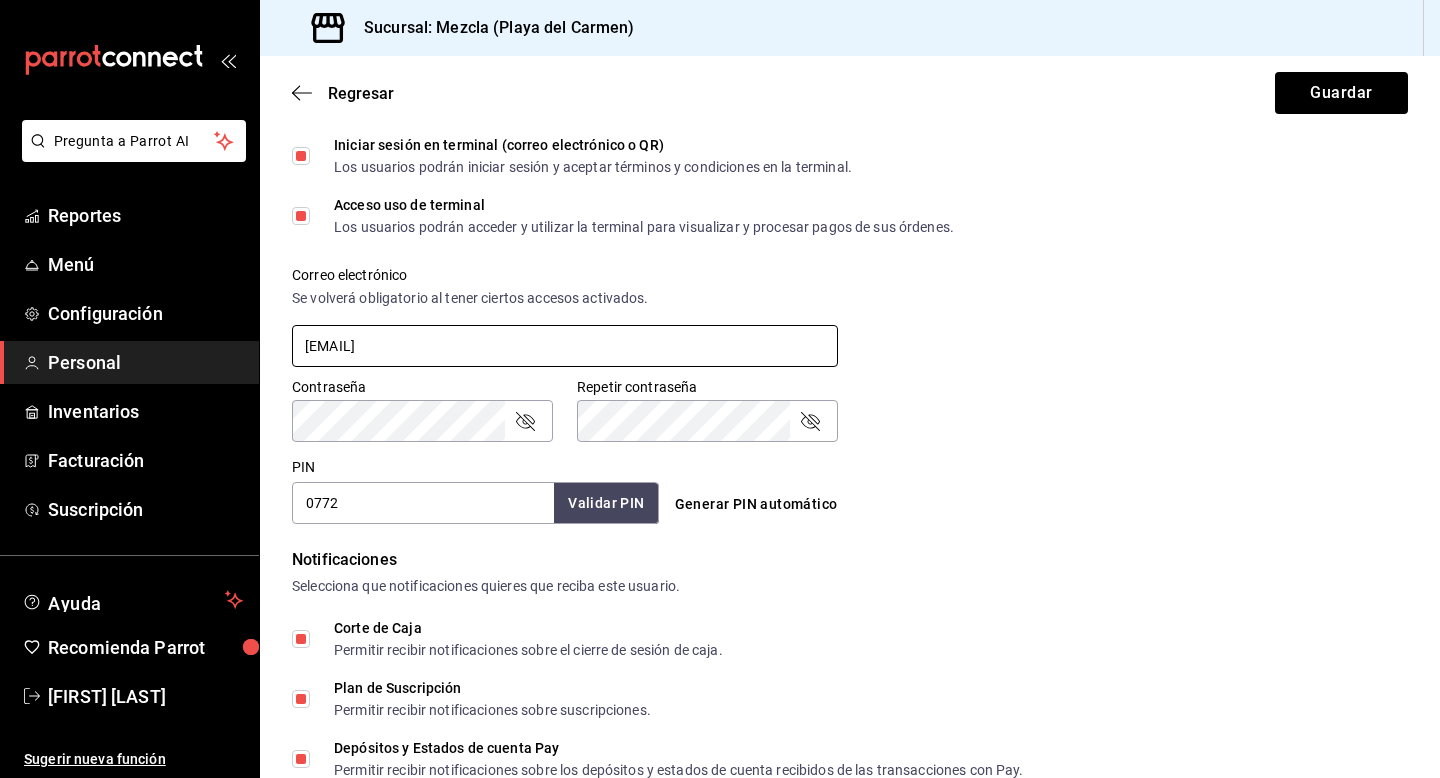 click on "[EMAIL]" at bounding box center [565, 346] 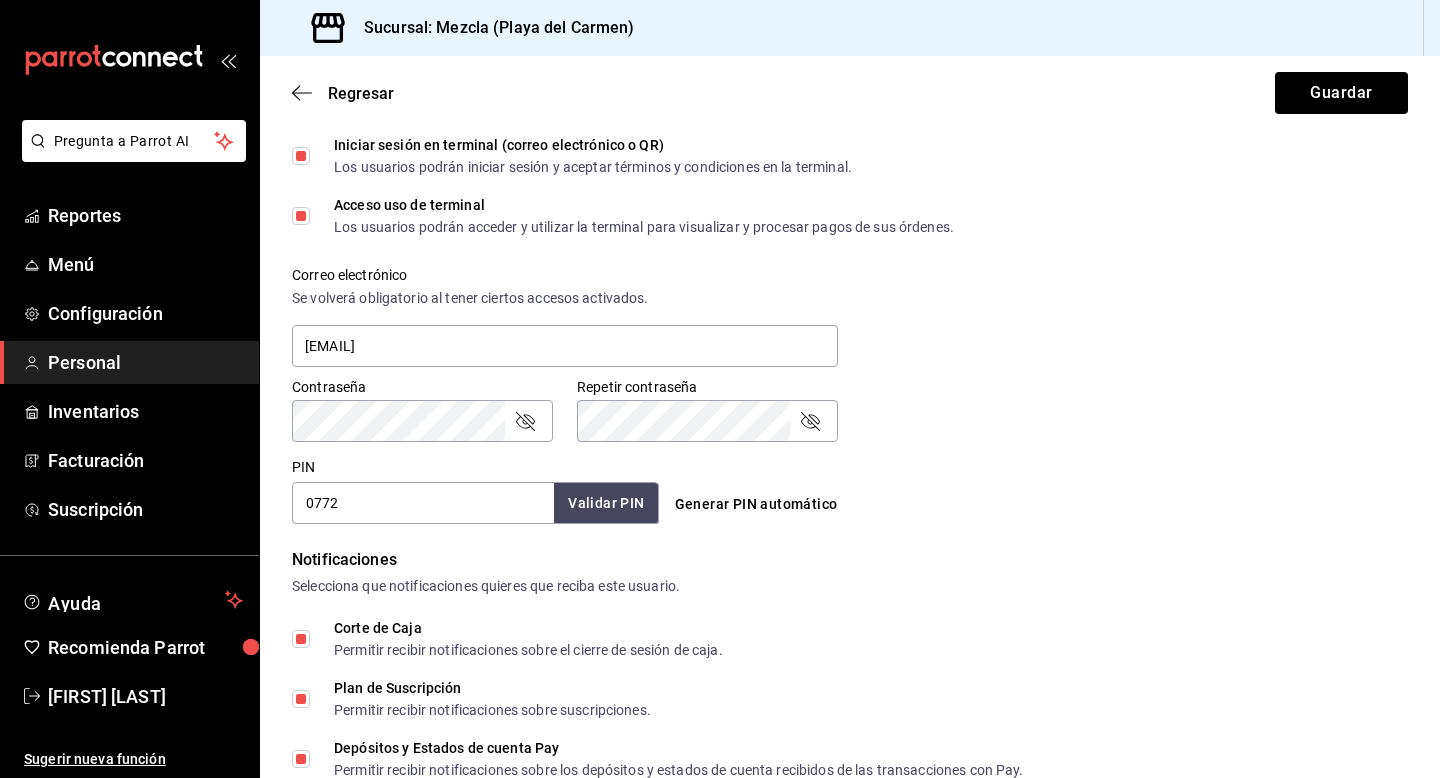click on "Selecciona que notificaciones quieres que reciba este usuario." at bounding box center [850, 586] 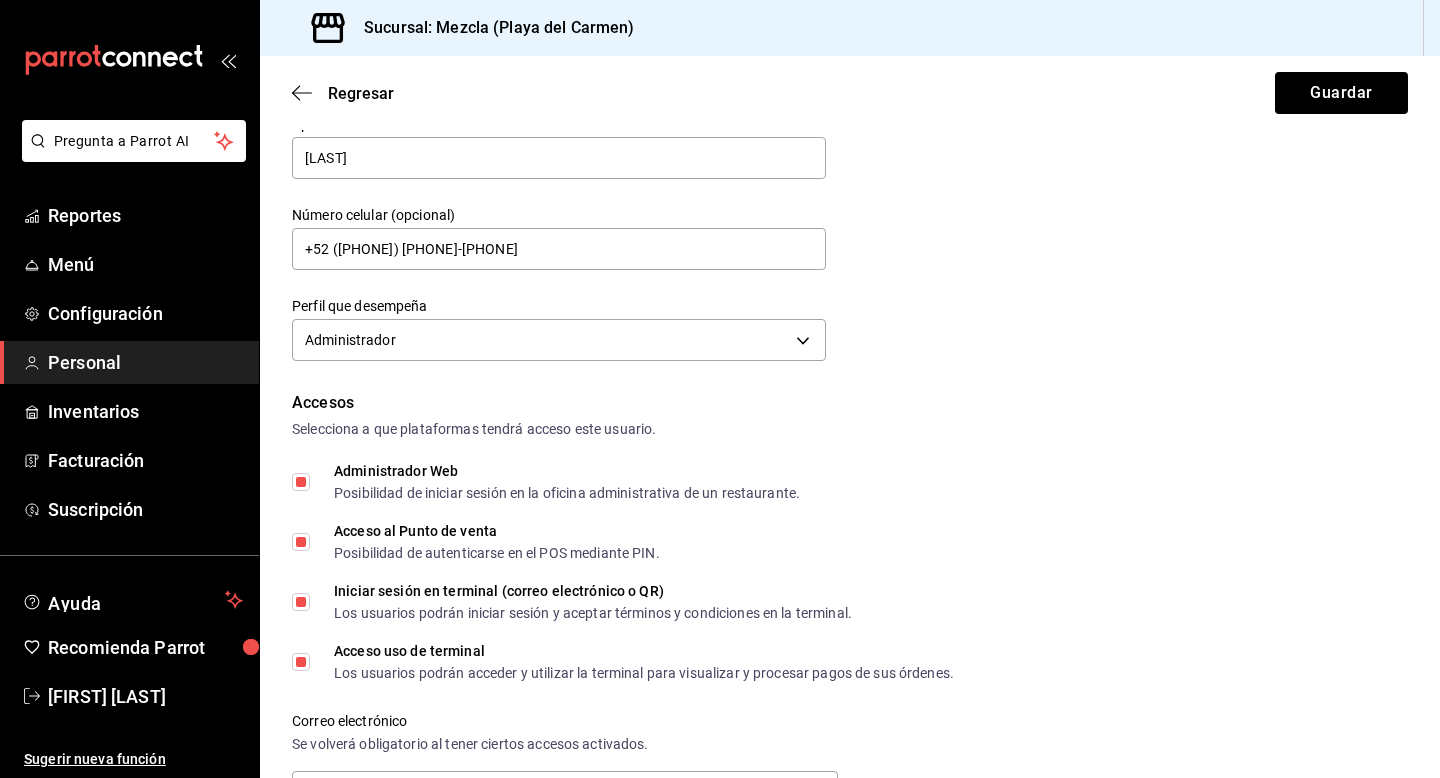 scroll, scrollTop: 57, scrollLeft: 0, axis: vertical 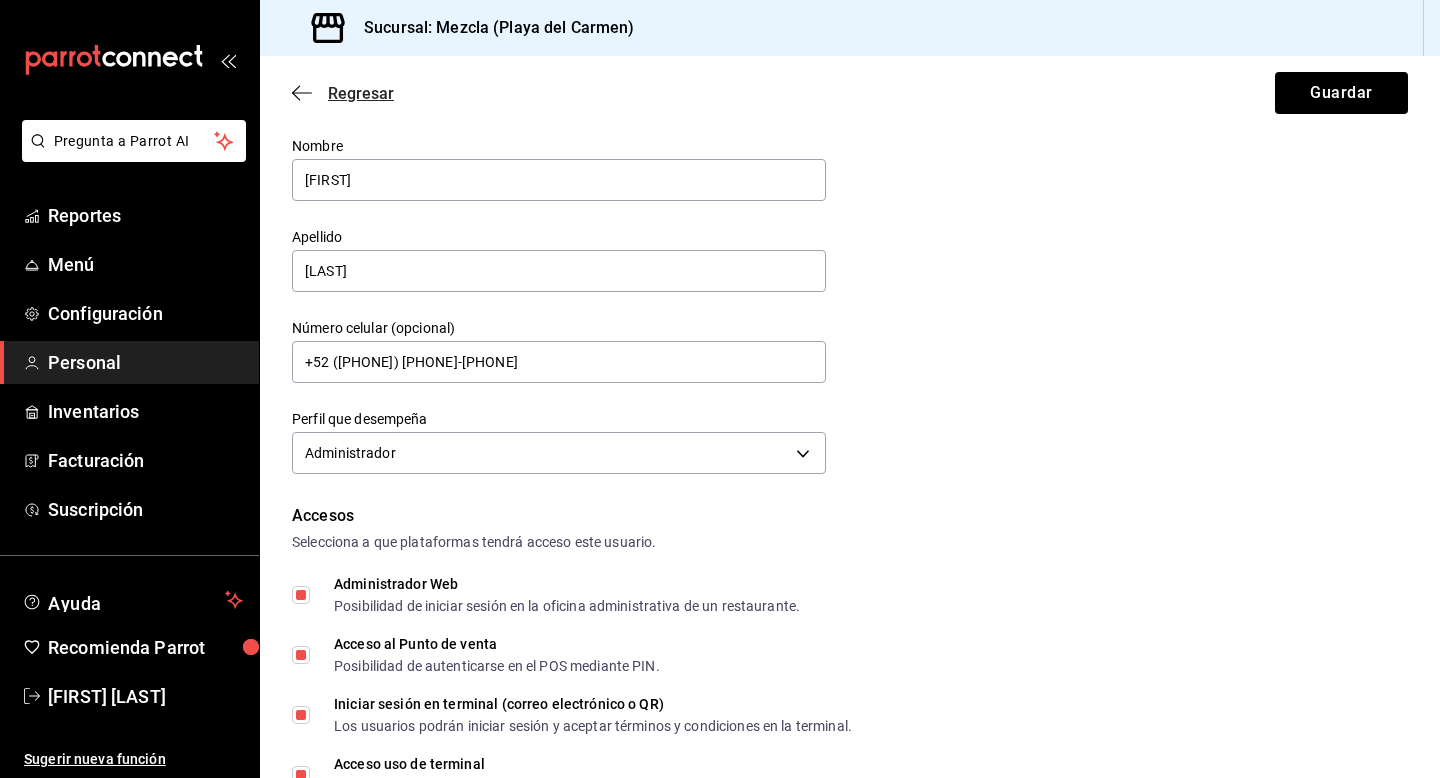click on "Regresar" at bounding box center [343, 93] 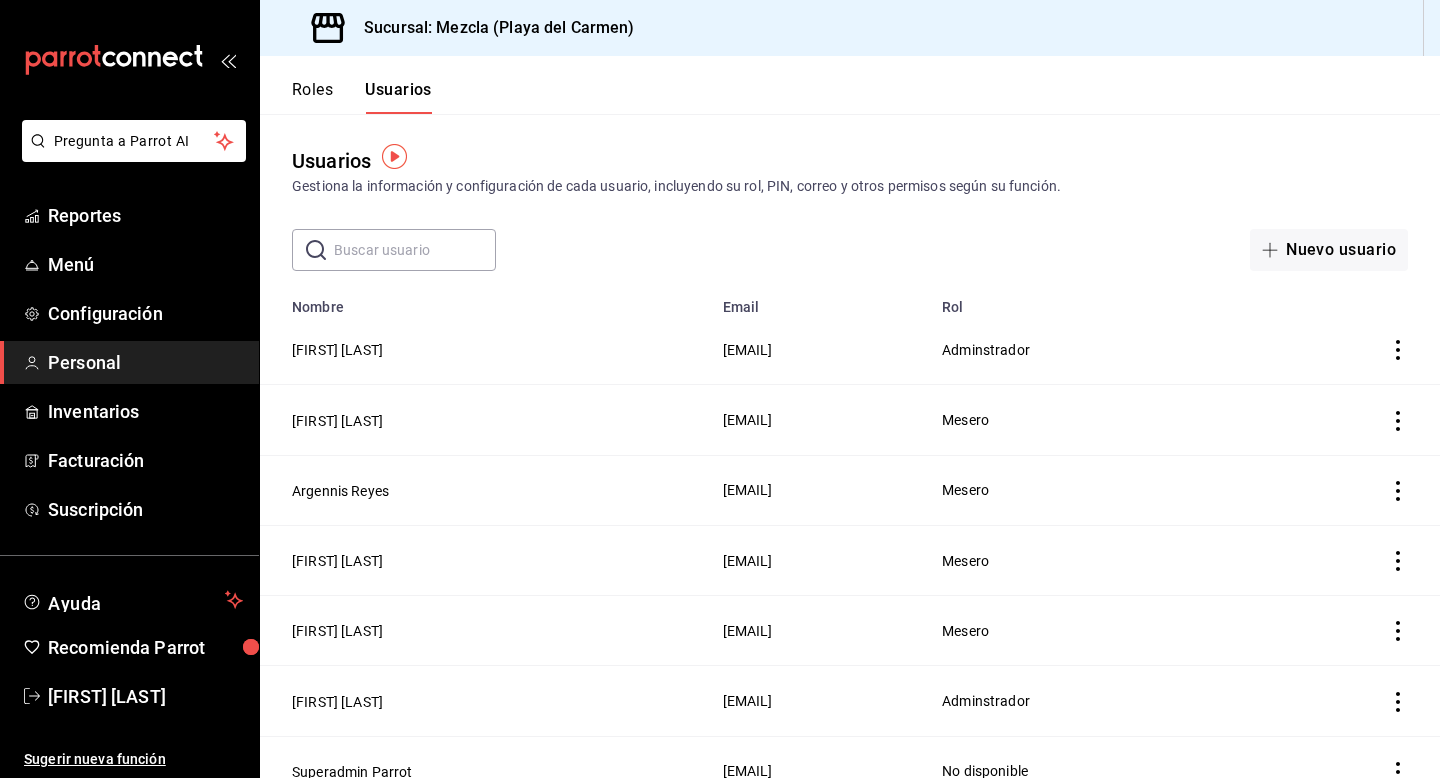 scroll, scrollTop: 5, scrollLeft: 0, axis: vertical 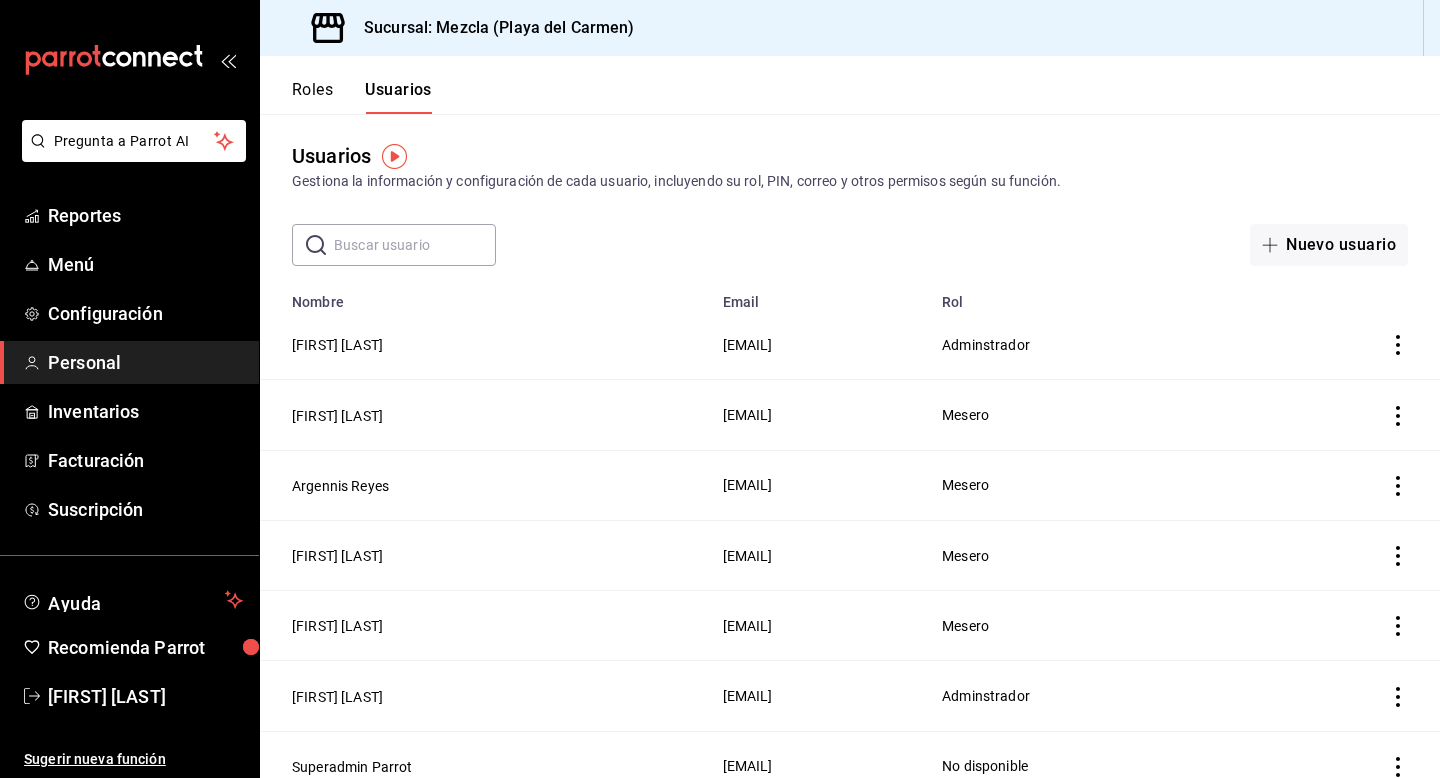 click on "Roles" at bounding box center [312, 97] 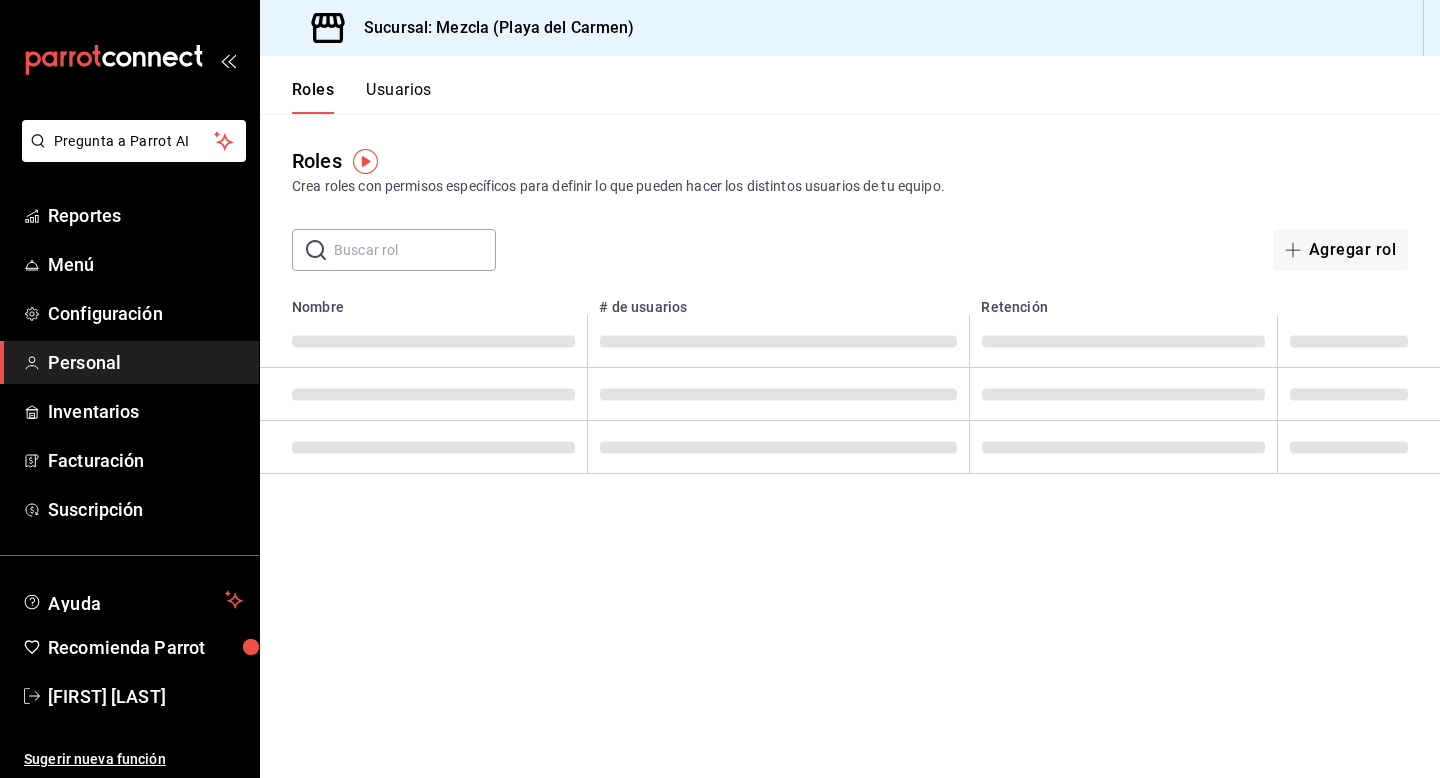 click on "Usuarios" at bounding box center (399, 97) 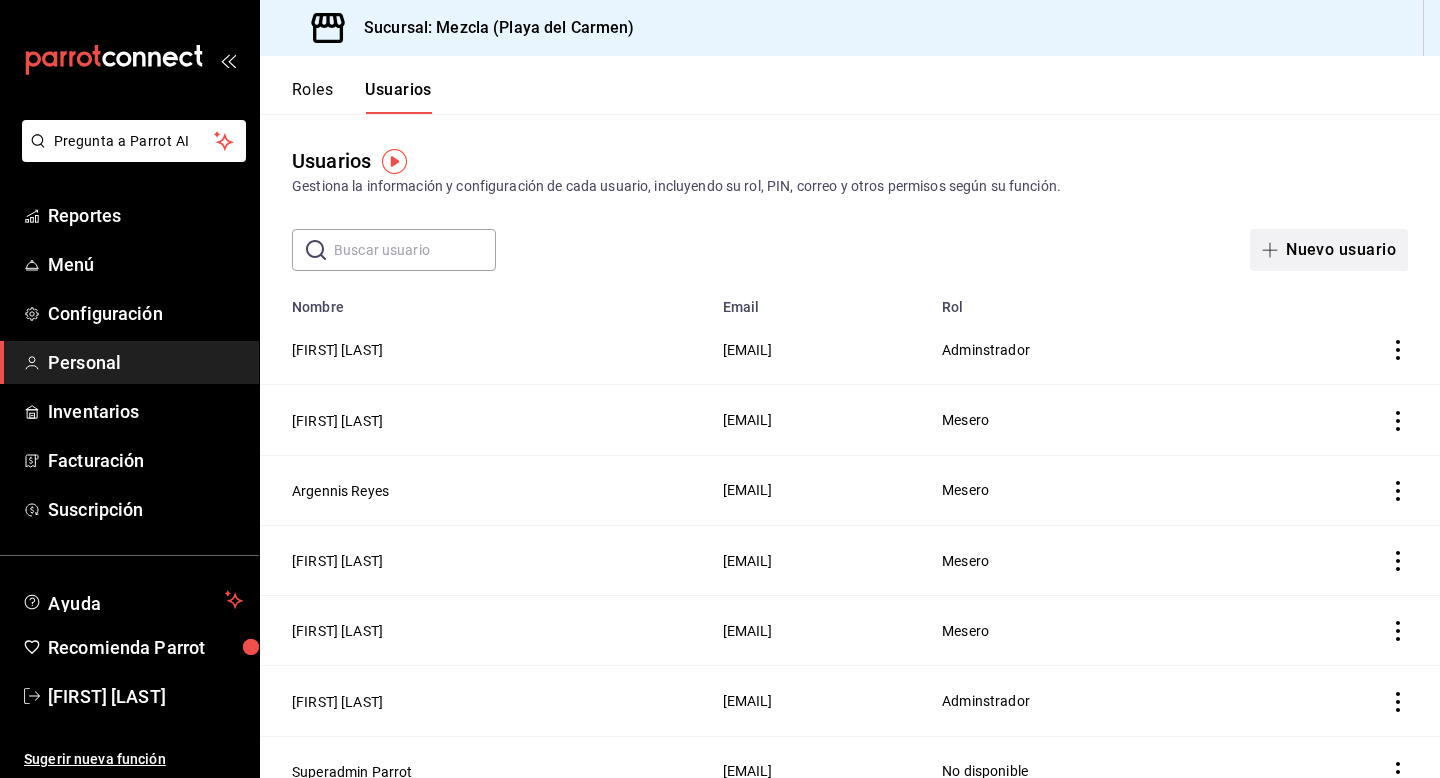 click on "Nuevo usuario" at bounding box center (1329, 250) 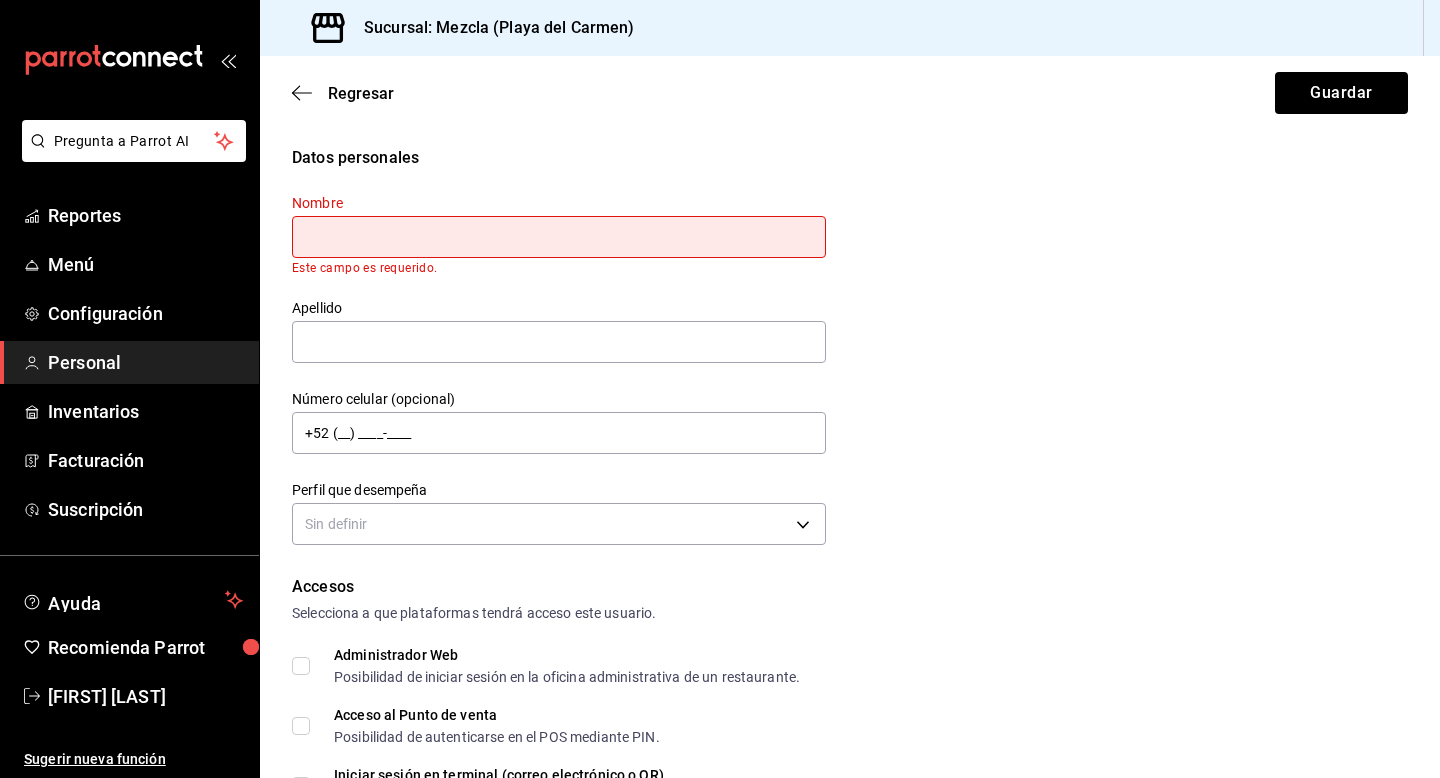 click on "Datos personales" at bounding box center (850, 158) 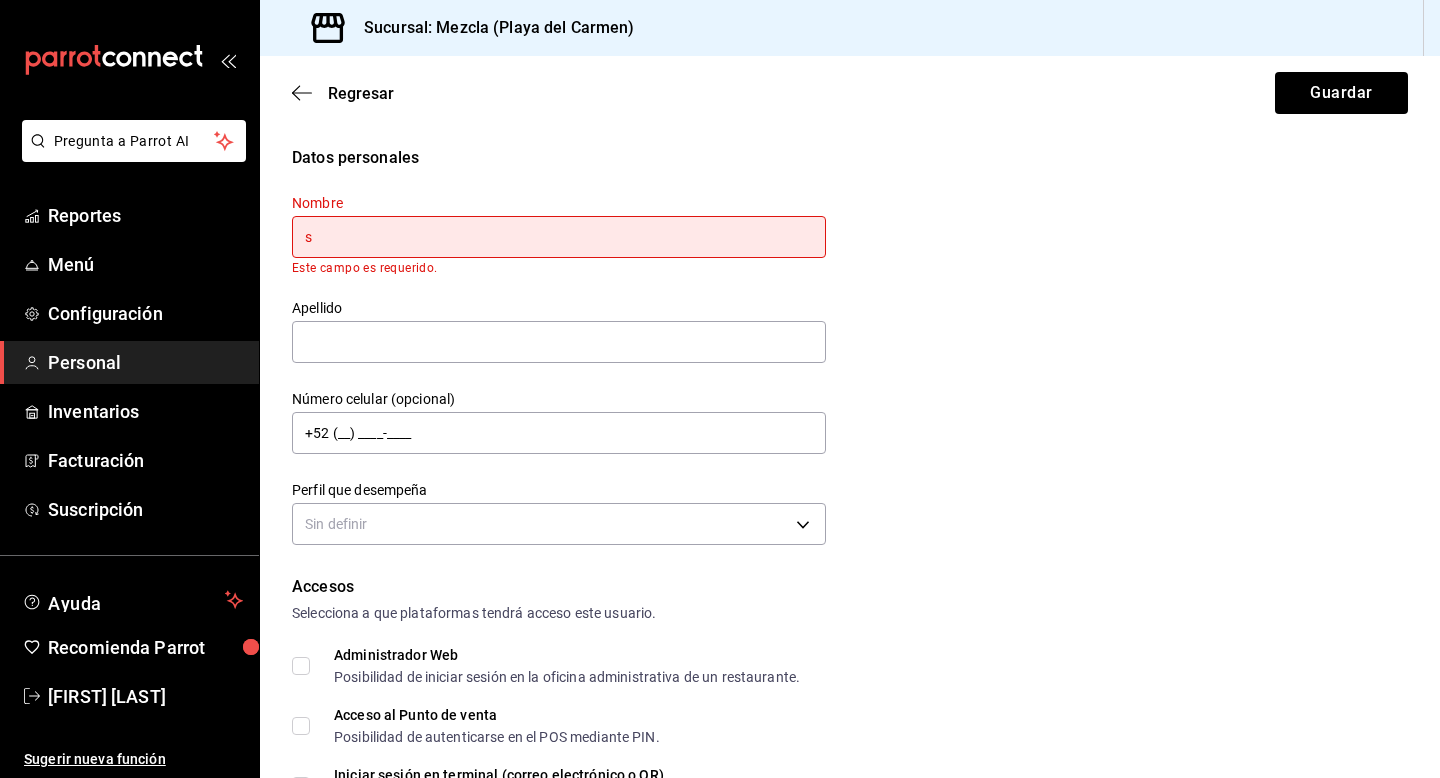 click on "s" at bounding box center (559, 237) 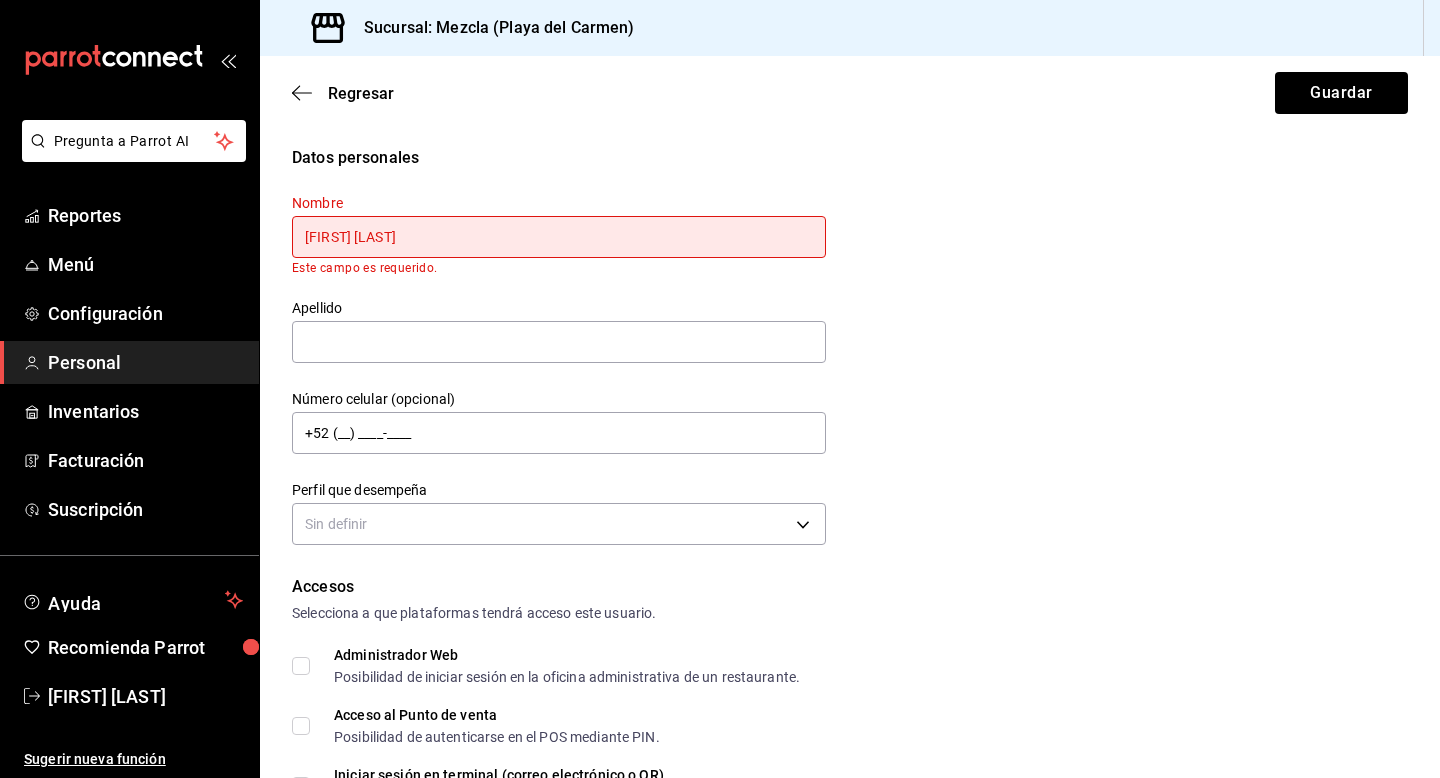 type on "[FIRST] [LAST]" 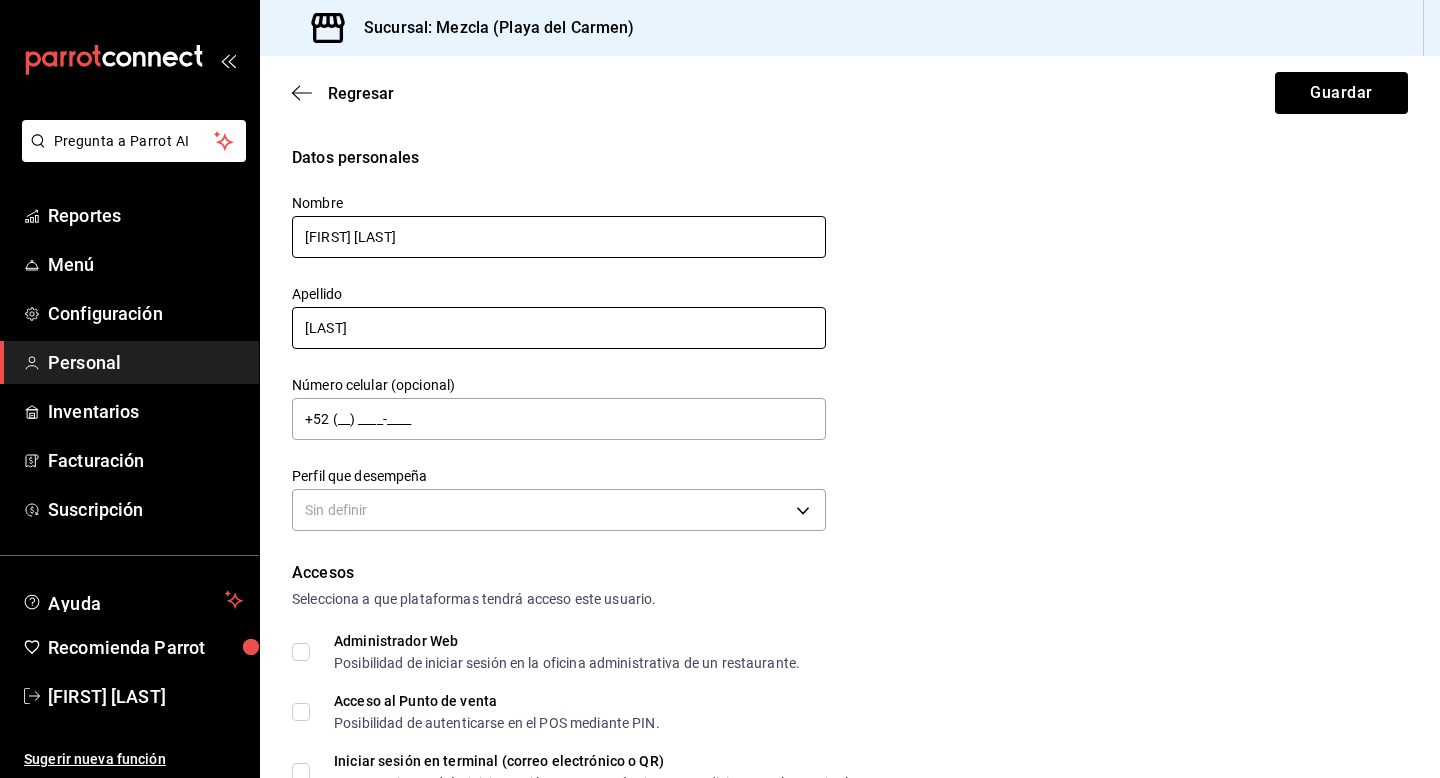 type on "[LAST]" 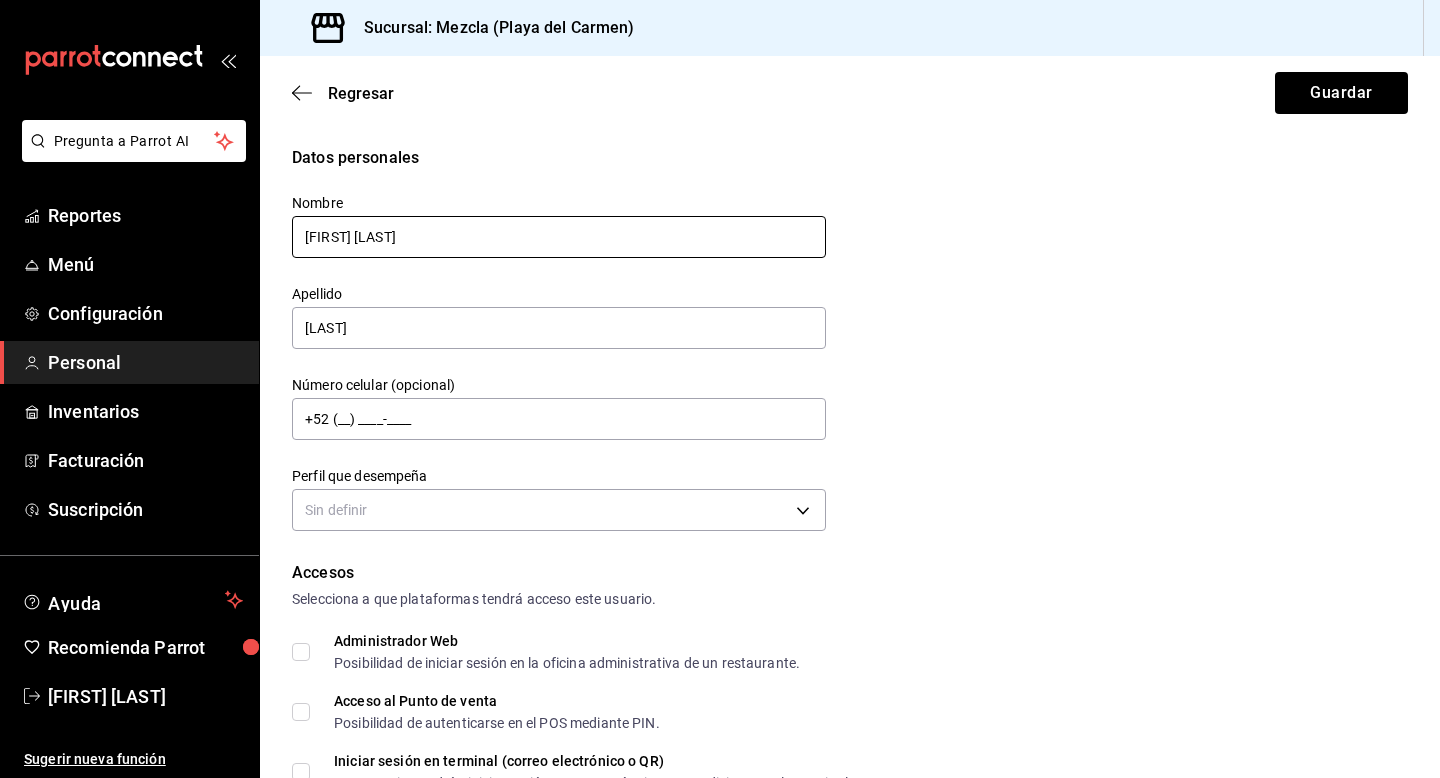 click on "[FIRST] [LAST]" at bounding box center [559, 237] 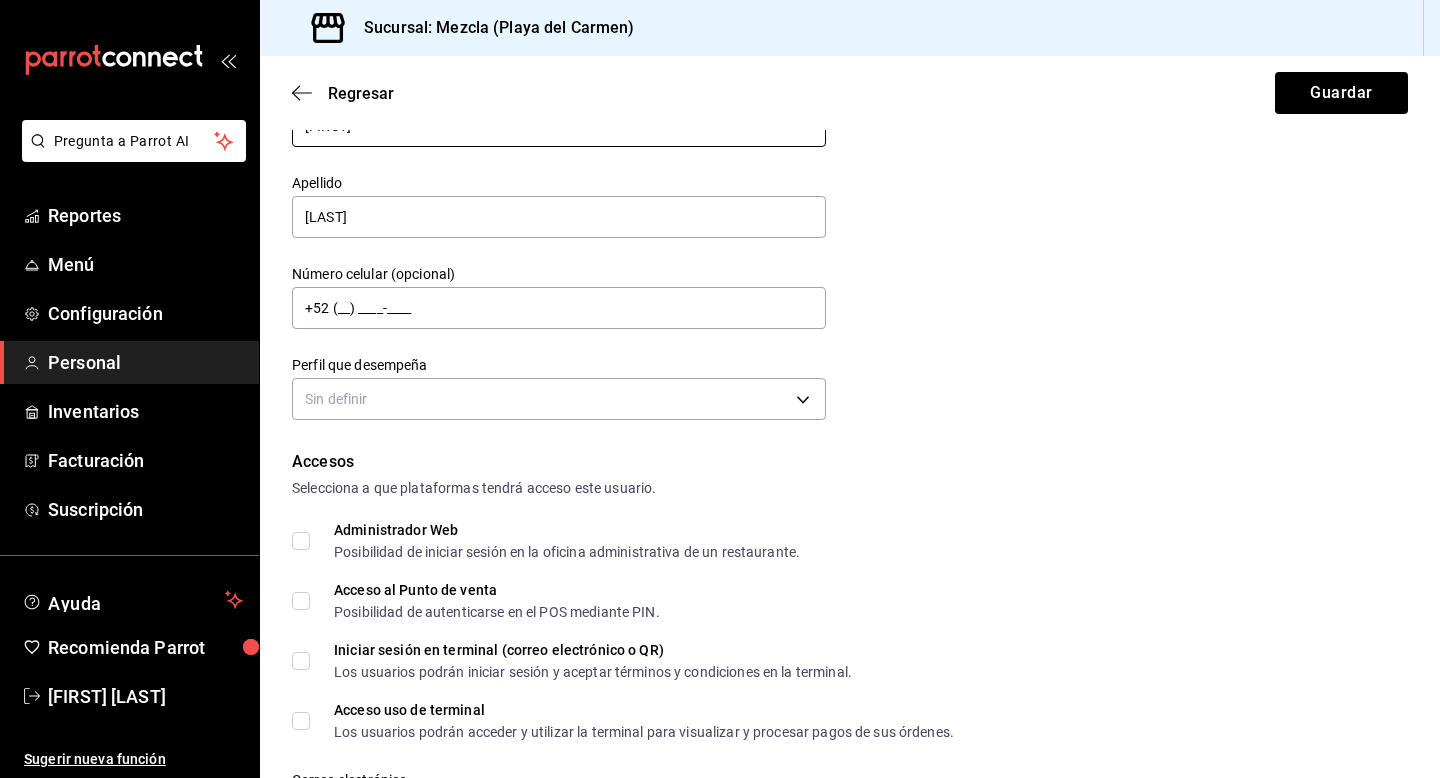 type on "[FIRST]" 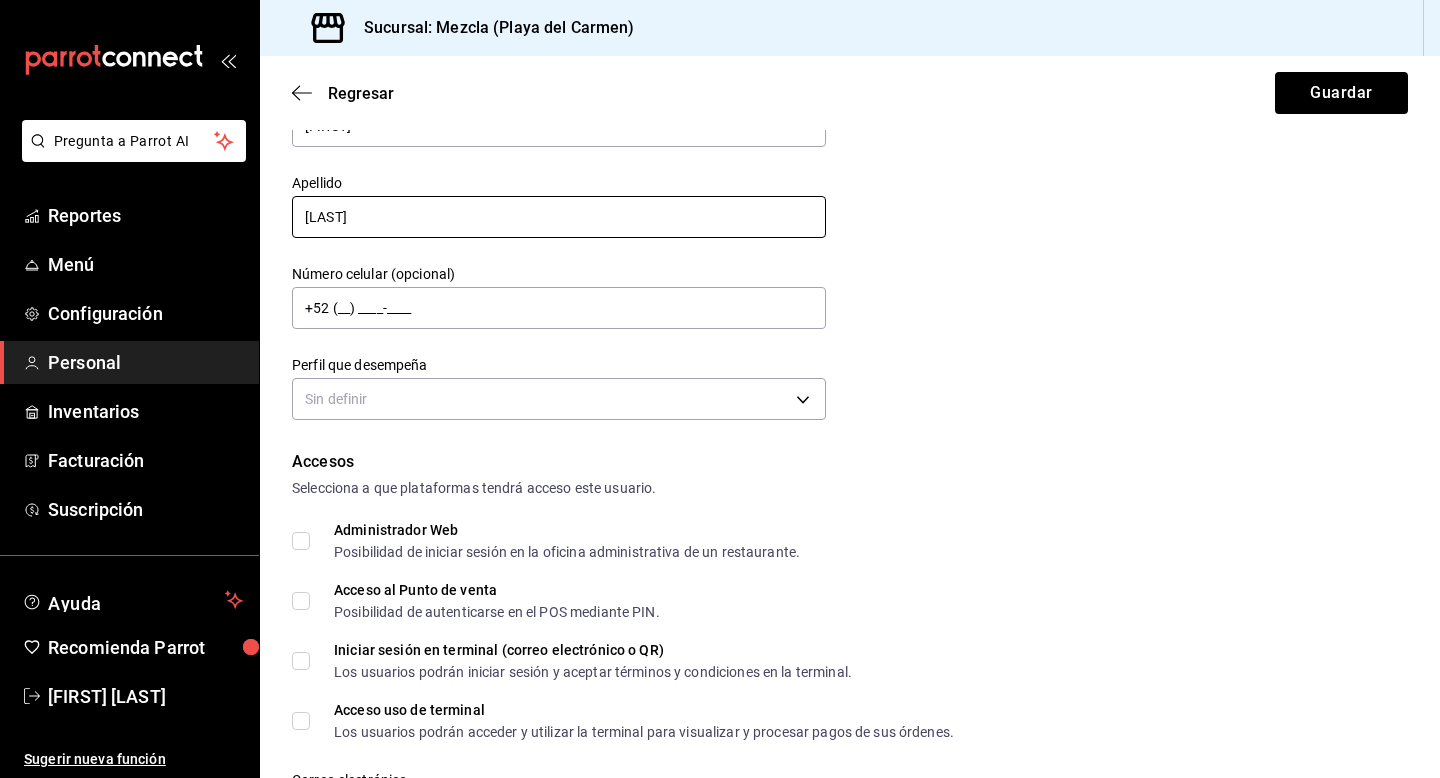 scroll, scrollTop: 112, scrollLeft: 0, axis: vertical 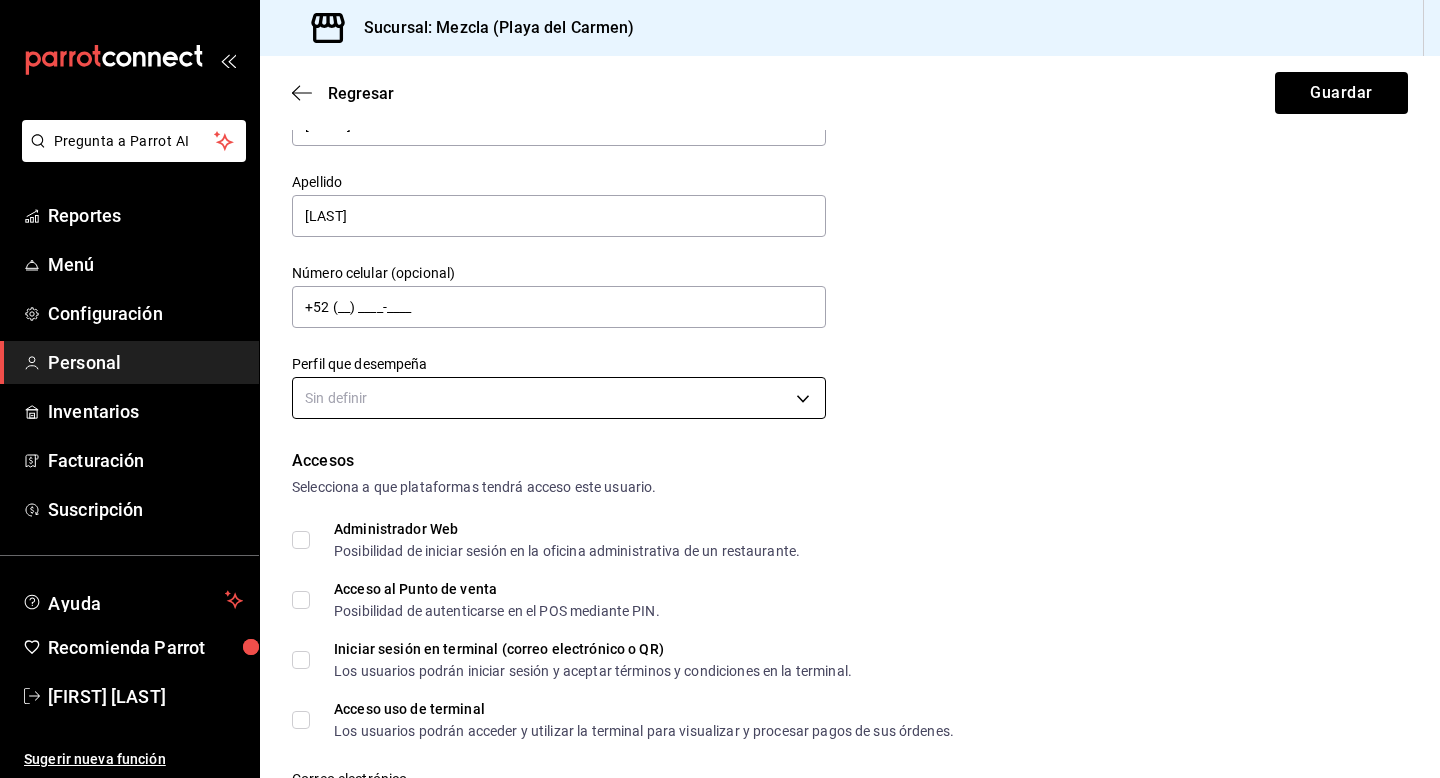 click on "Pregunta a Parrot AI Reportes   Menú   Configuración   Personal   Inventarios   Facturación   Suscripción   Ayuda Recomienda Parrot   [FIRST] [LAST]   Sugerir nueva función   Sucursal: Mezcla ([CITY]) Regresar Guardar Datos personales Nombre [FIRST] Apellido [LAST] Número celular (opcional) +52 ([PHONE]) [PHONE]-[PHONE] Perfil que desempeña Sin definir Accesos Selecciona a que plataformas tendrá acceso este usuario. Administrador Web Posibilidad de iniciar sesión en la oficina administrativa de un restaurante.  Acceso al Punto de venta Posibilidad de autenticarse en el POS mediante PIN.  Iniciar sesión en terminal (correo electrónico o QR) Los usuarios podrán iniciar sesión y aceptar términos y condiciones en la terminal. Acceso uso de terminal Los usuarios podrán acceder y utilizar la terminal para visualizar y procesar pagos de sus órdenes. Correo electrónico Se volverá obligatorio al tener ciertos accesos activados. Contraseña Contraseña Repetir contraseña Repetir contraseña PIN ​ Roles" at bounding box center [720, 389] 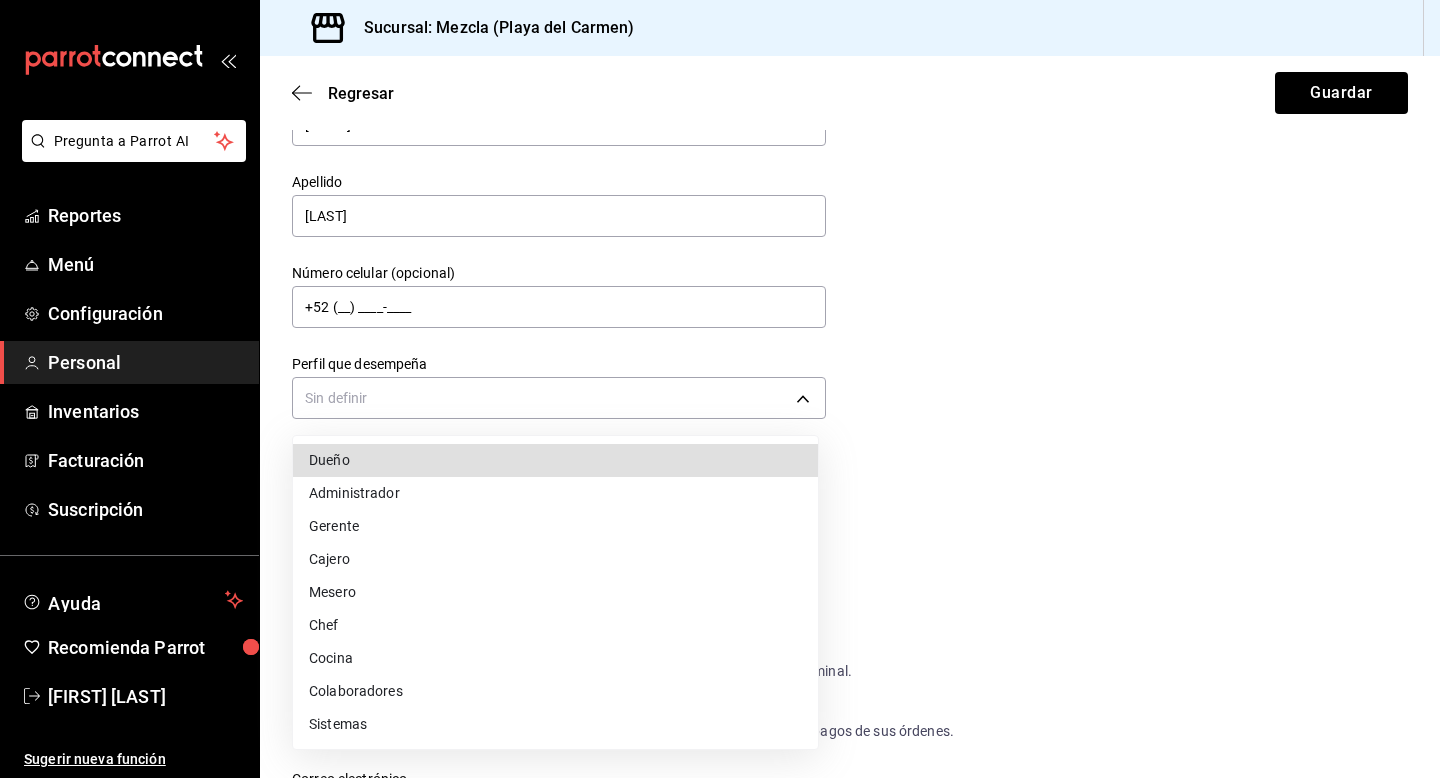 click on "Administrador" at bounding box center (555, 493) 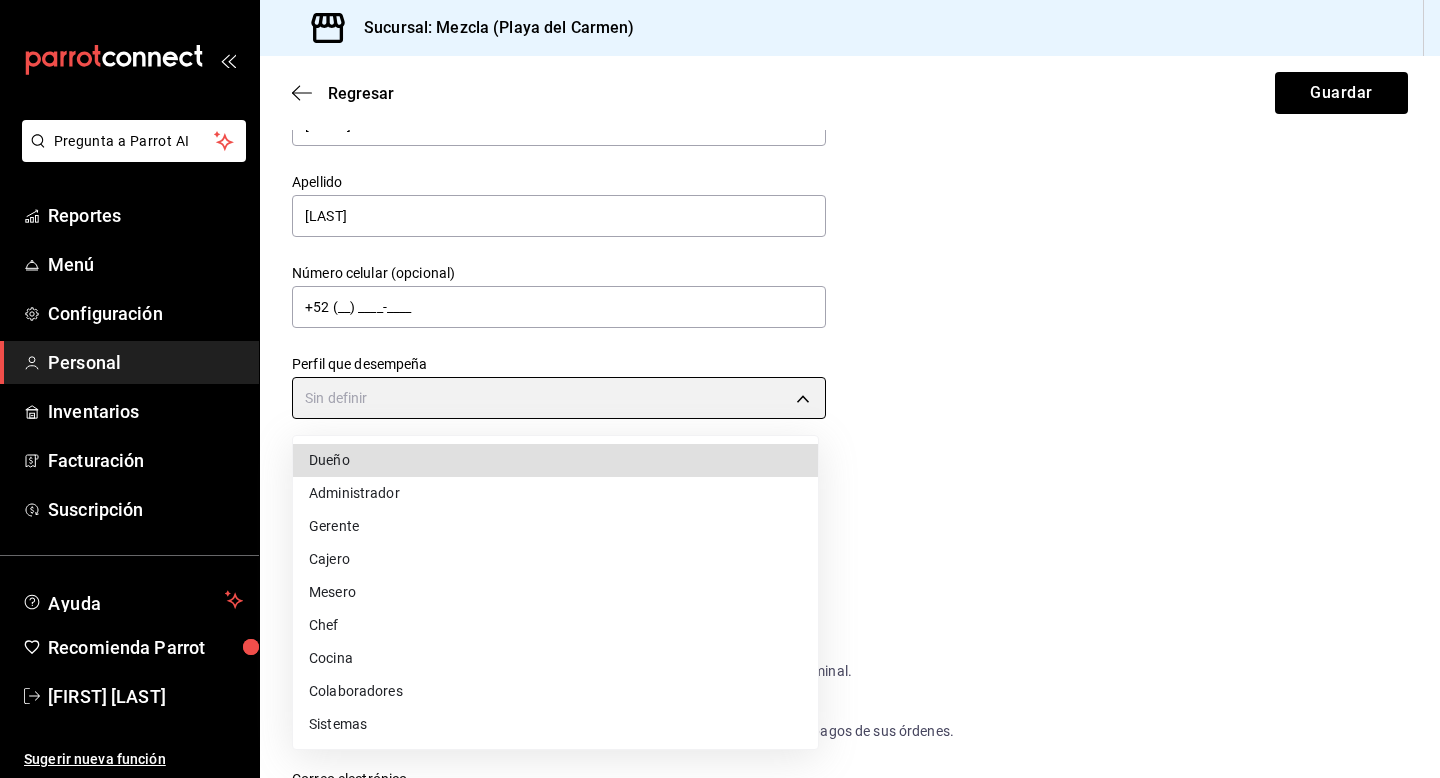 type on "ADMIN" 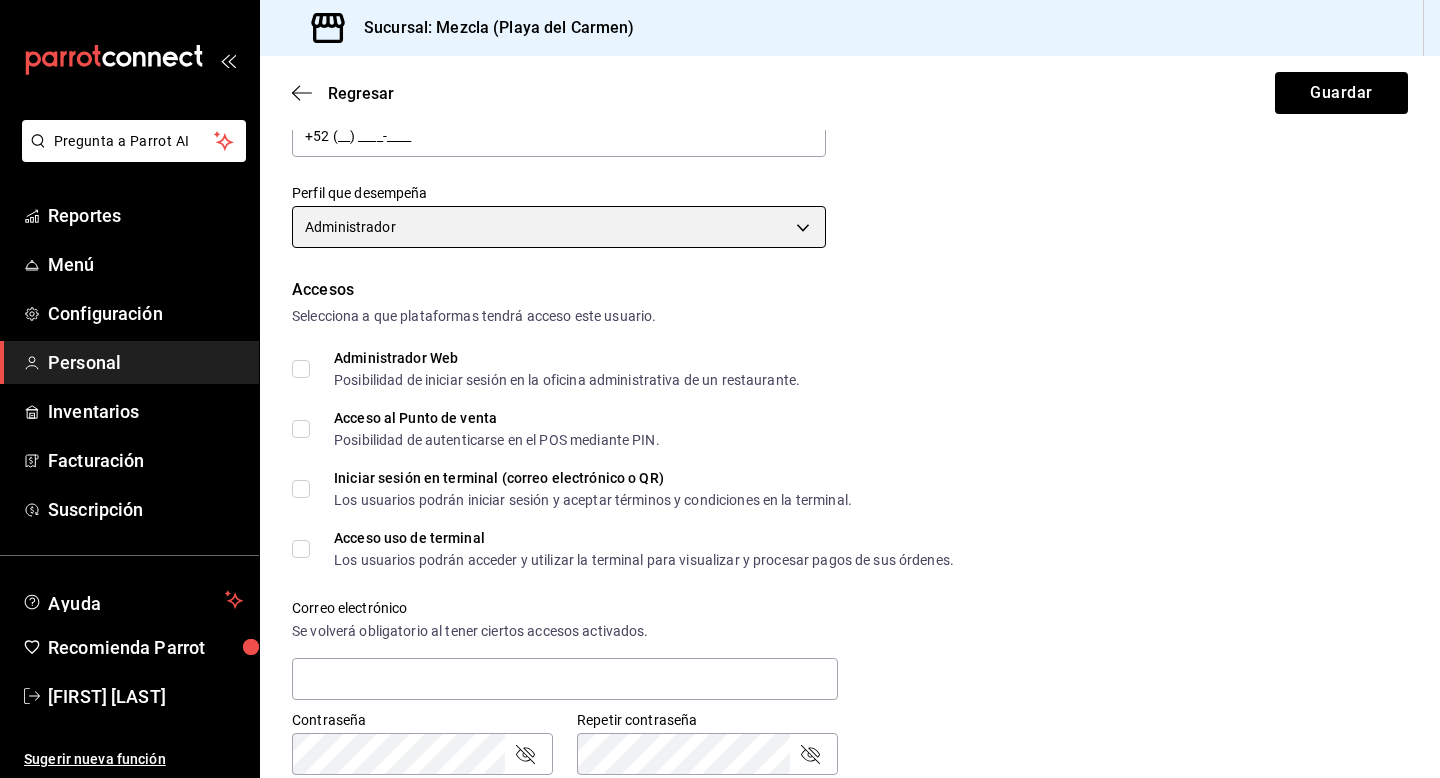 scroll, scrollTop: 297, scrollLeft: 0, axis: vertical 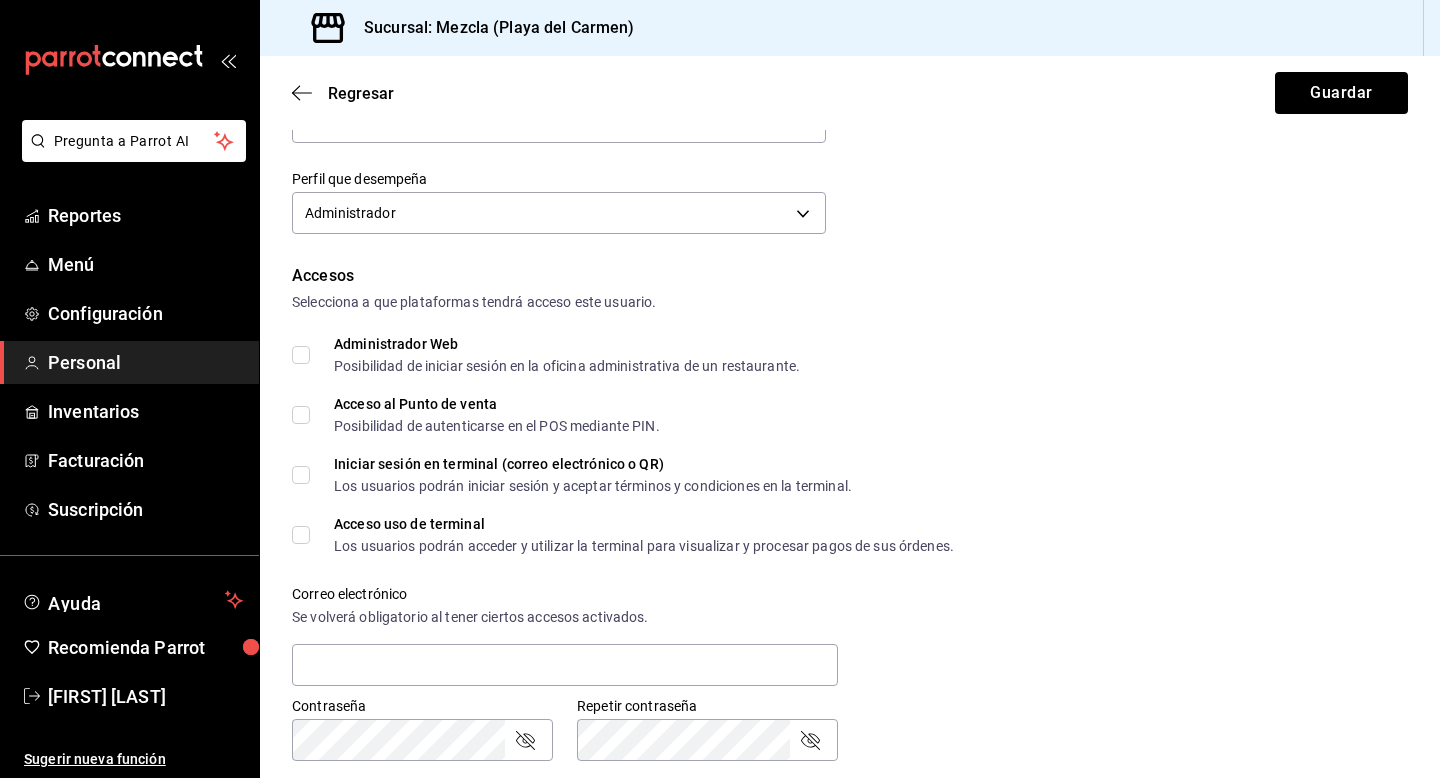 click on "Administrador Web Posibilidad de iniciar sesión en la oficina administrativa de un restaurante." at bounding box center [546, 355] 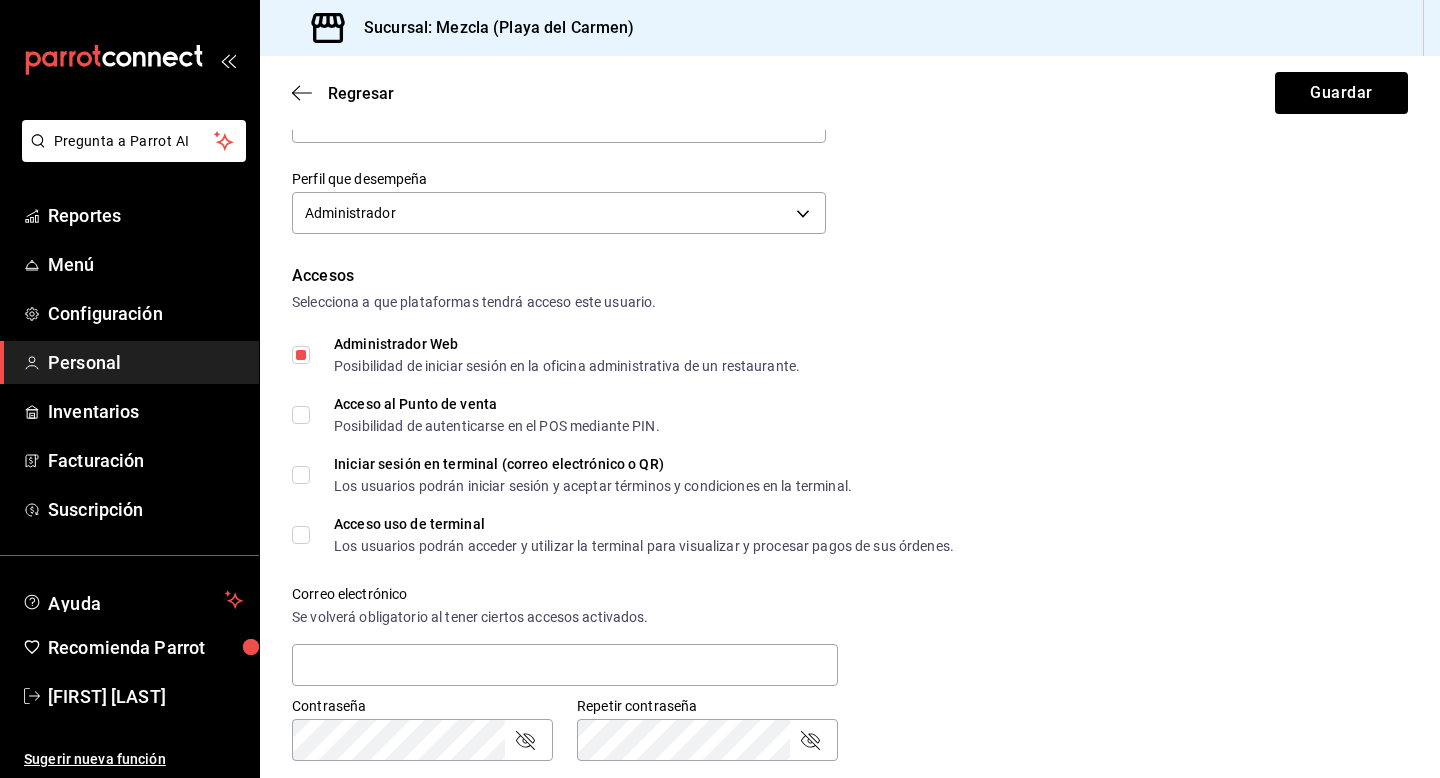 click on "Acceso al Punto de venta Posibilidad de autenticarse en el POS mediante PIN." at bounding box center (476, 415) 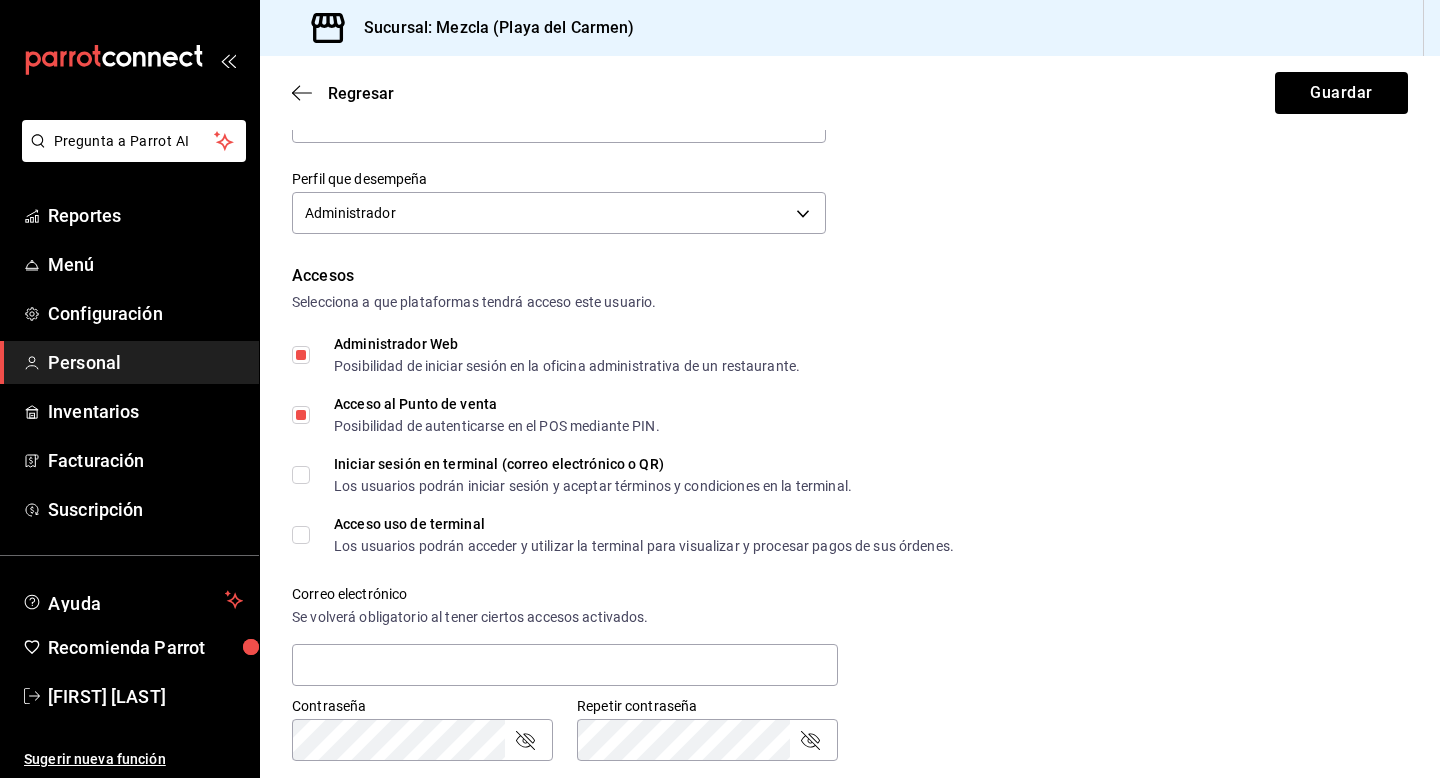 click on "Iniciar sesión en terminal (correo electrónico o QR) Los usuarios podrán iniciar sesión y aceptar términos y condiciones en la terminal." at bounding box center [572, 475] 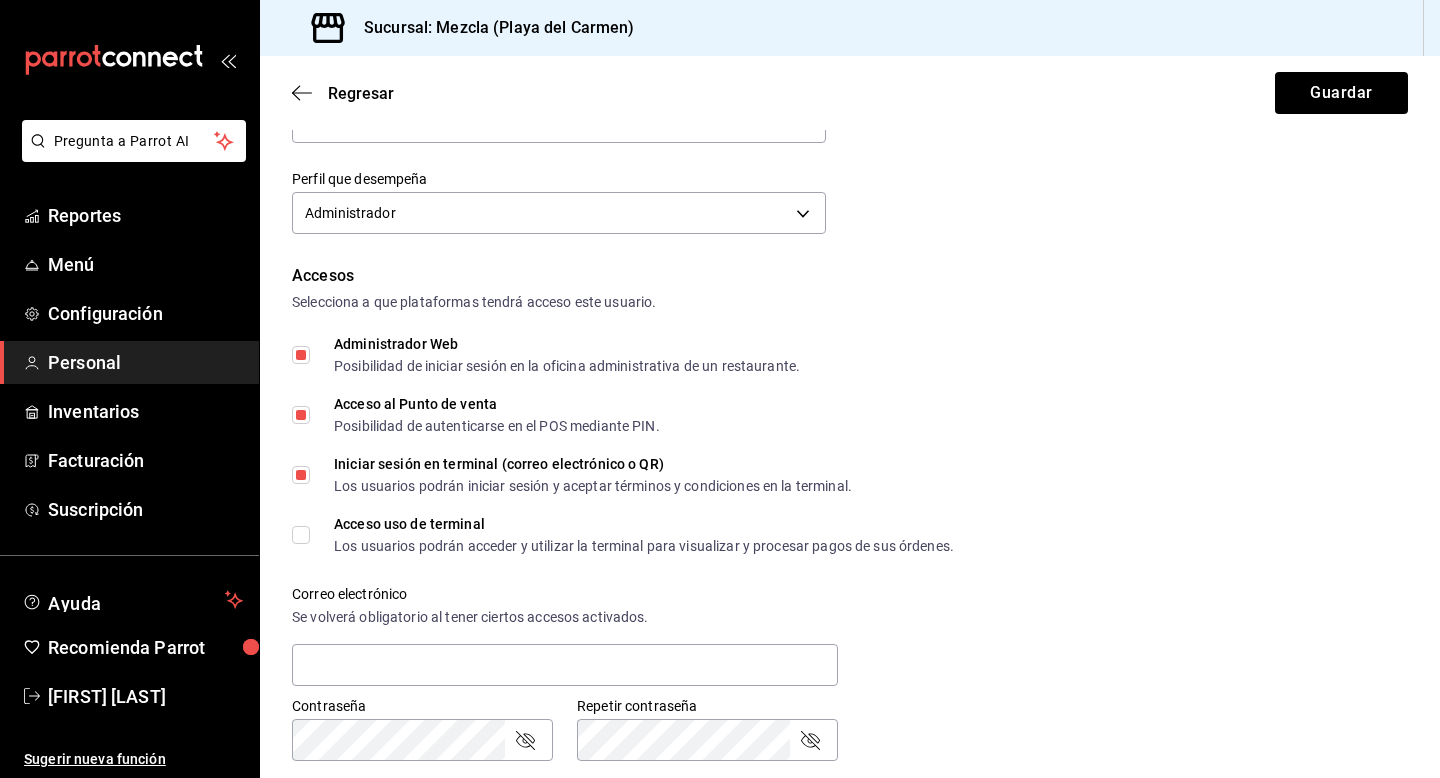 click on "Acceso uso de terminal Los usuarios podrán acceder y utilizar la terminal para visualizar y procesar pagos de sus órdenes." at bounding box center [301, 535] 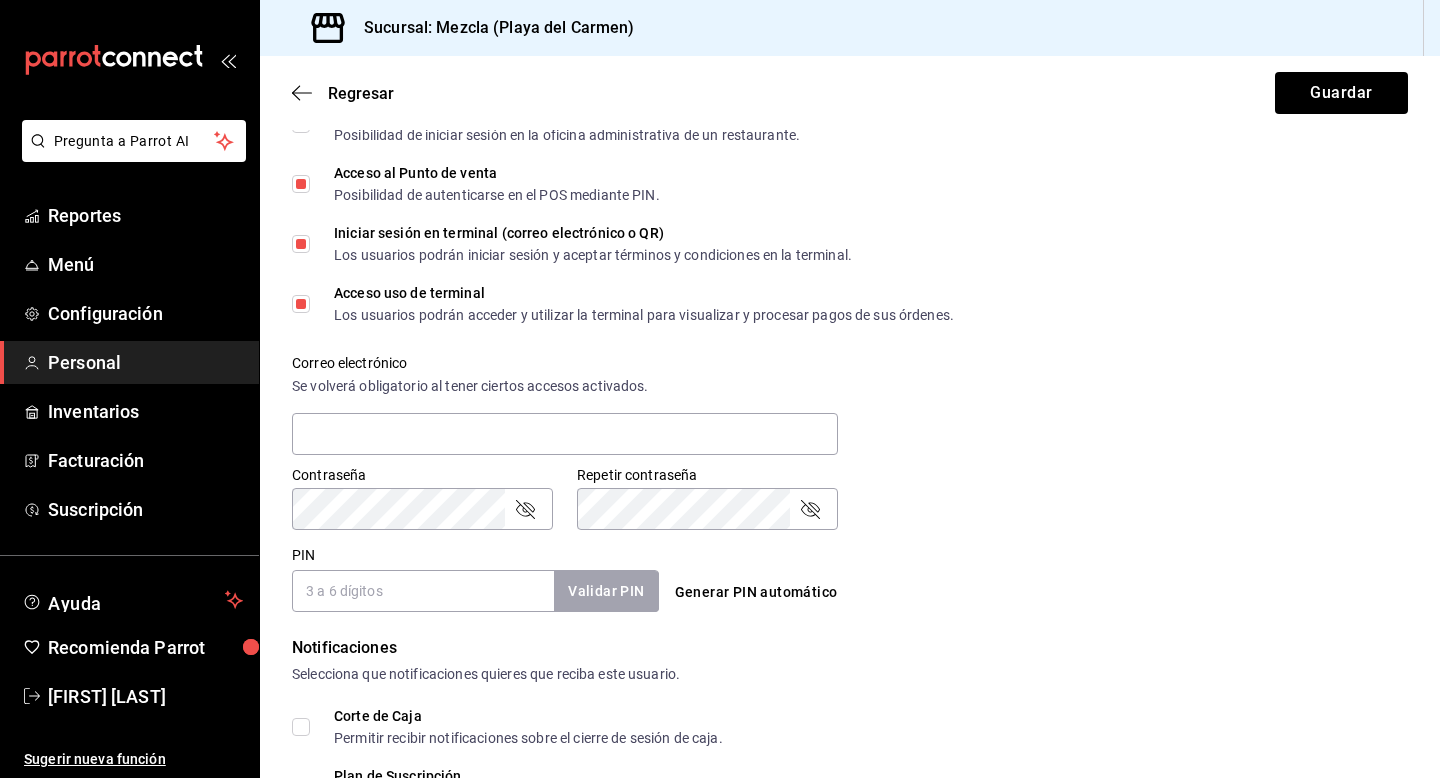 scroll, scrollTop: 547, scrollLeft: 0, axis: vertical 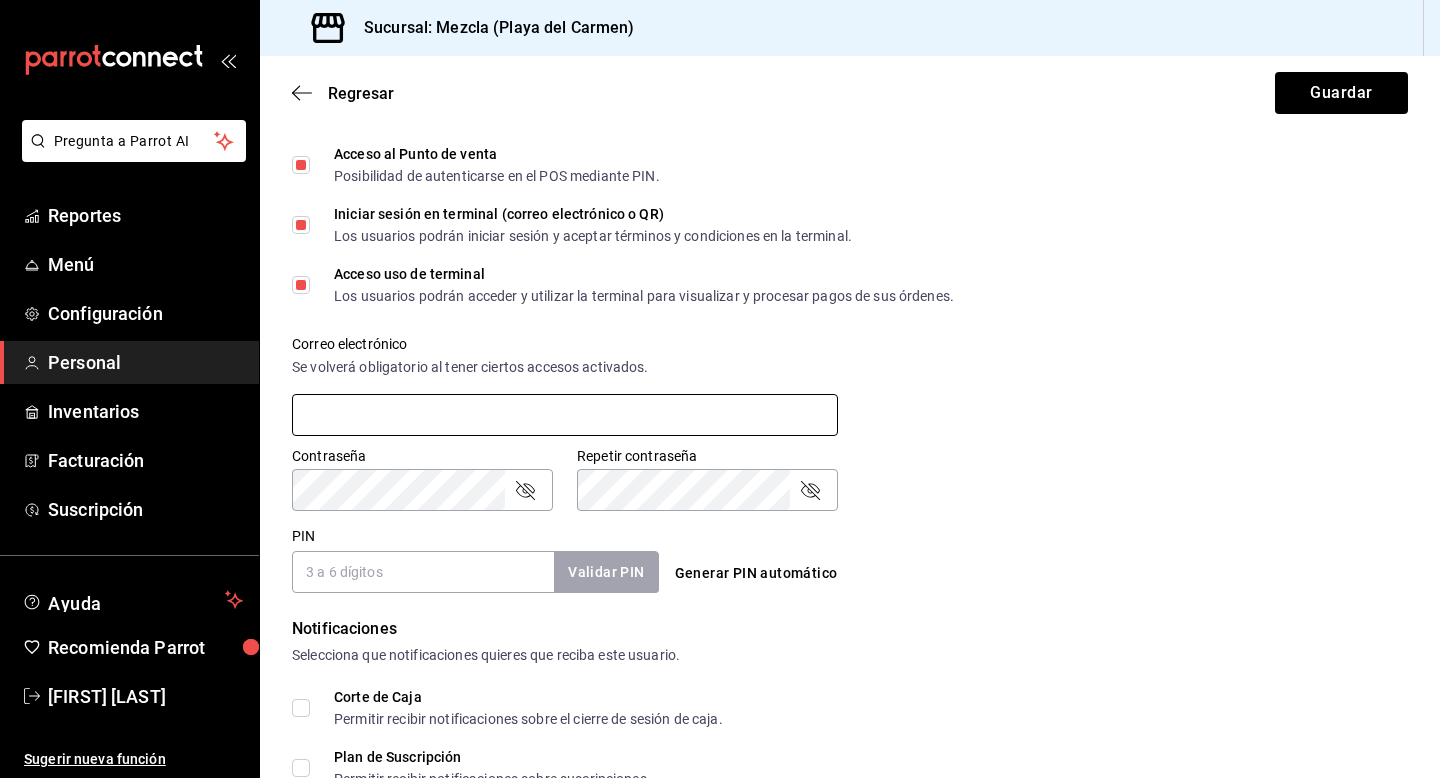 click at bounding box center [565, 415] 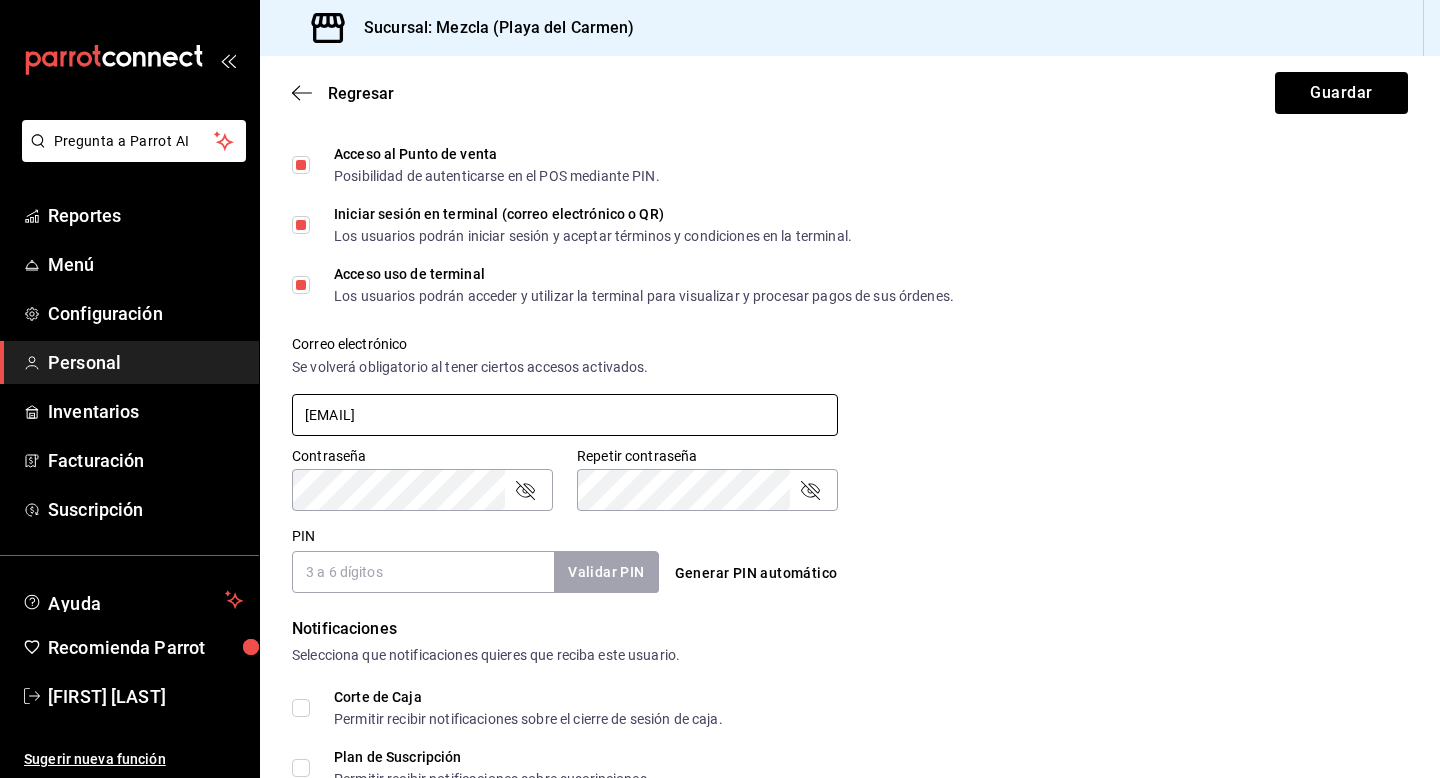 type on "[EMAIL]" 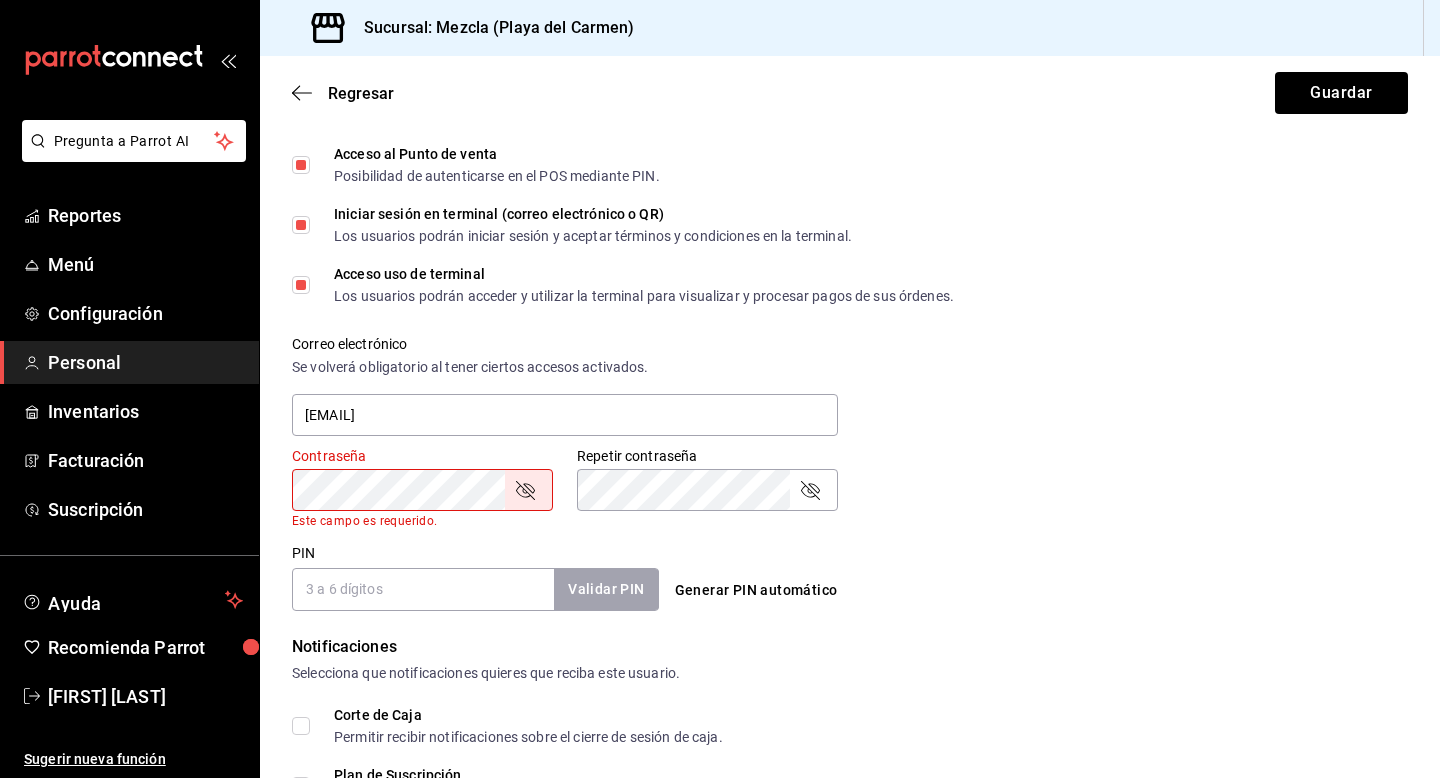 type 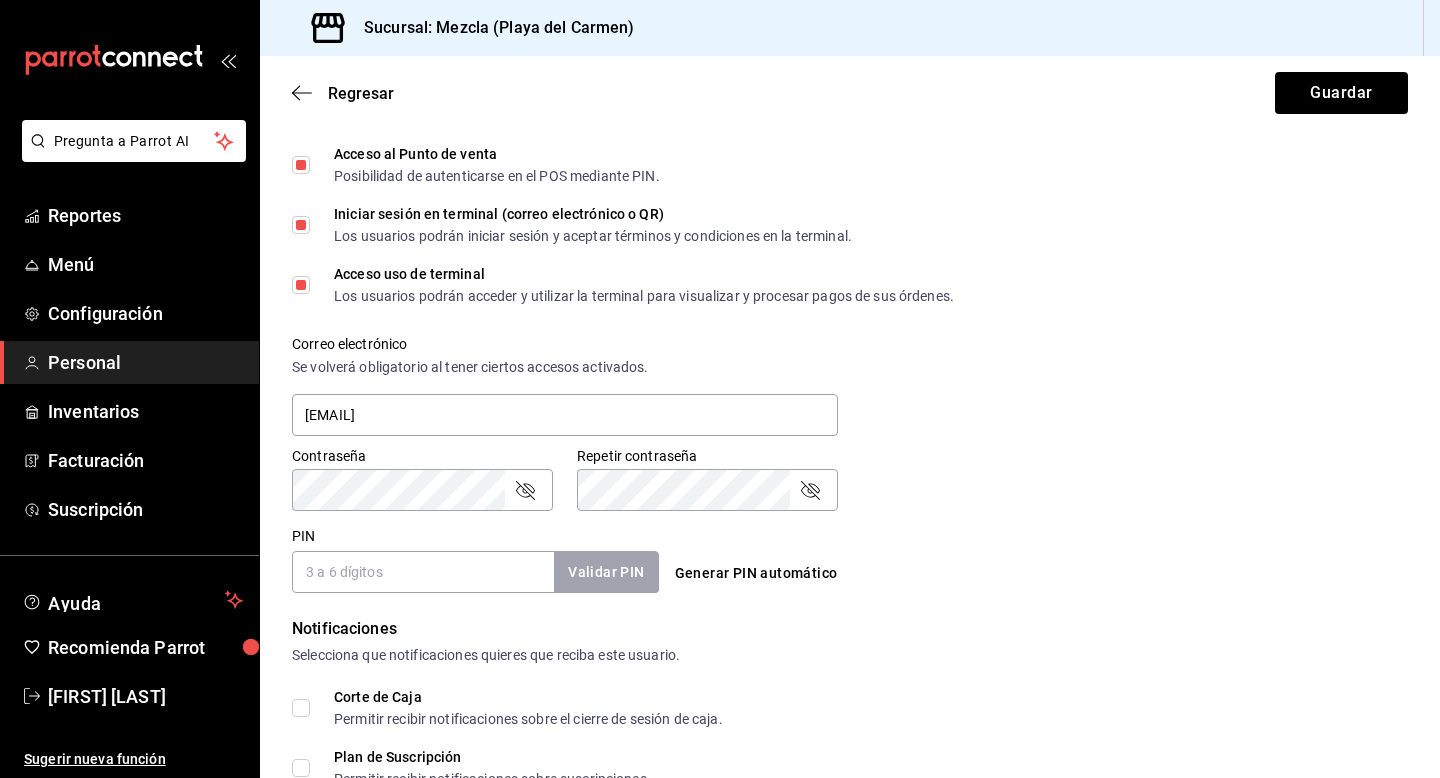 click on "PIN" at bounding box center (423, 572) 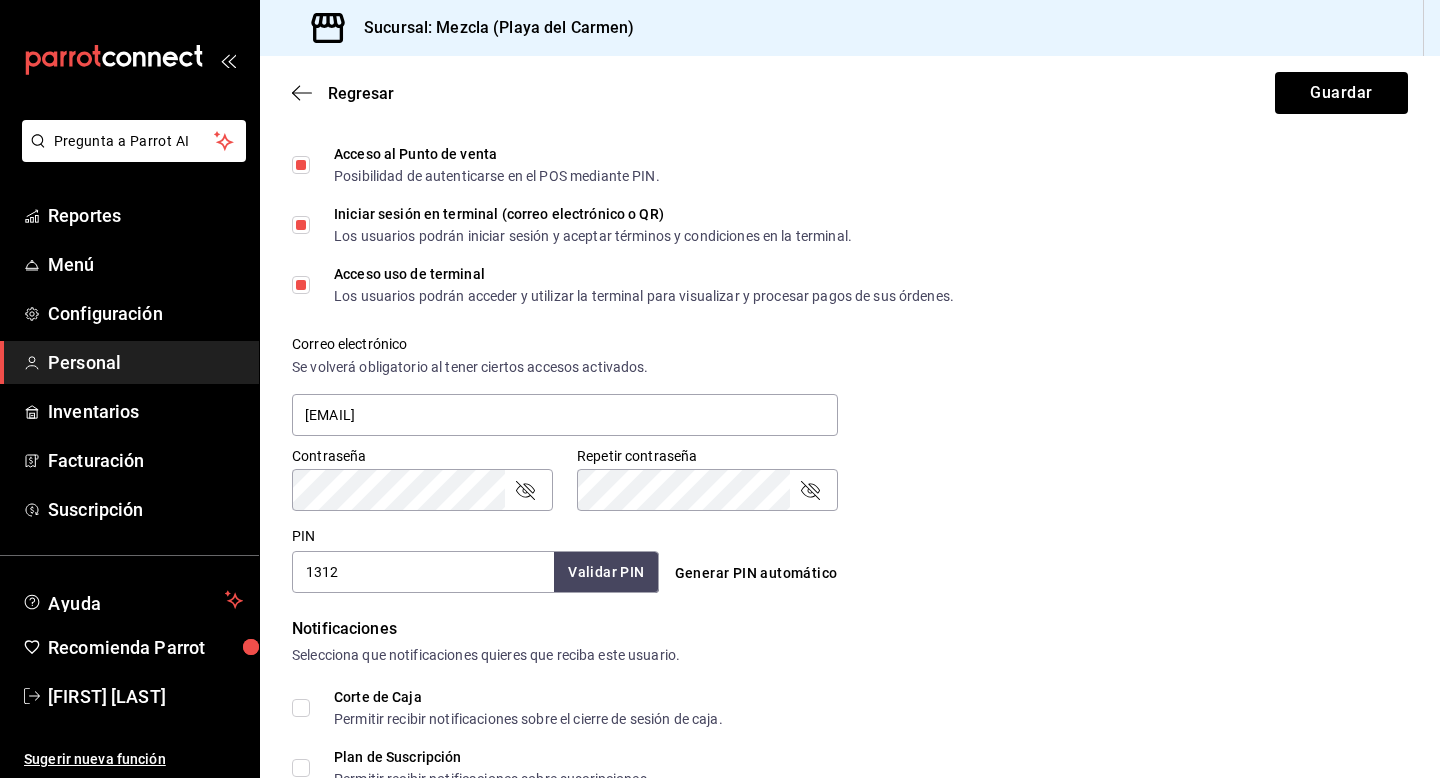 type on "1312" 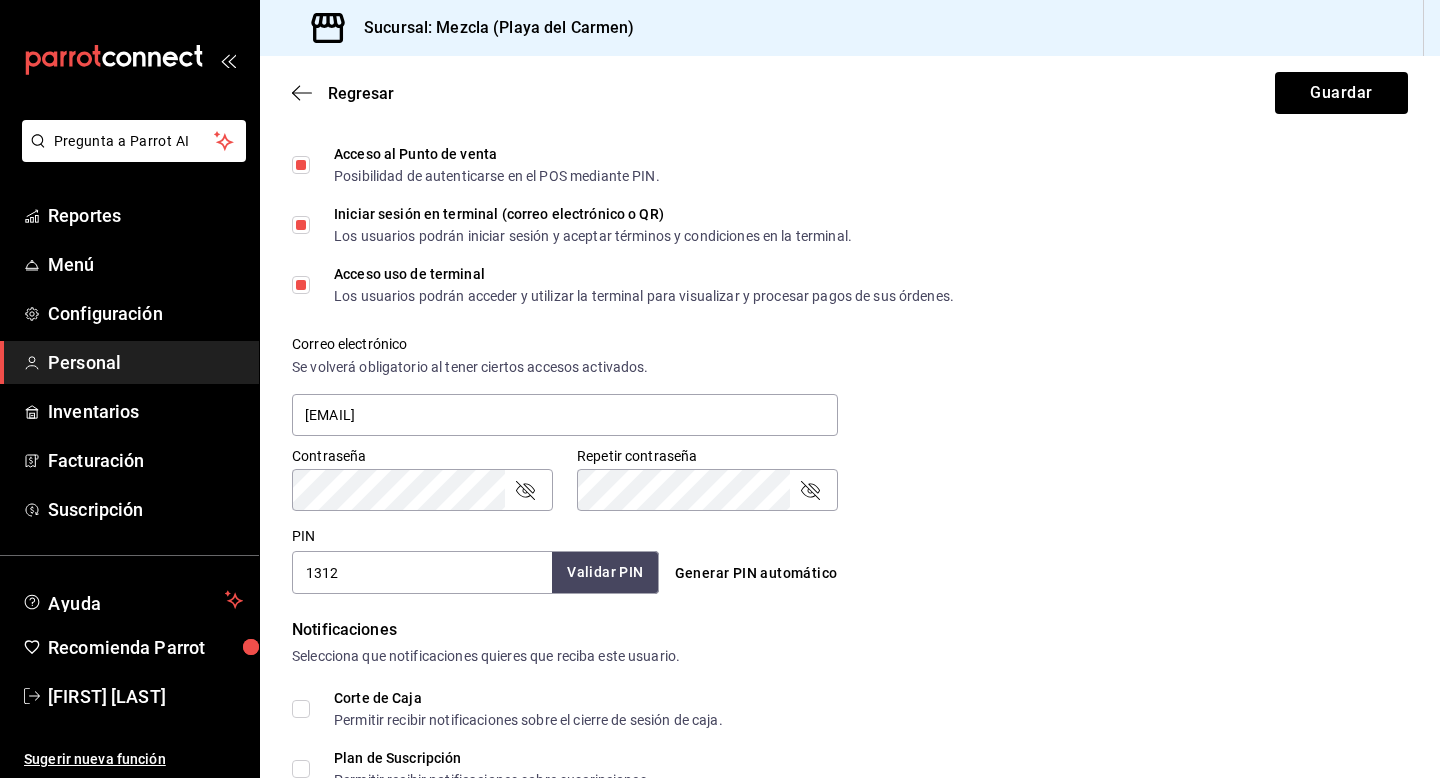 click on "Validar PIN" at bounding box center (605, 572) 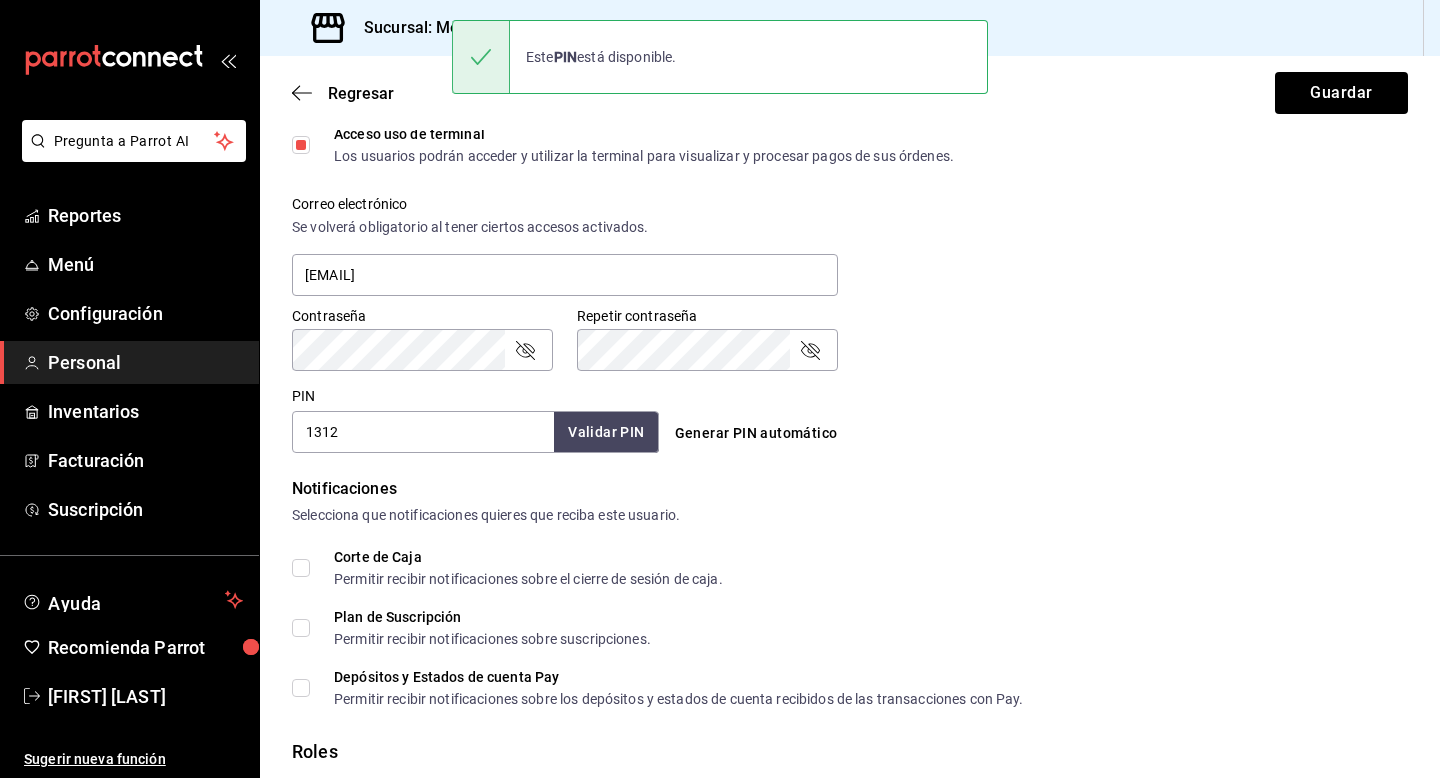 scroll, scrollTop: 820, scrollLeft: 0, axis: vertical 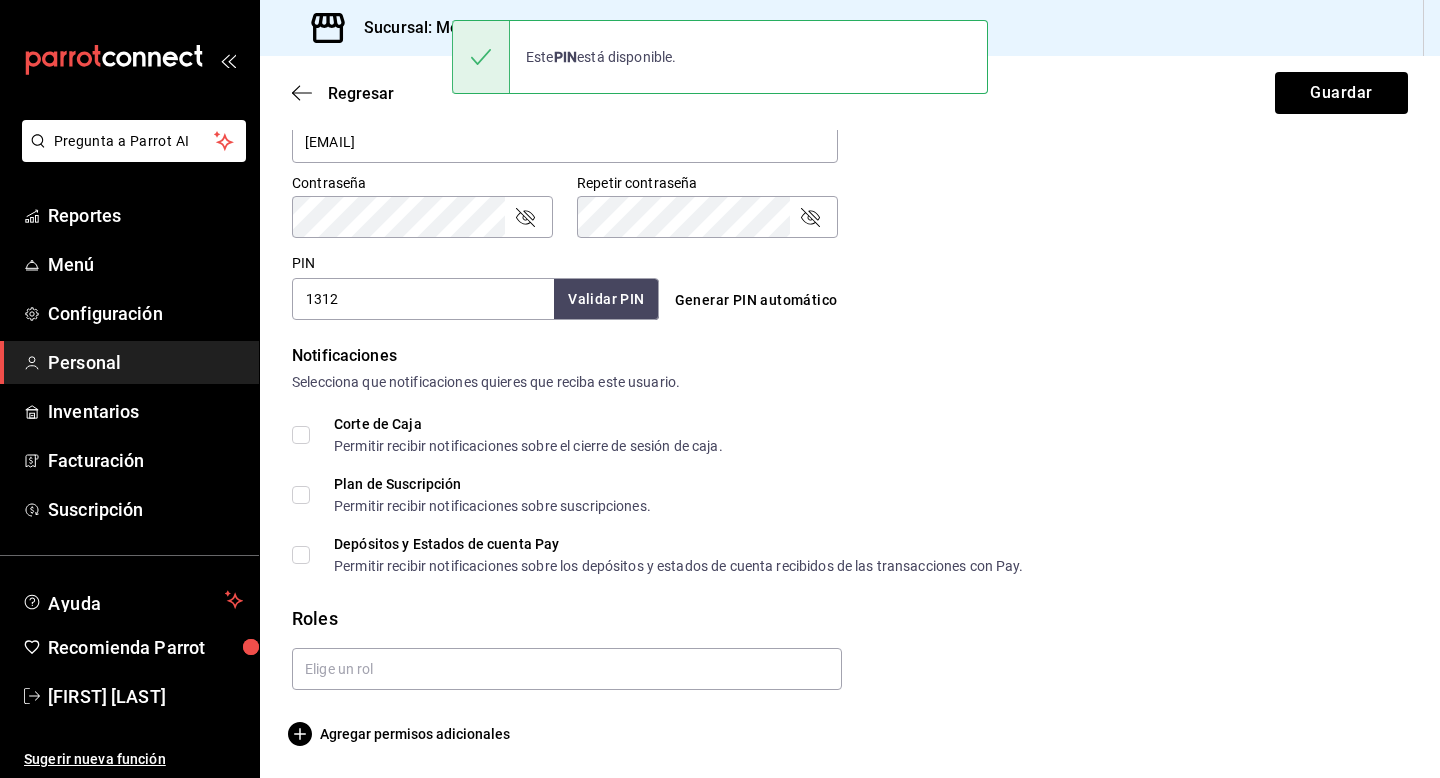 click on "Corte de Caja Permitir recibir notificaciones sobre el cierre de sesión de caja." at bounding box center [301, 435] 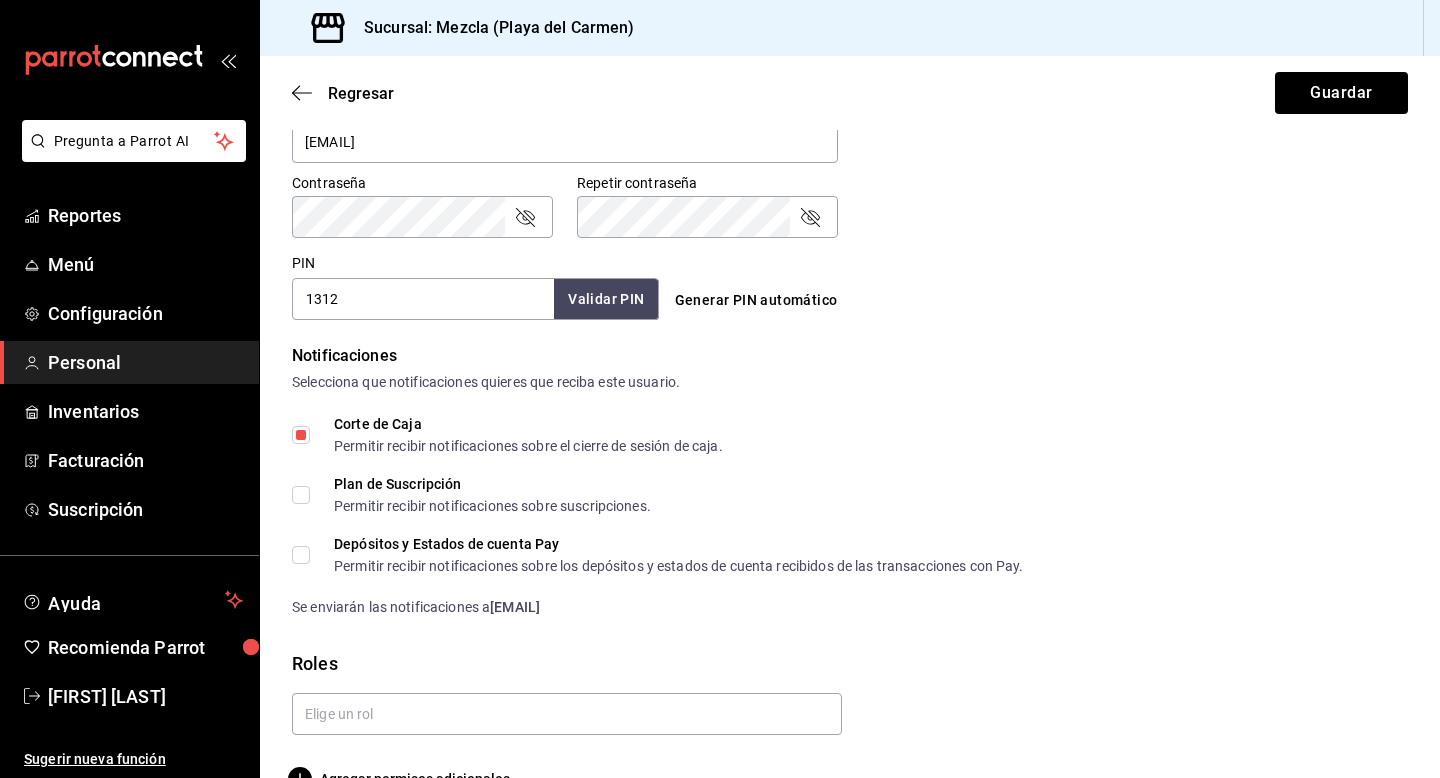 click on "Plan de Suscripción Permitir recibir notificaciones sobre suscripciones." at bounding box center [471, 495] 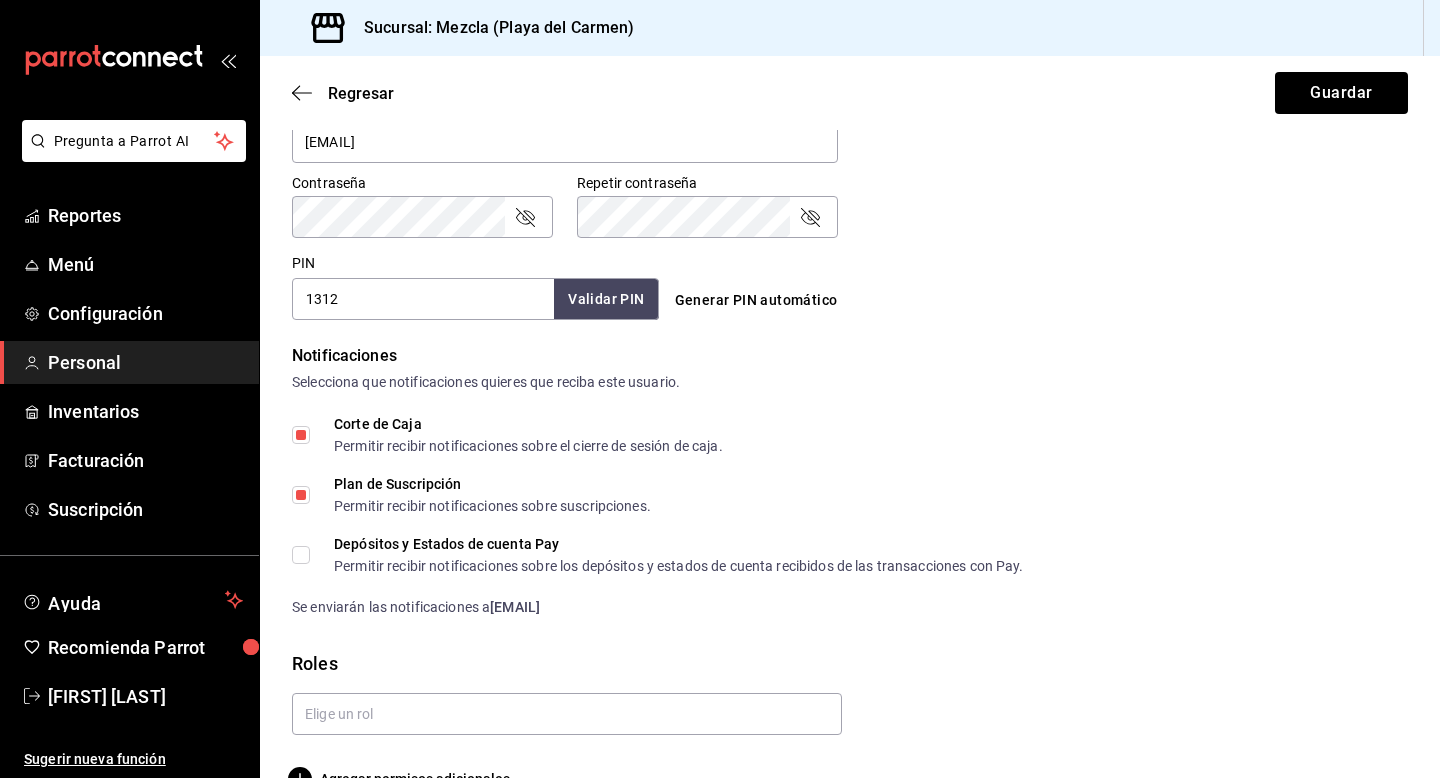 click on "Corte de Caja Permitir recibir notificaciones sobre el cierre de sesión de caja. Plan de Suscripción Permitir recibir notificaciones sobre suscripciones. Depósitos y Estados de cuenta Pay Permitir recibir notificaciones sobre los depósitos y estados de cuenta recibidos de las transacciones con Pay. Se enviarán las notificaciones a  [EMAIL]" at bounding box center [850, 517] 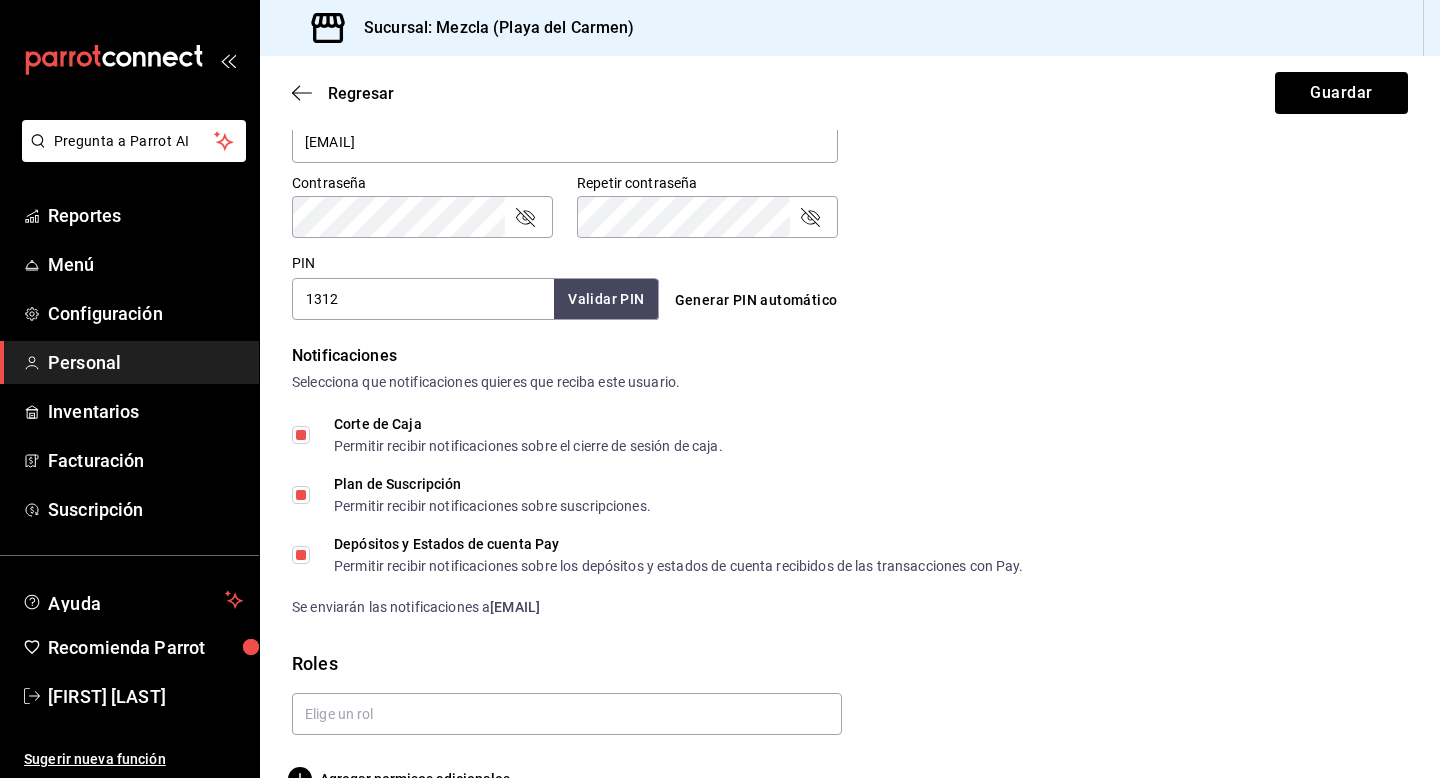 scroll, scrollTop: 865, scrollLeft: 0, axis: vertical 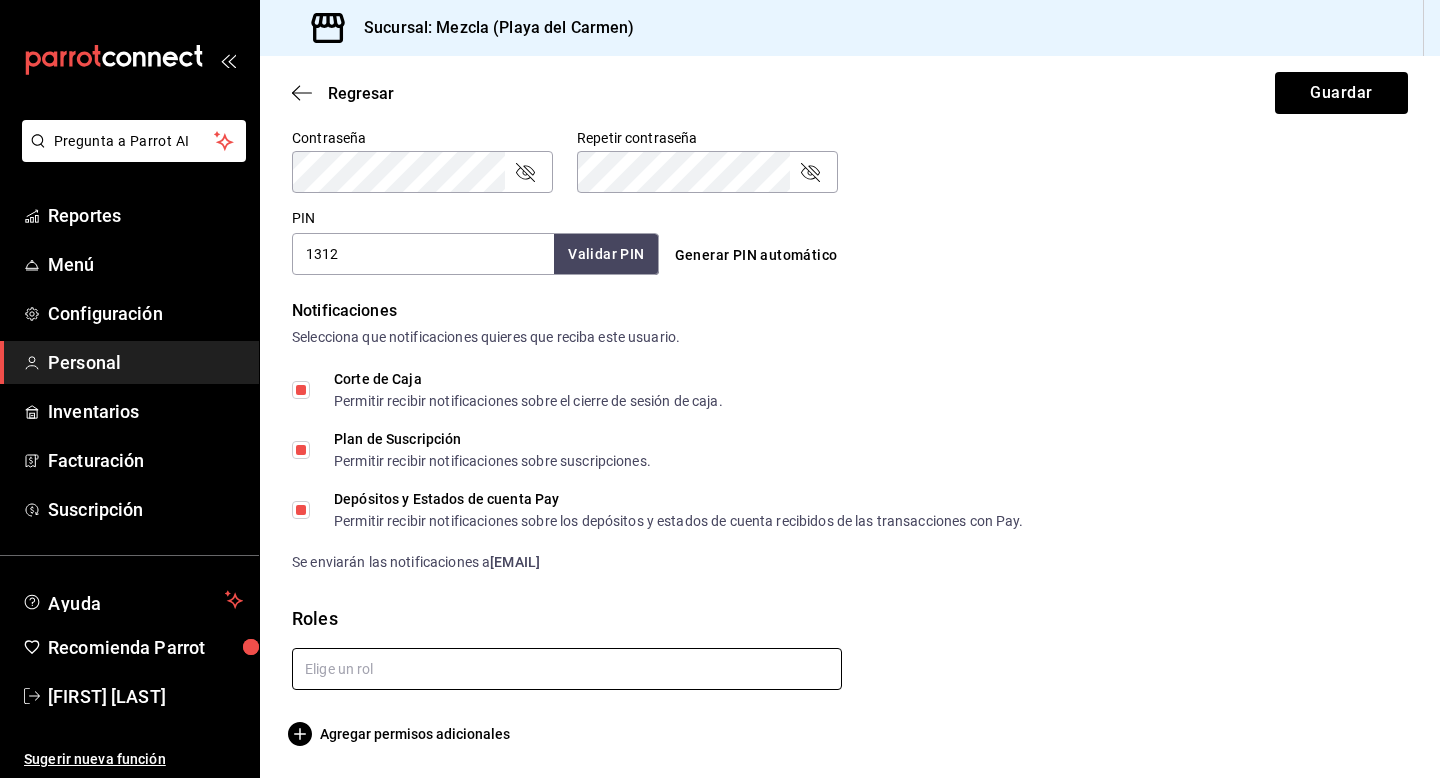 click at bounding box center (567, 669) 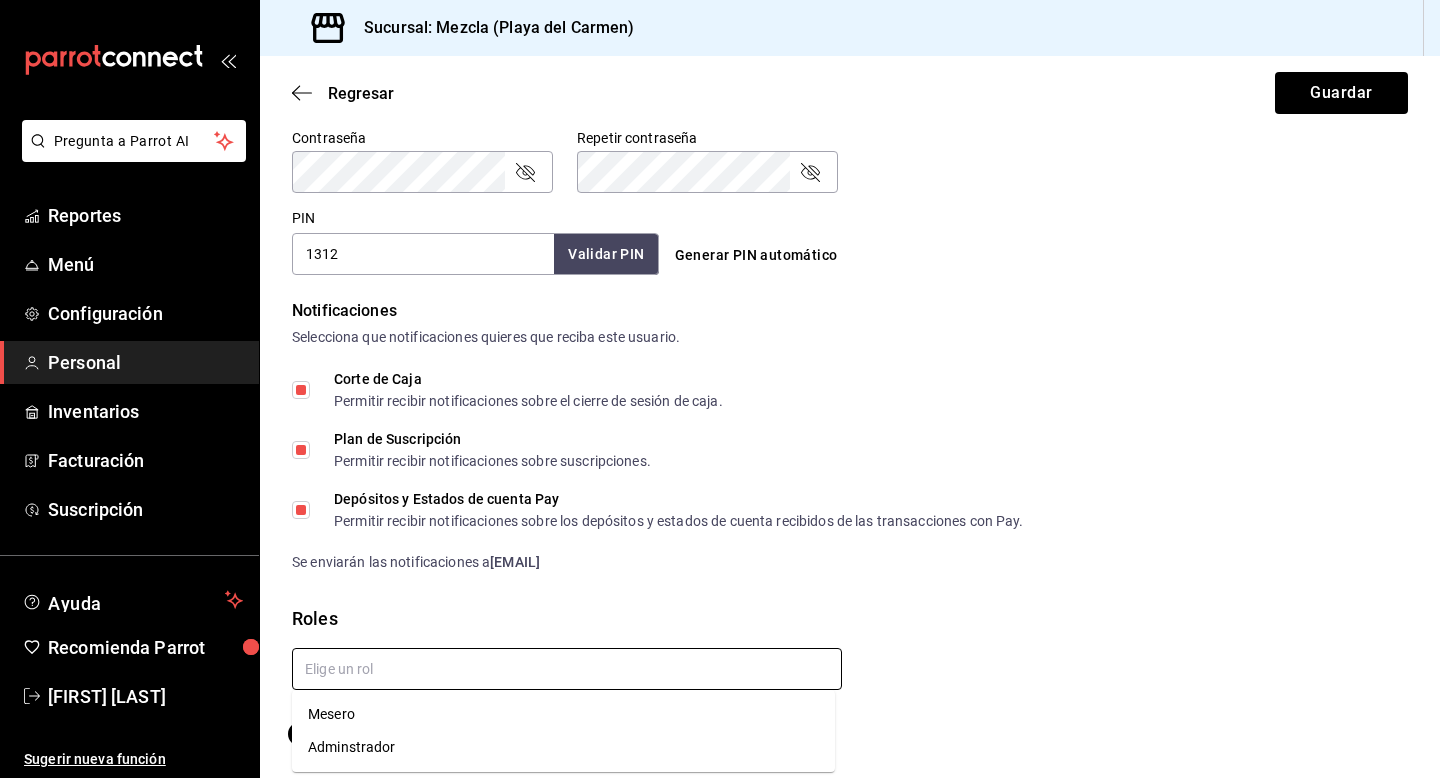 click on "Adminstrador" at bounding box center [563, 747] 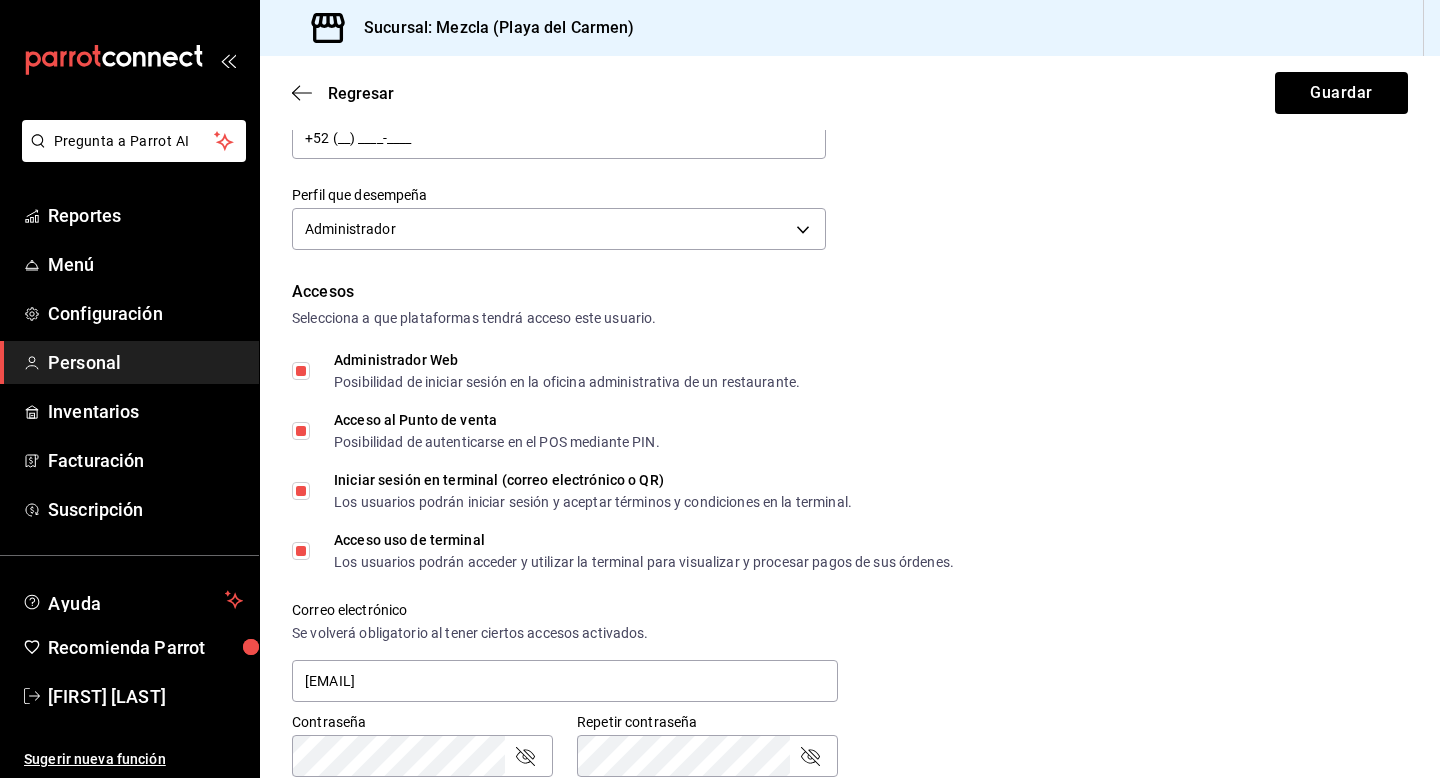 scroll, scrollTop: 0, scrollLeft: 0, axis: both 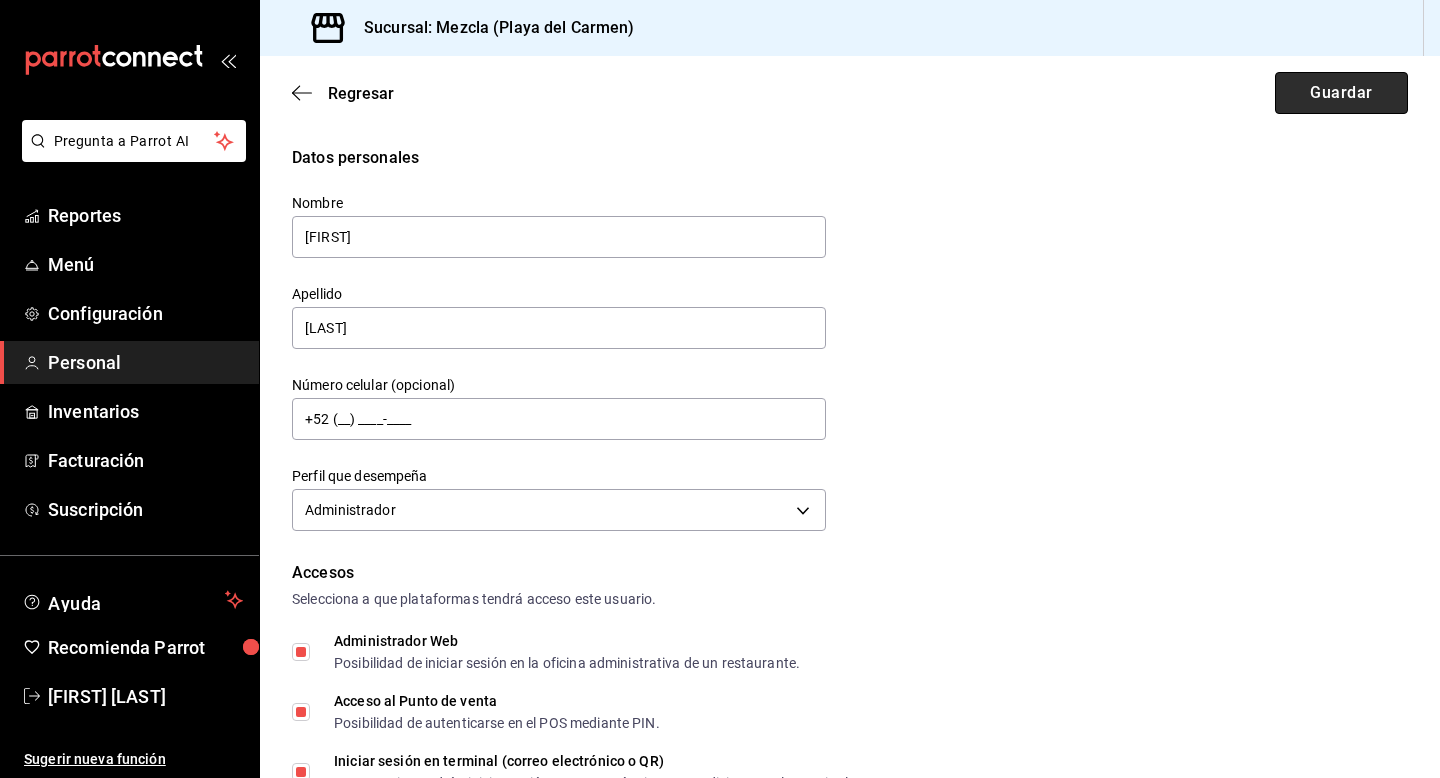 click on "Guardar" at bounding box center [1341, 93] 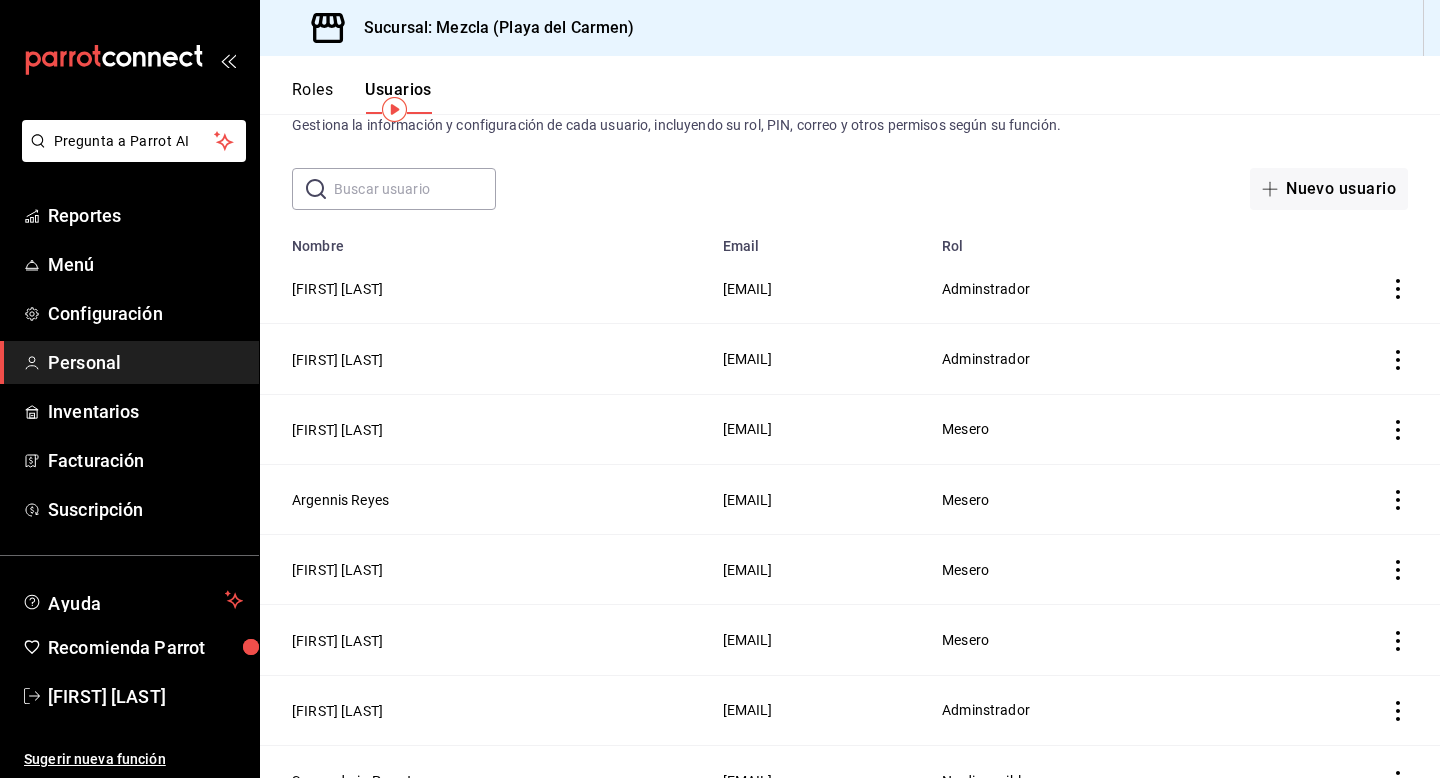 scroll, scrollTop: 0, scrollLeft: 0, axis: both 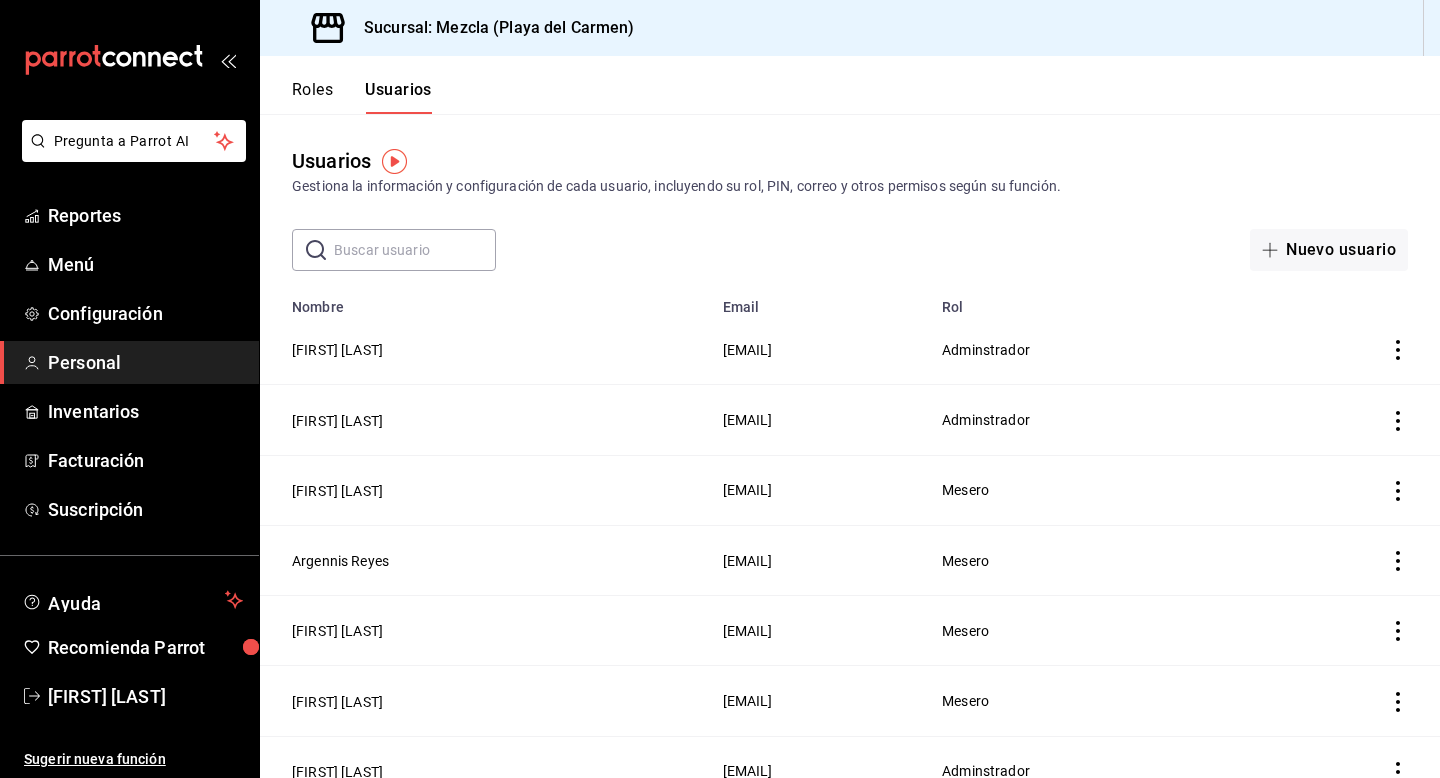 click on "Personal" at bounding box center [145, 362] 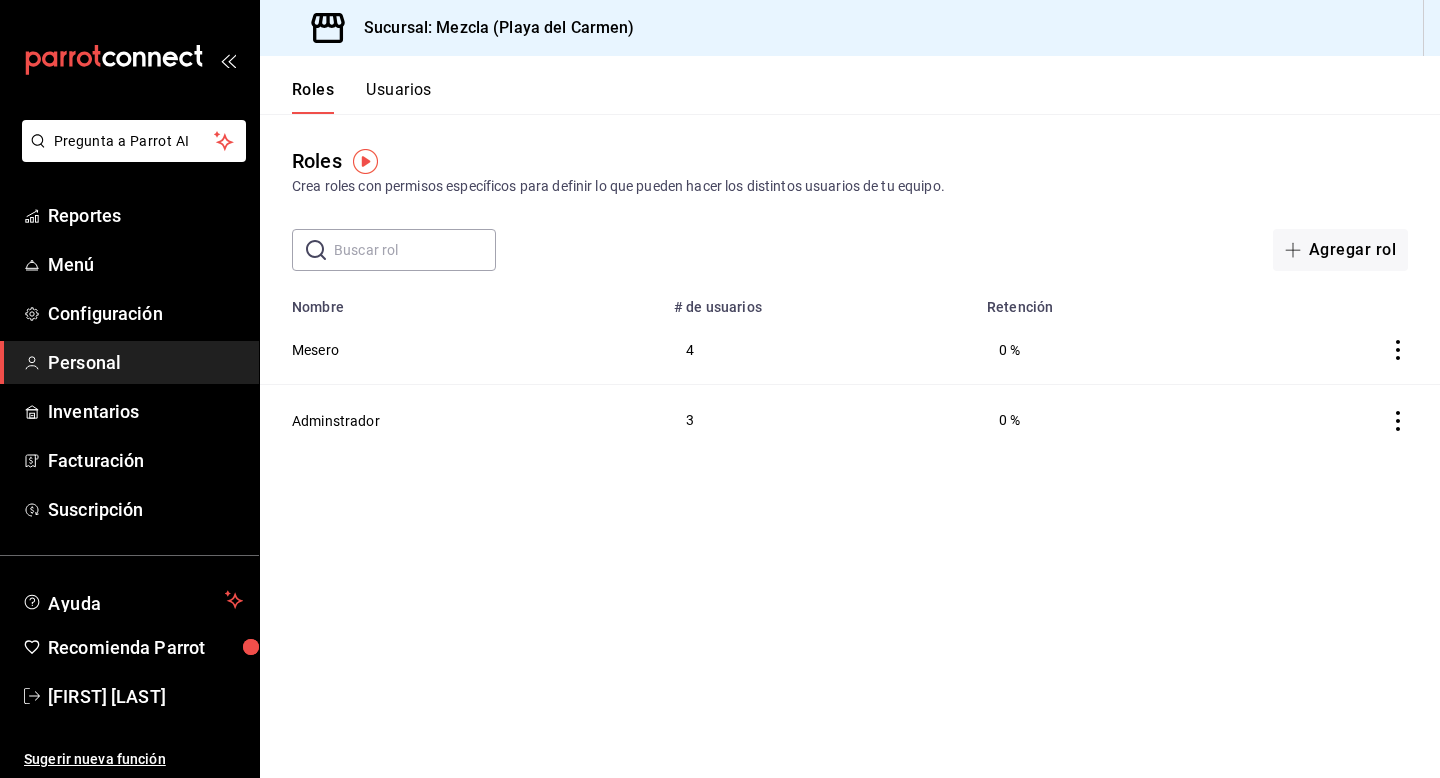 click 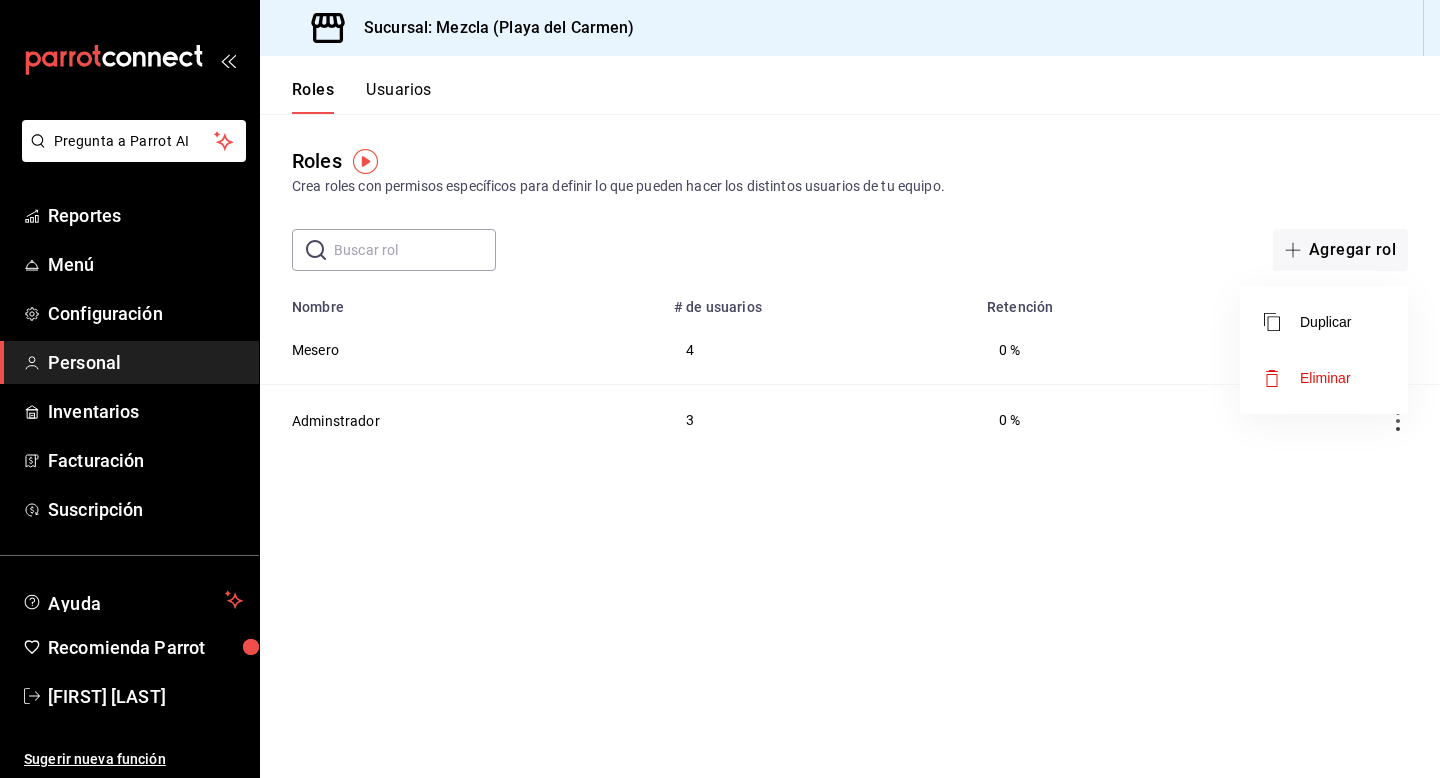 click at bounding box center [720, 389] 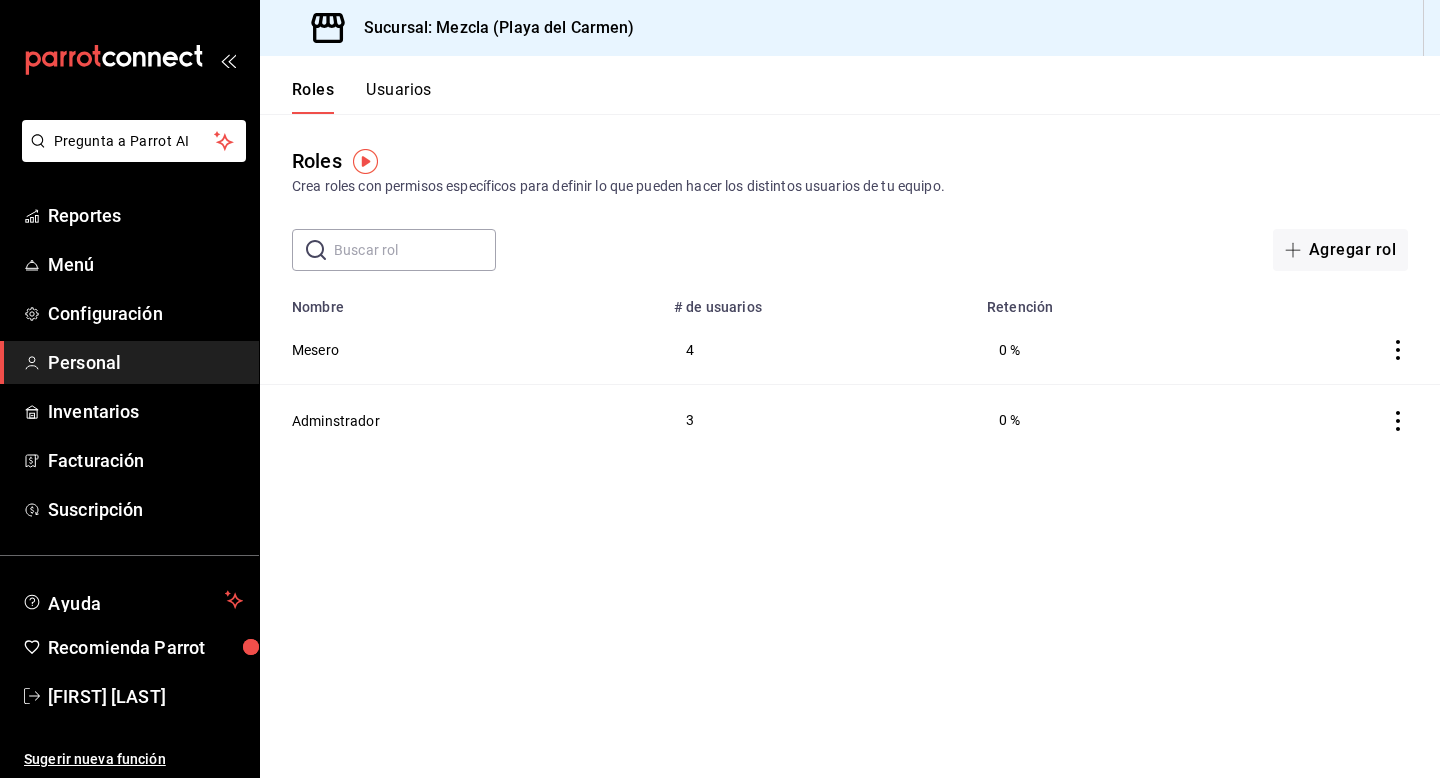 click on "Usuarios" at bounding box center (399, 97) 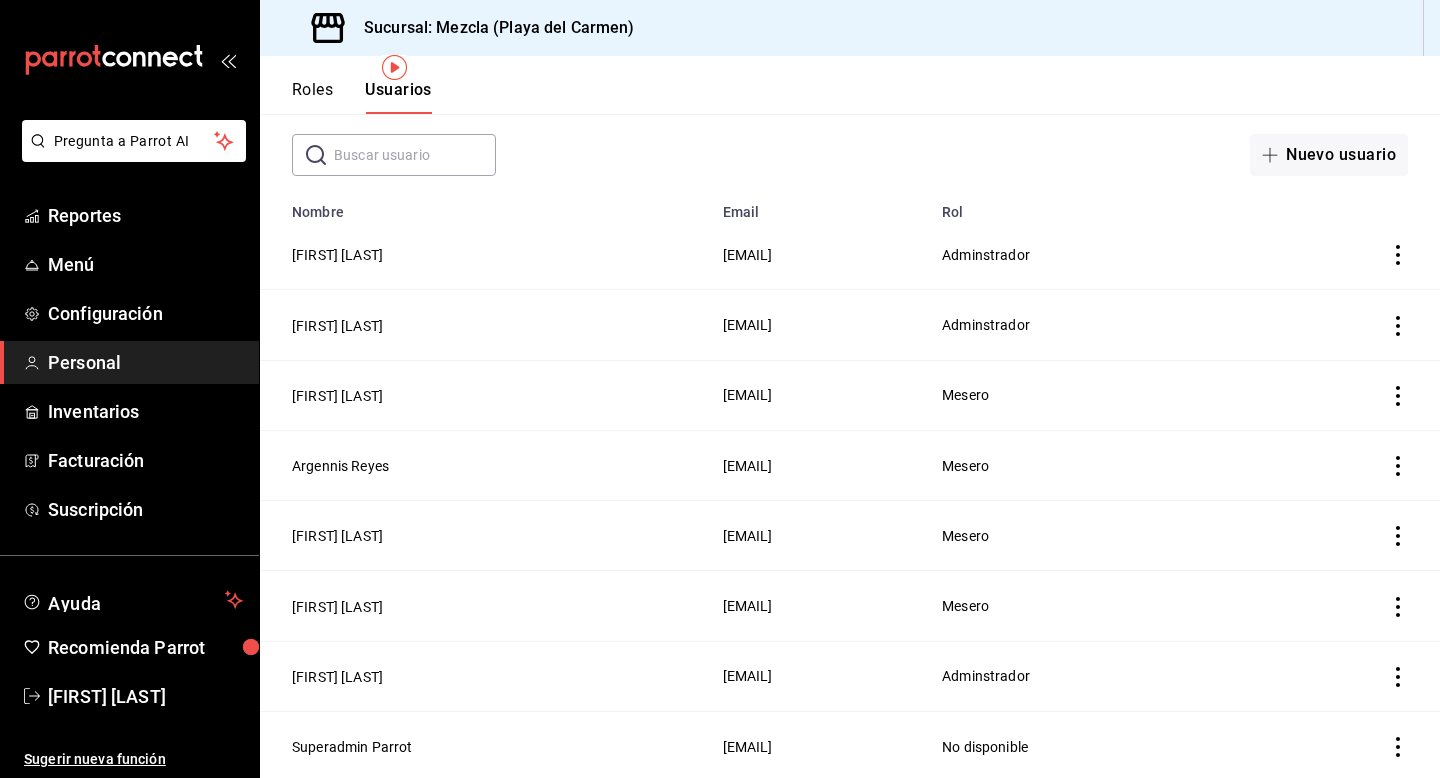 scroll, scrollTop: 0, scrollLeft: 0, axis: both 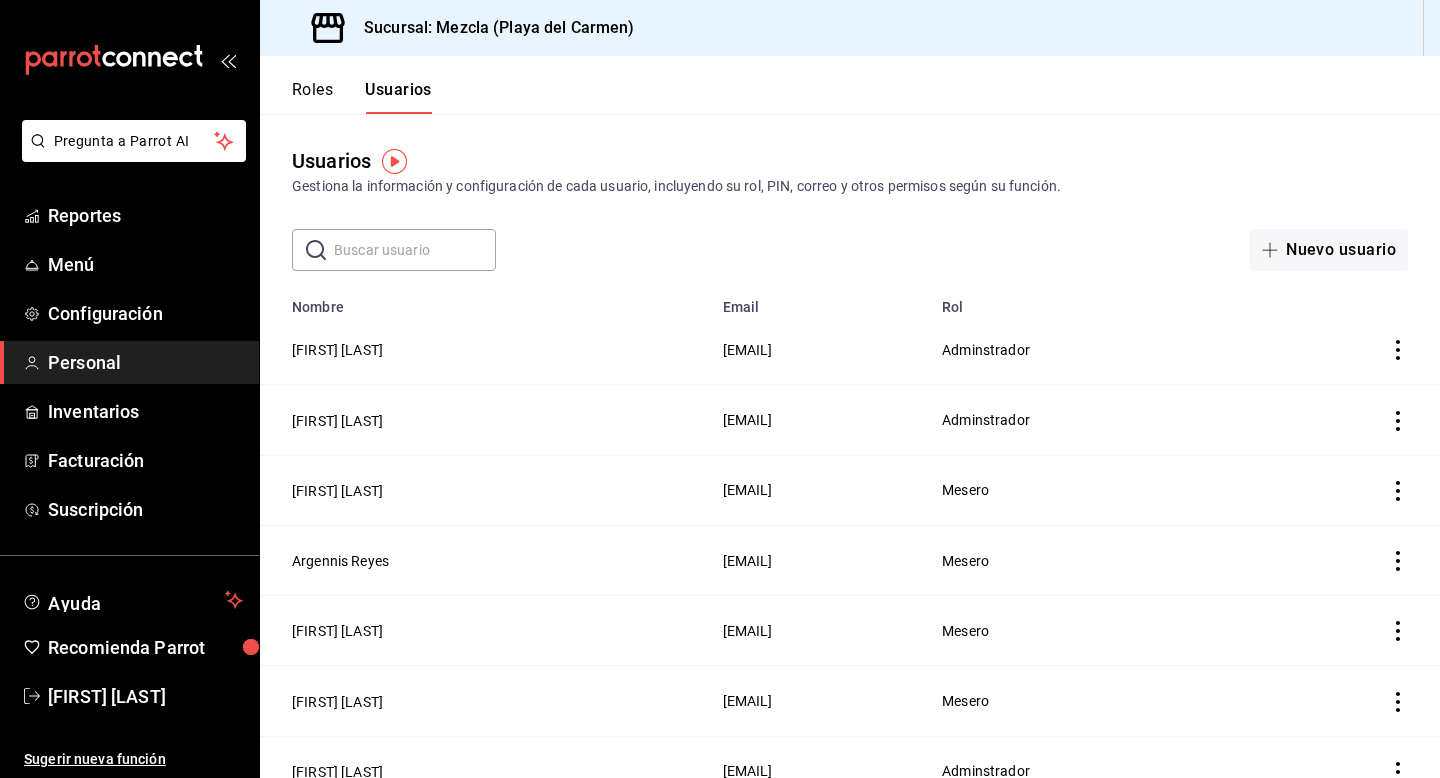 click on "Roles" at bounding box center (312, 97) 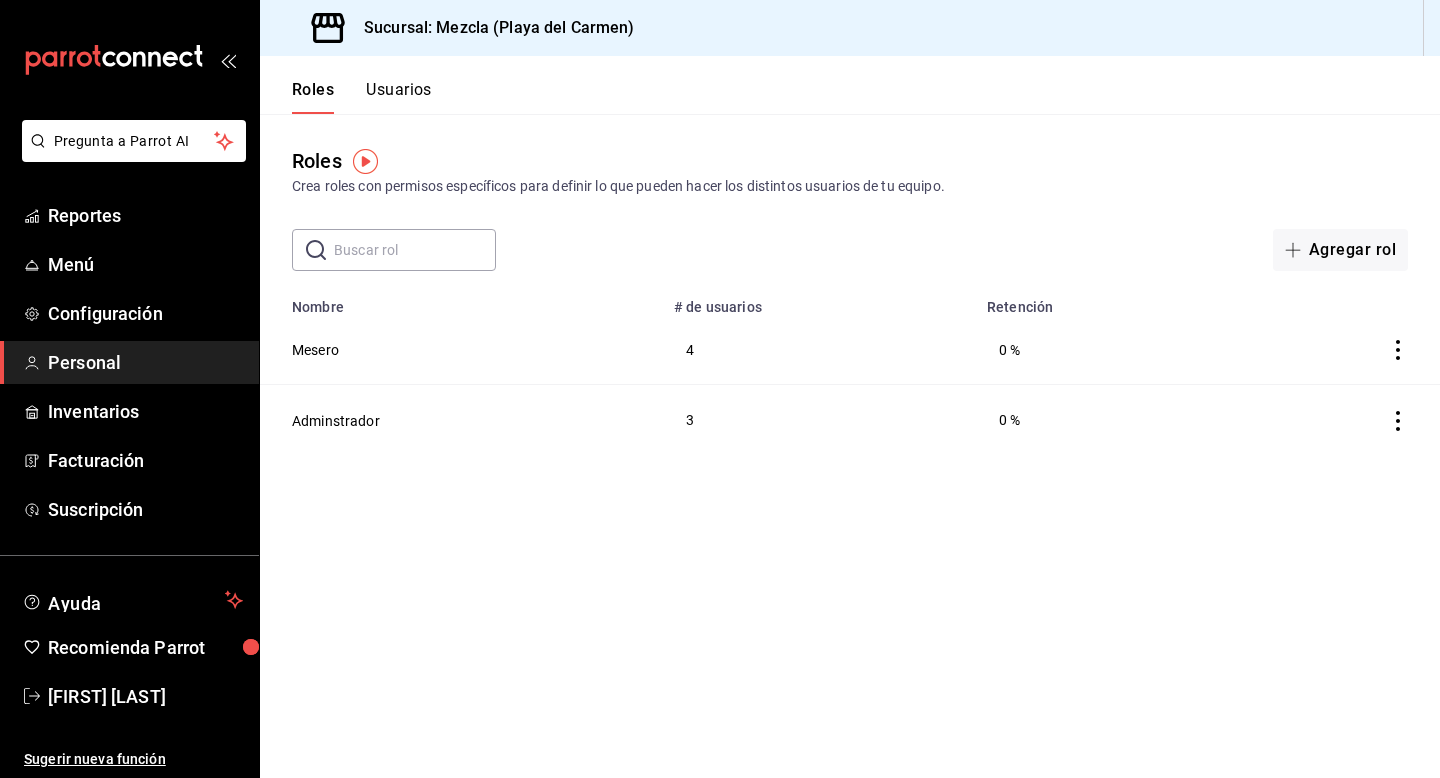click on "Usuarios" at bounding box center [399, 97] 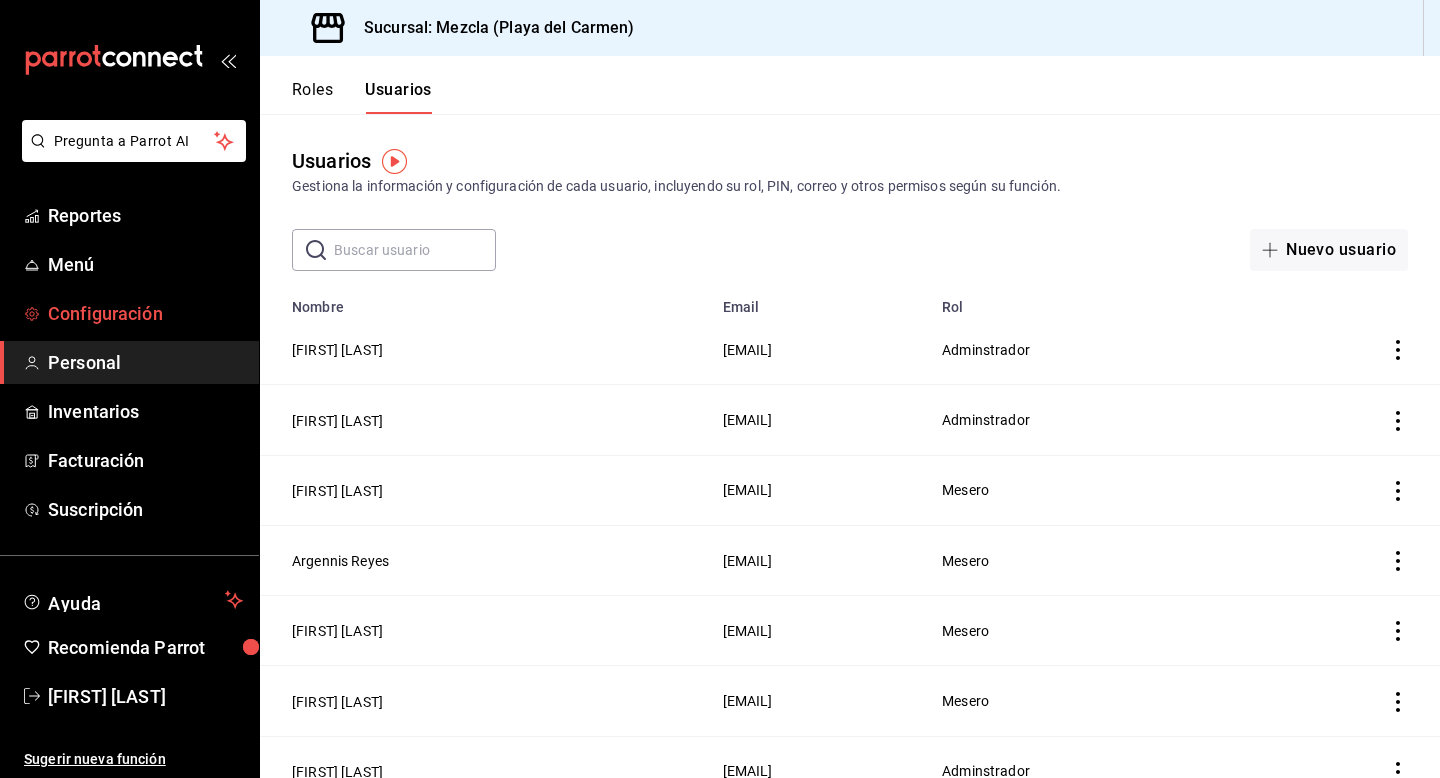 click on "Configuración" at bounding box center (145, 313) 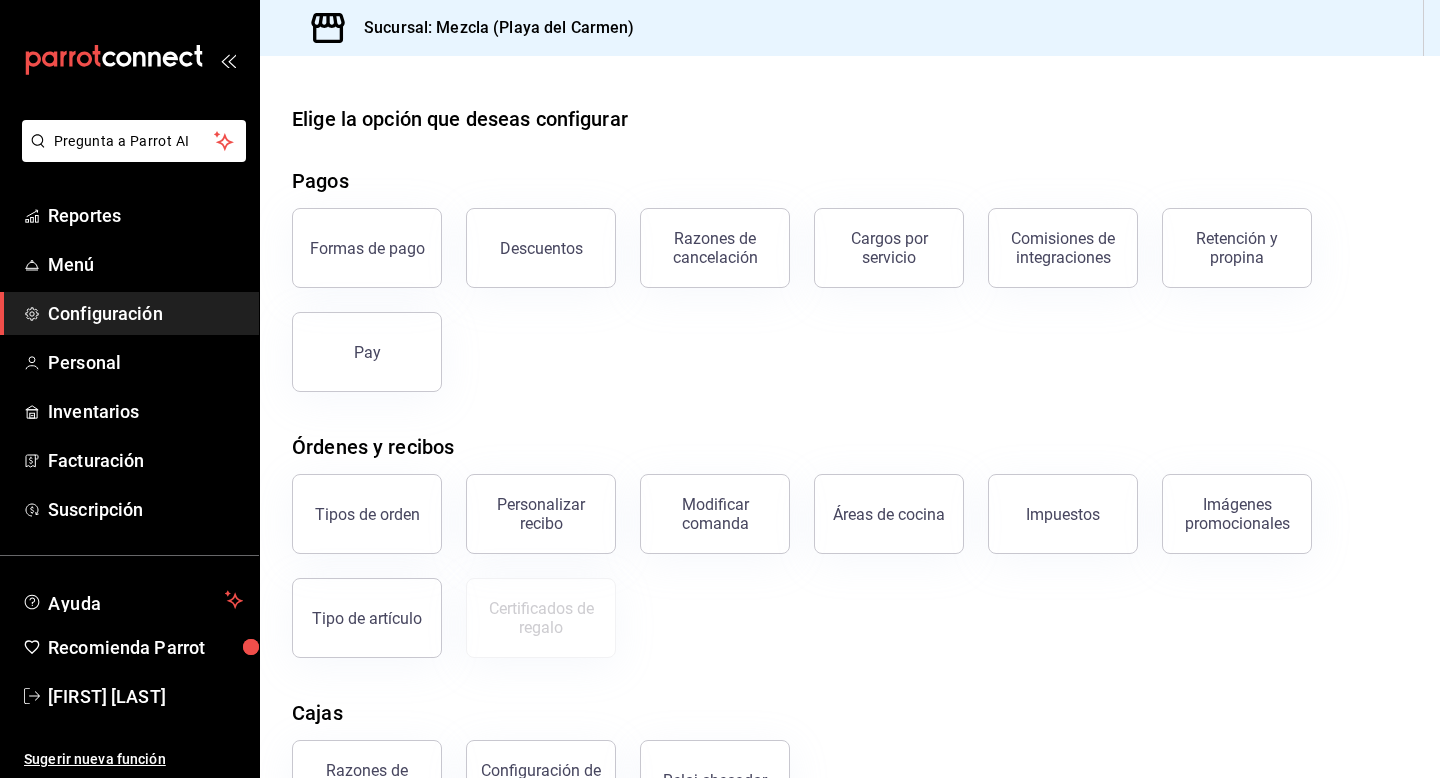 scroll, scrollTop: 236, scrollLeft: 0, axis: vertical 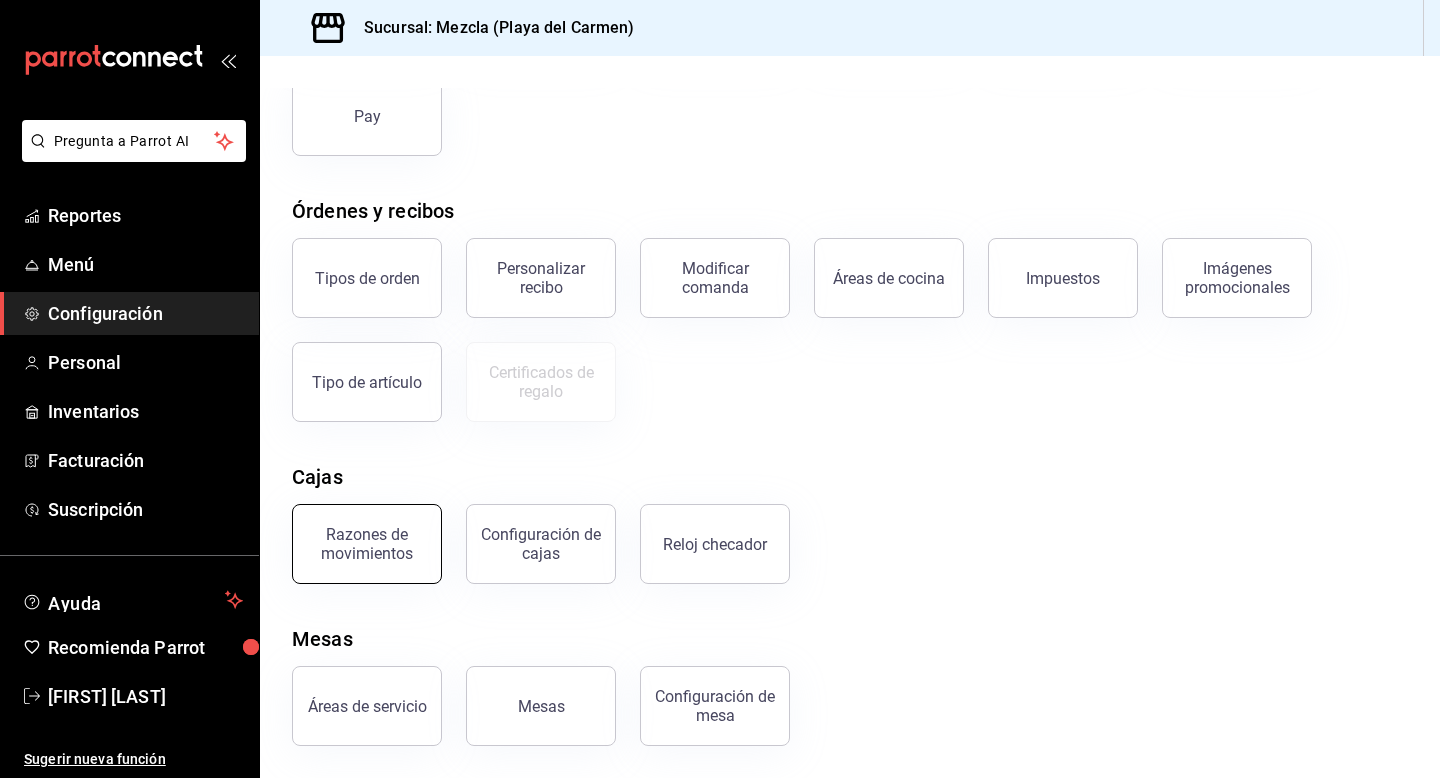 click on "Razones de movimientos" at bounding box center [367, 544] 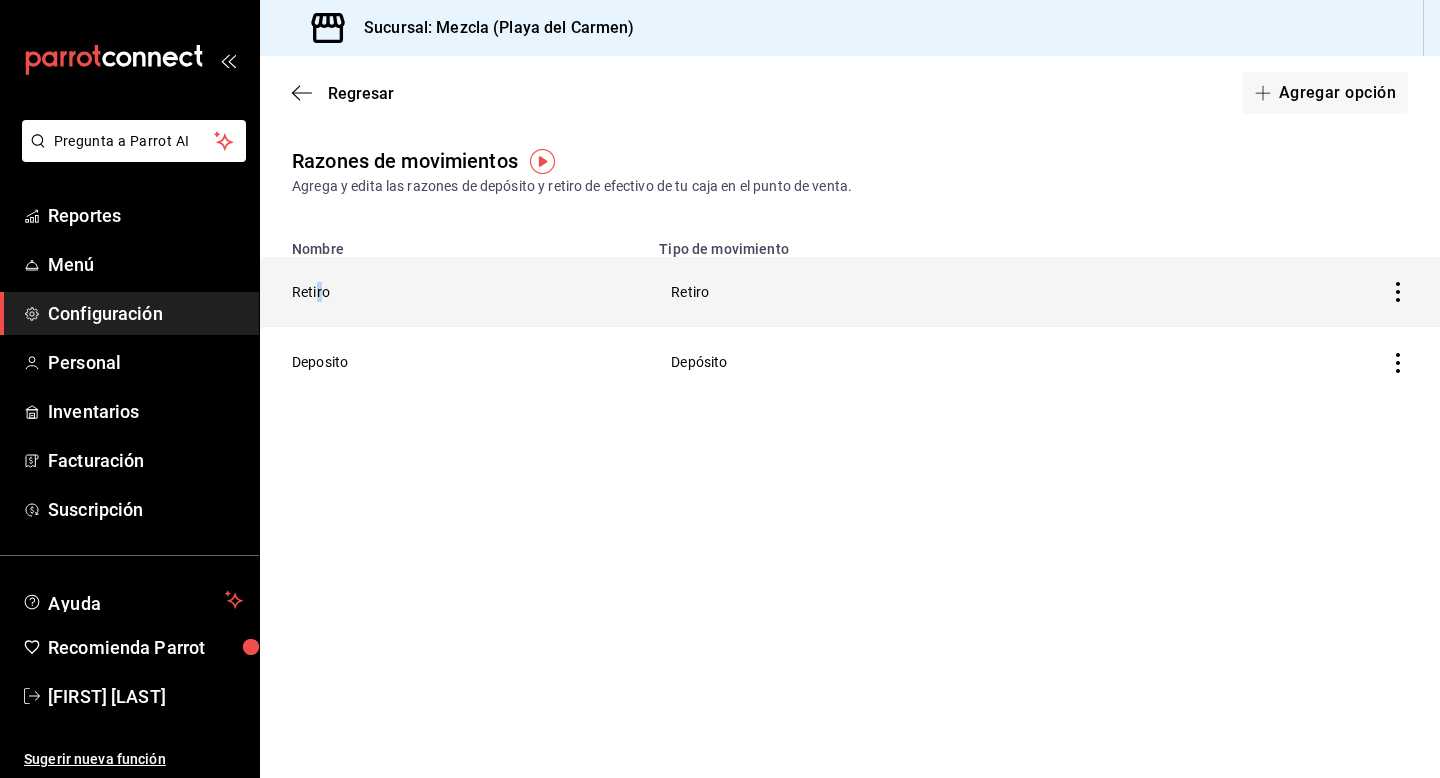 click on "Retiro" at bounding box center (453, 292) 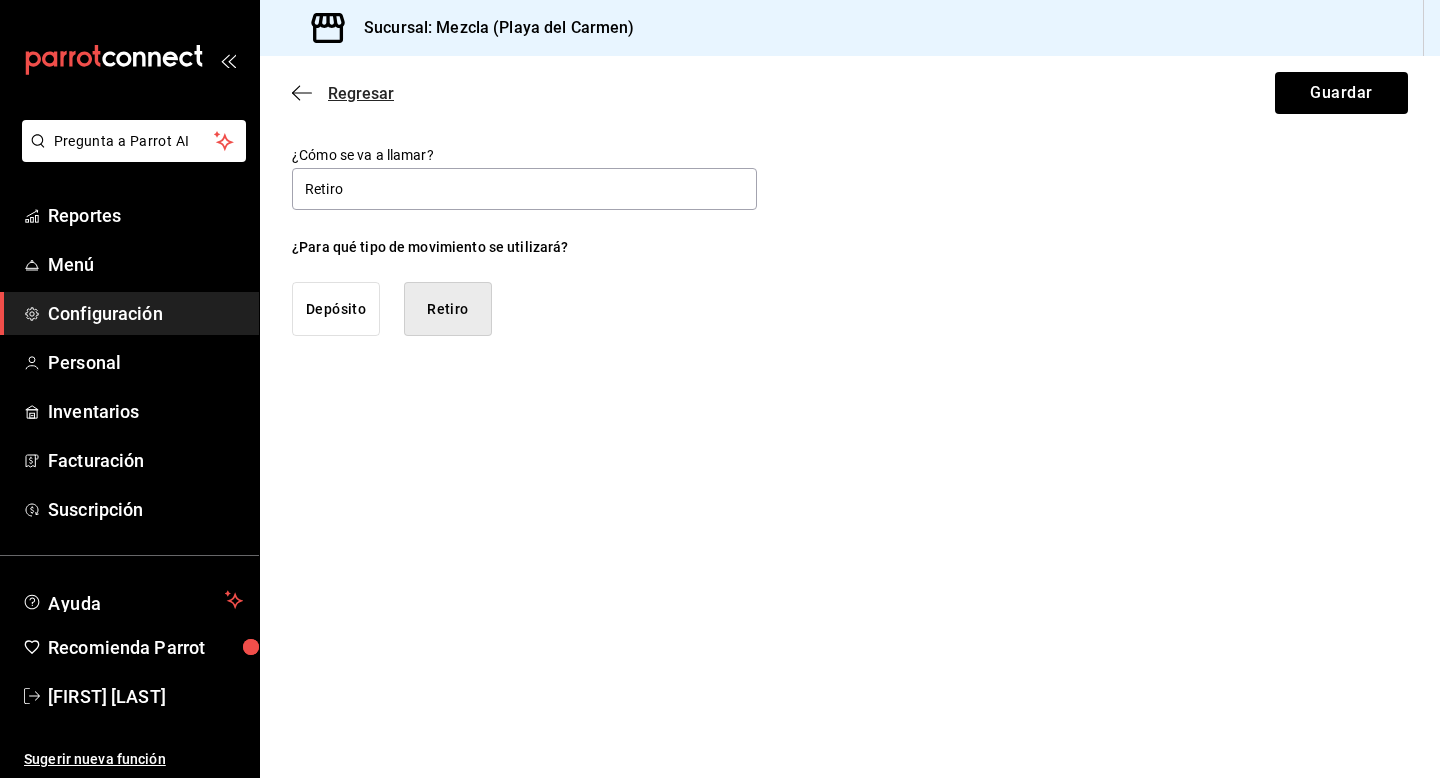 click 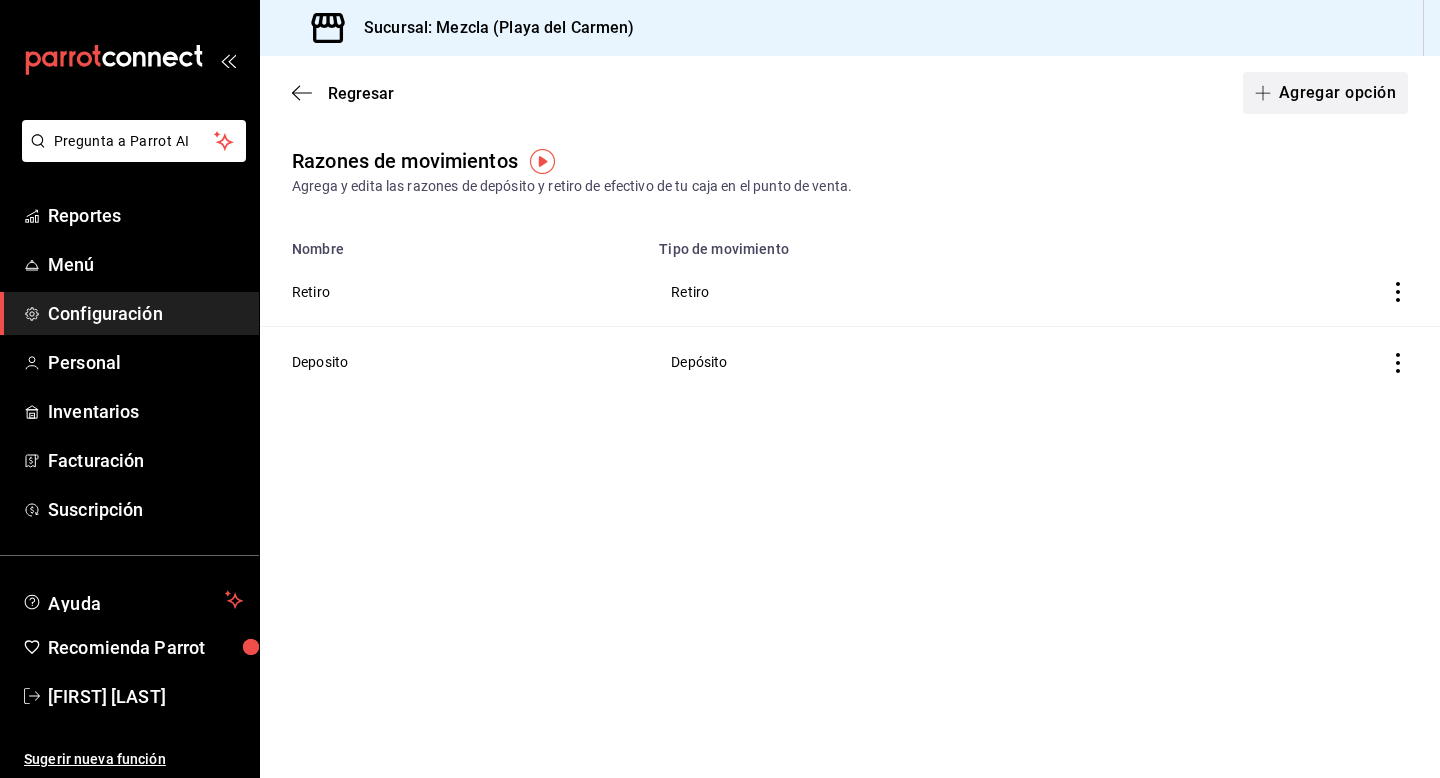 click on "Agregar opción" at bounding box center (1325, 93) 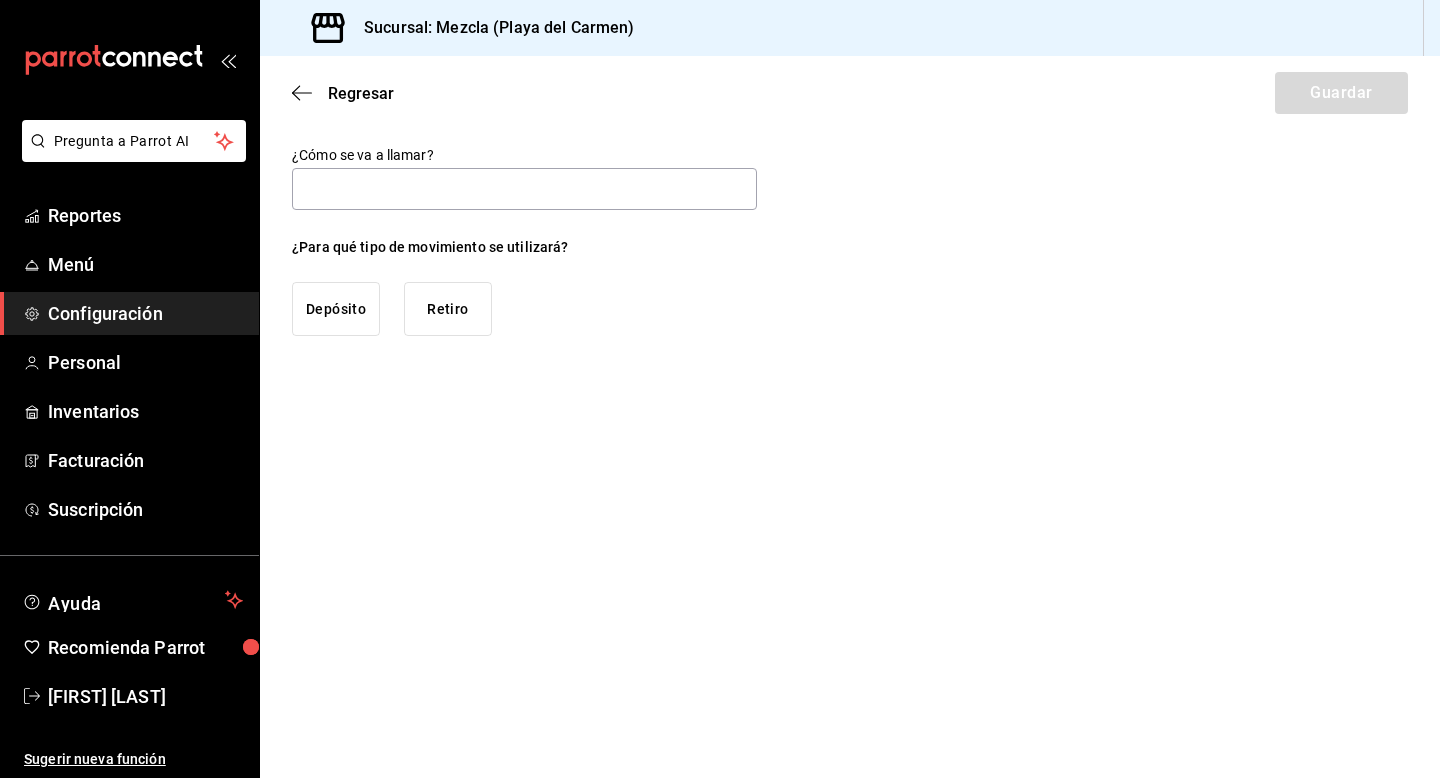 click on "Regresar Guardar" at bounding box center (850, 93) 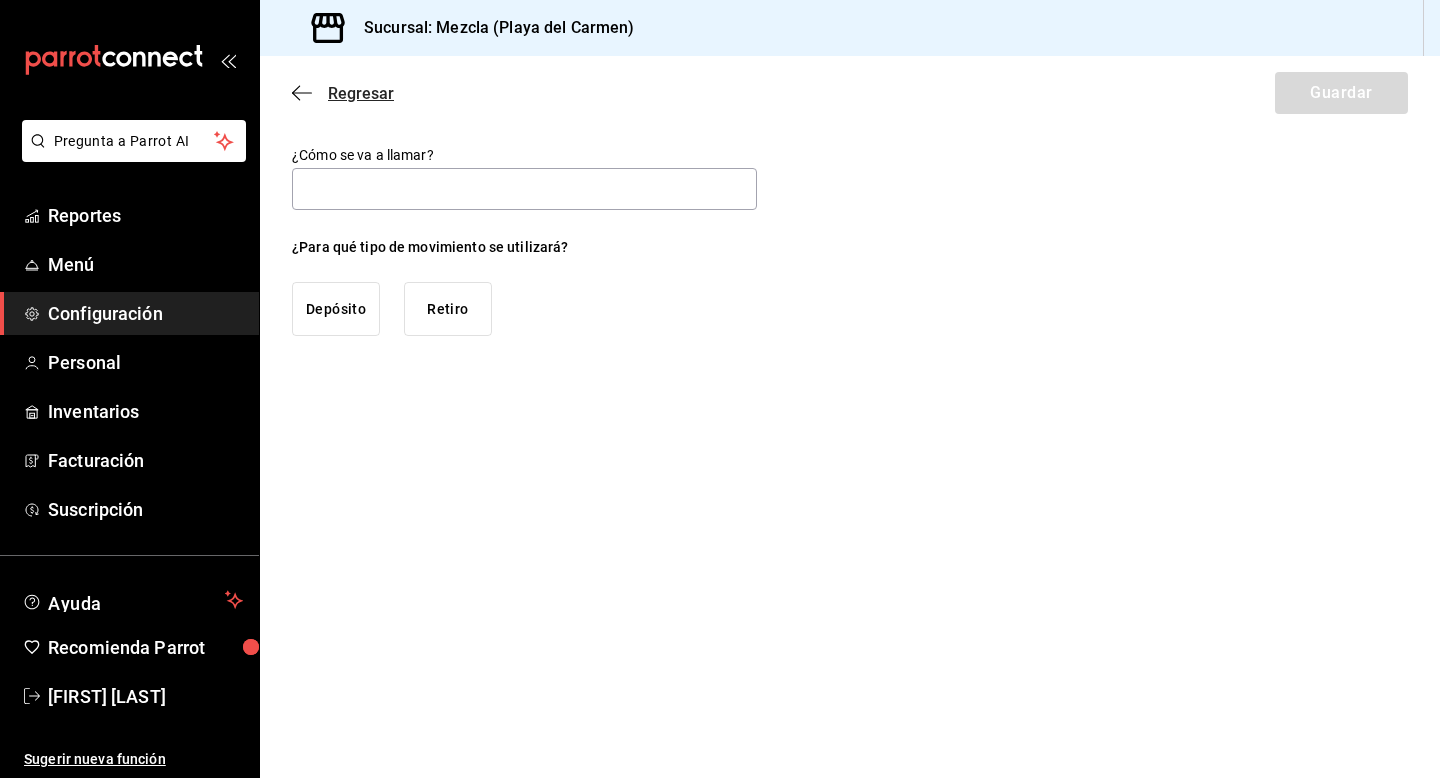 click 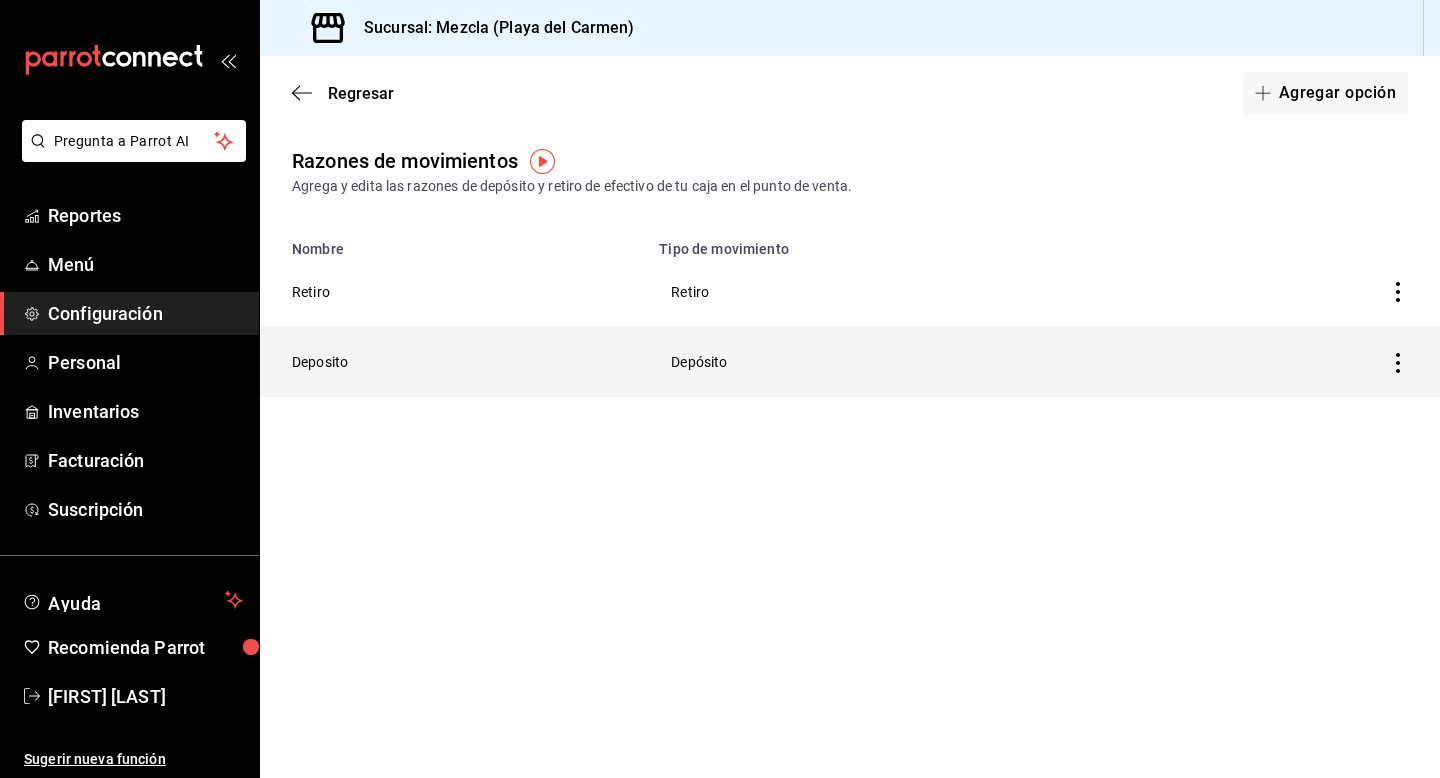 click 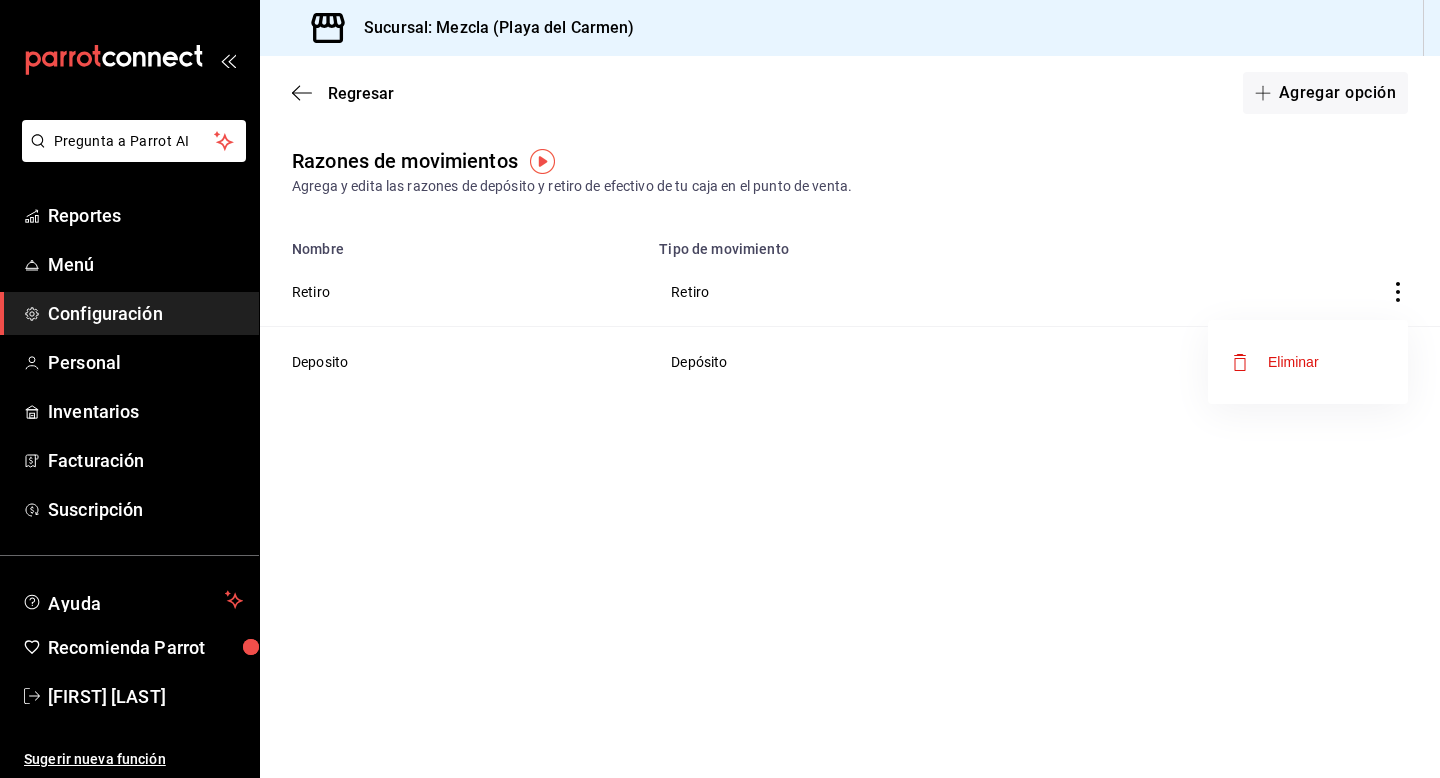click at bounding box center [720, 389] 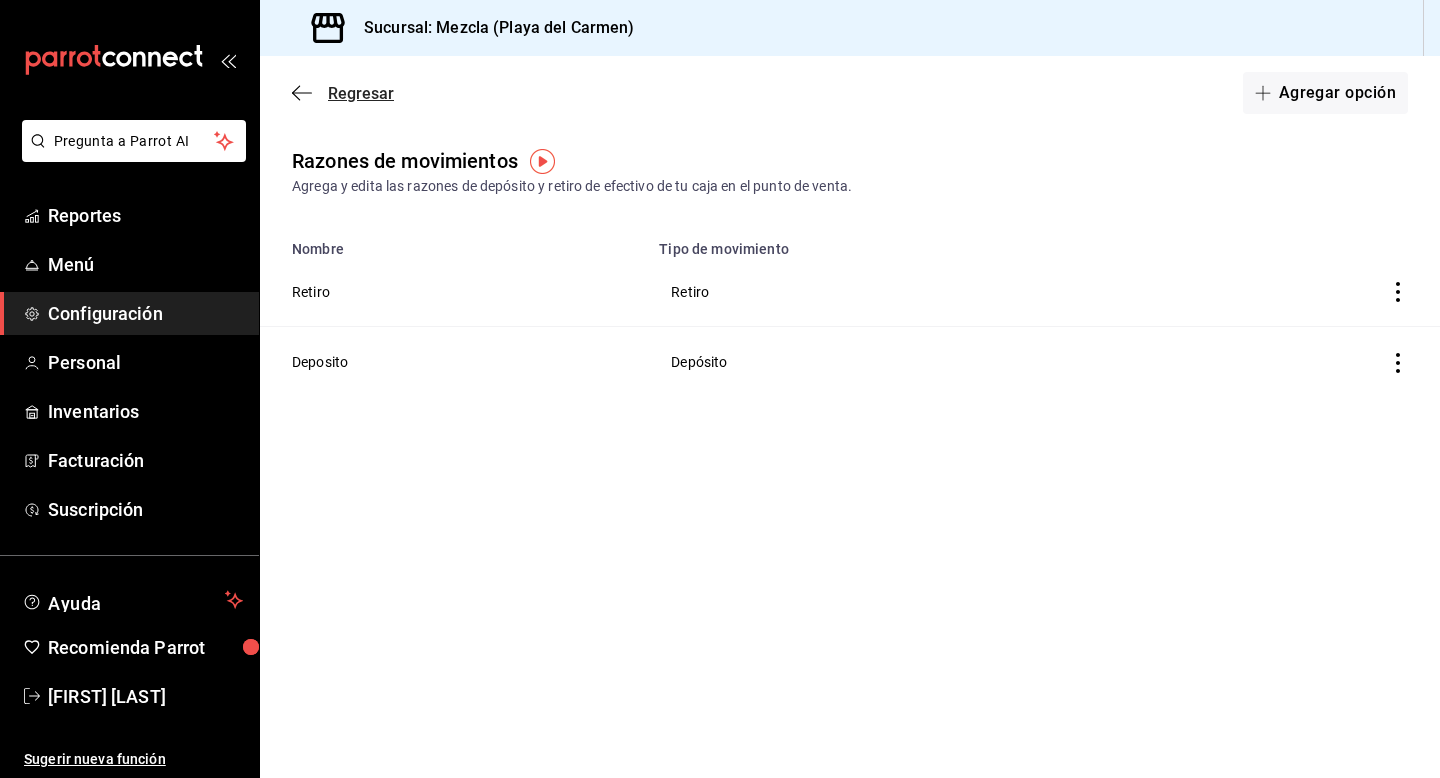 click on "Regresar" at bounding box center [343, 93] 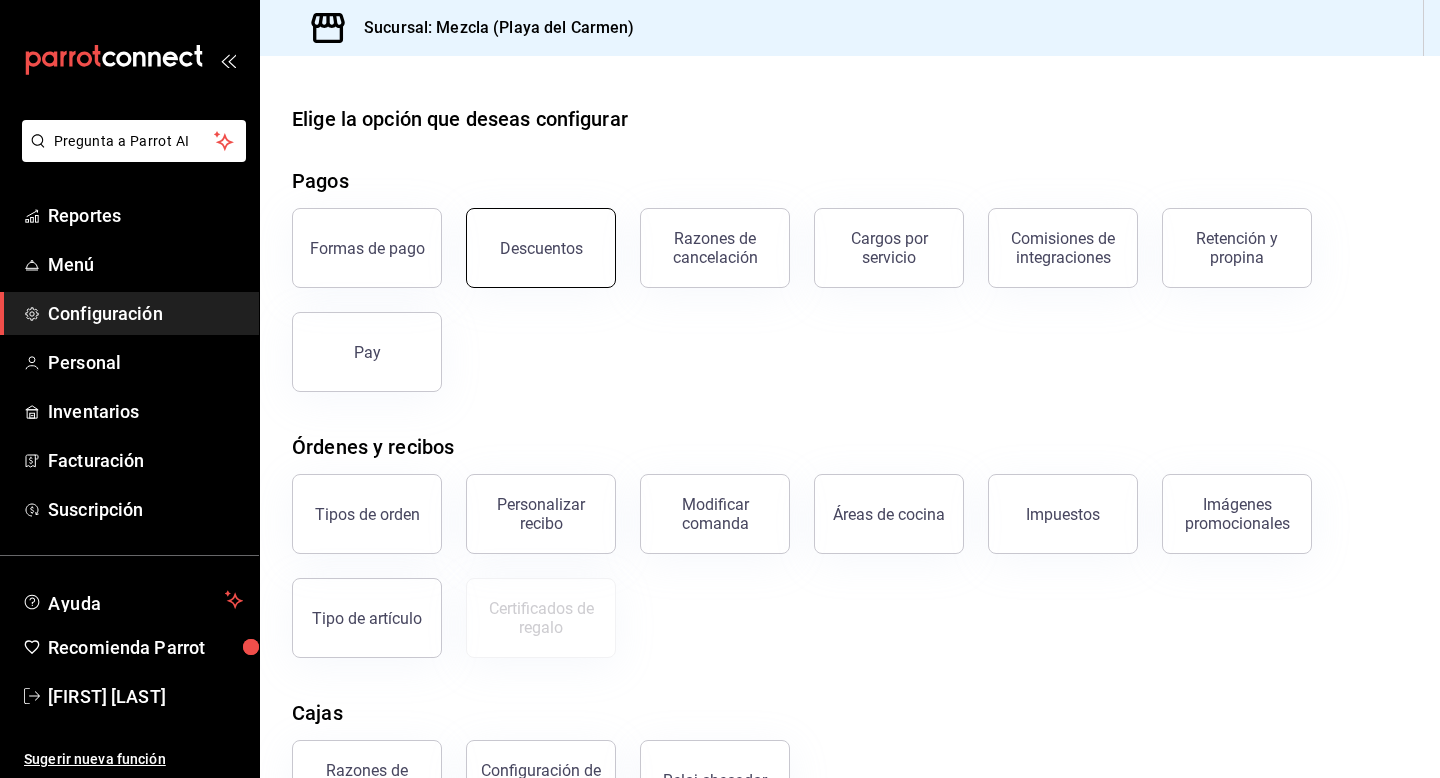 click on "Descuentos" at bounding box center (541, 248) 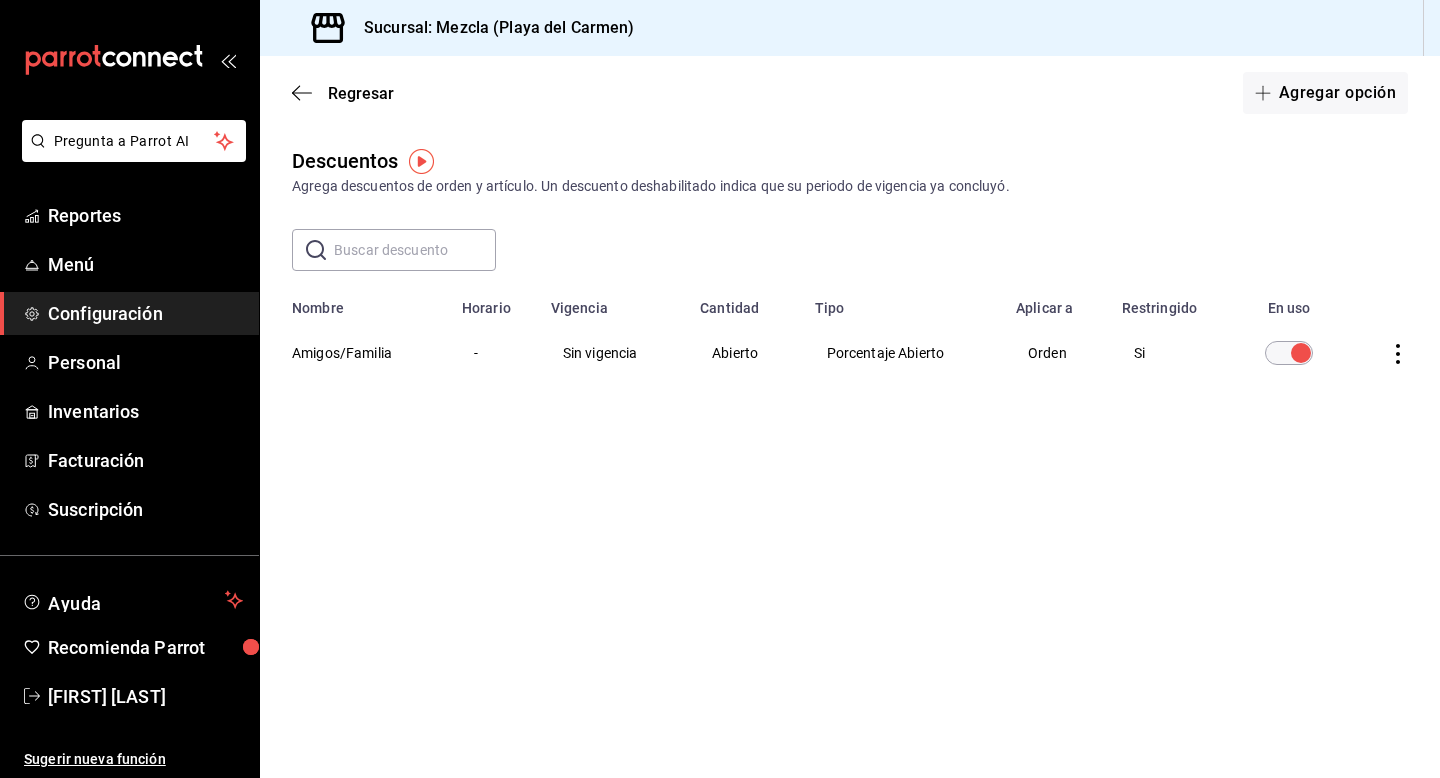 click on "Amigos/Familia" at bounding box center [355, 353] 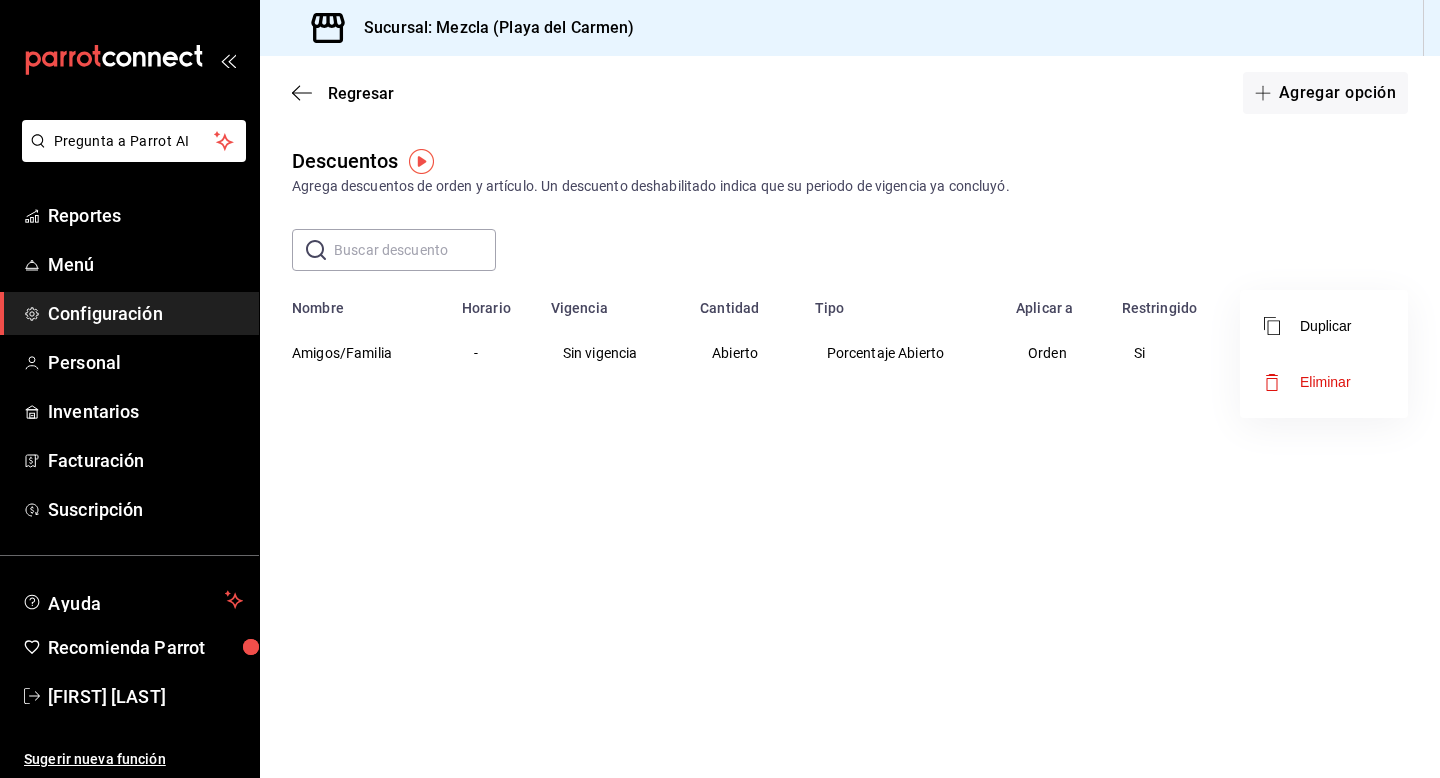 click at bounding box center (720, 389) 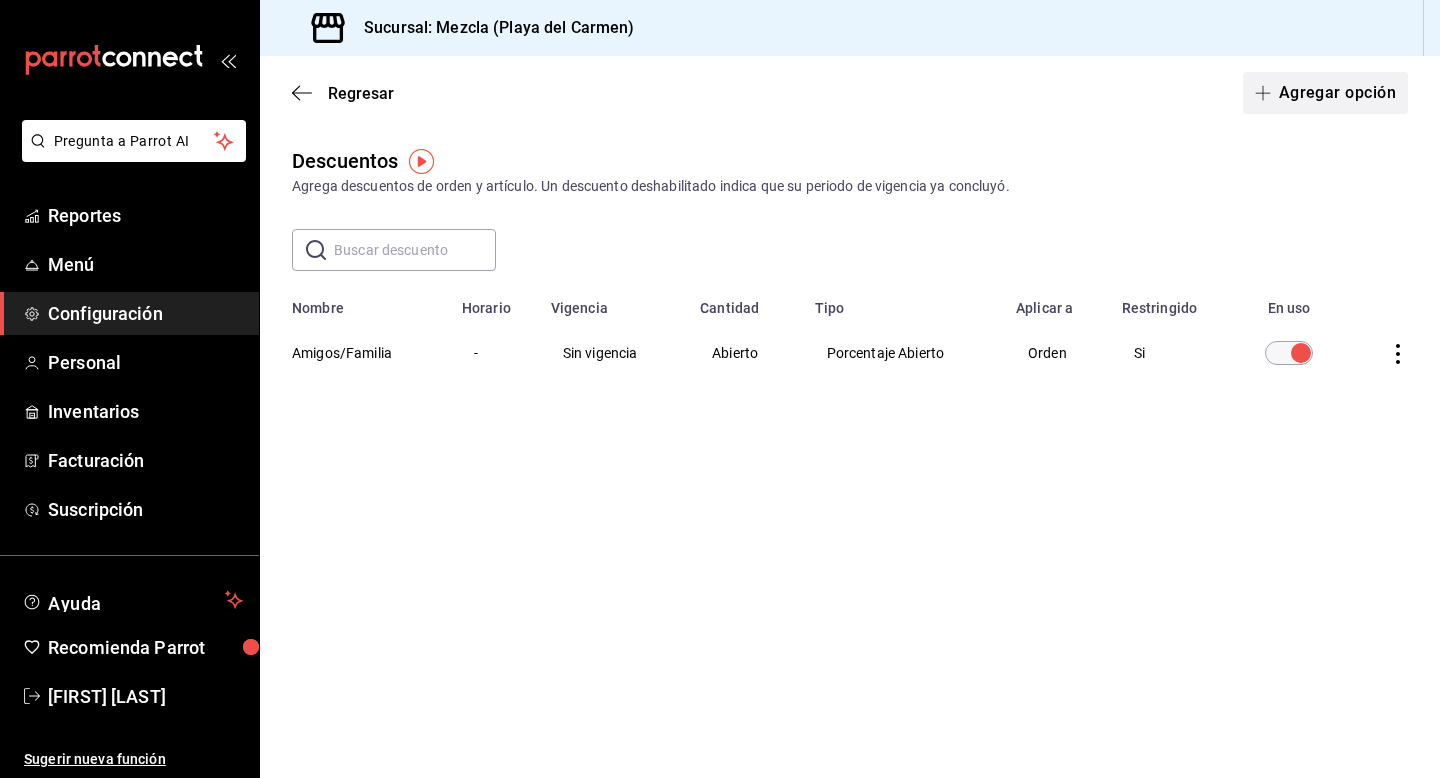 click on "Agregar opción" at bounding box center [1325, 93] 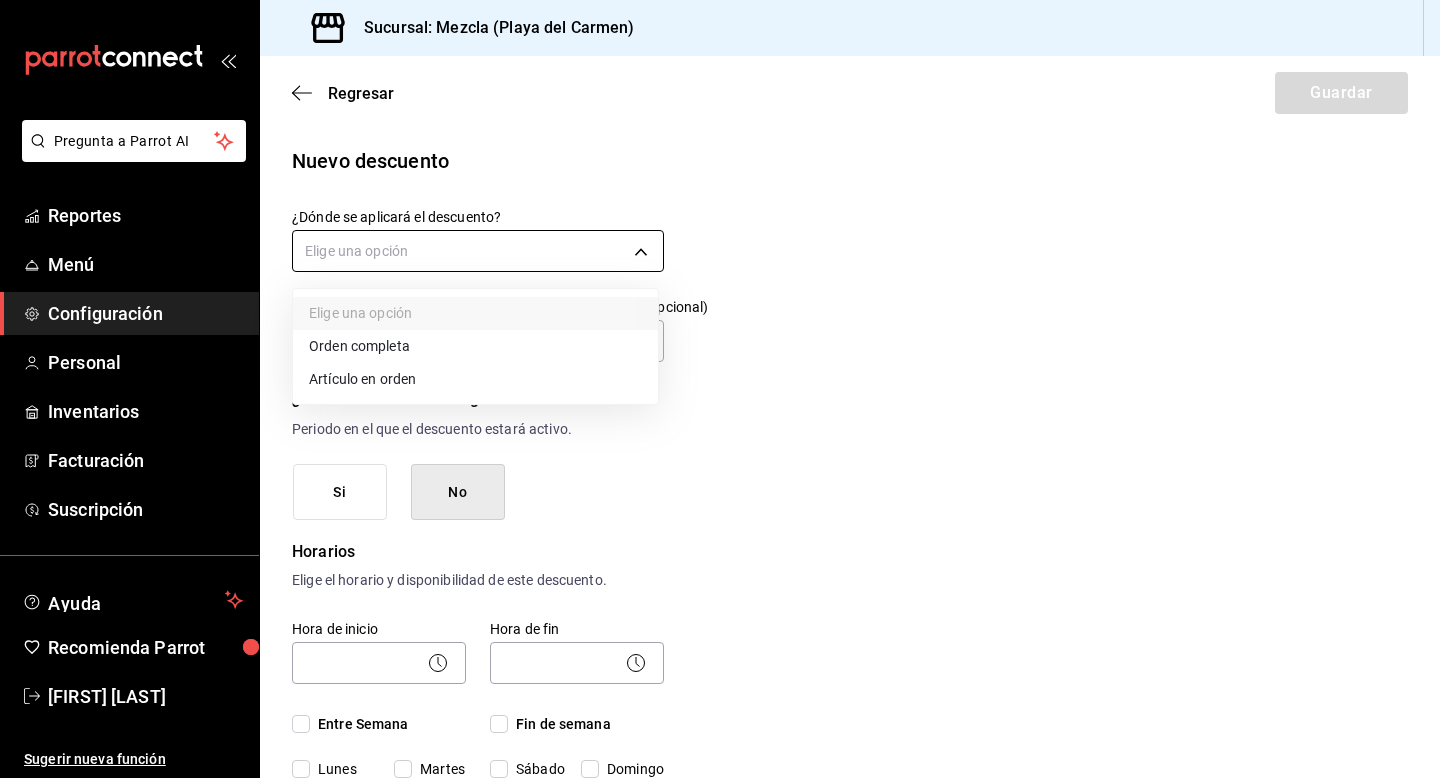 click on "Pregunta a Parrot AI Reportes   Menú   Configuración   Personal   Inventarios   Facturación   Suscripción   Ayuda Recomienda Parrot   [FIRST] [LAST]   Sugerir nueva función   Sucursal: Mezcla ([CITY]) Regresar Guardar Nuevo descuento ¿Dónde se aplicará el descuento? Elige una opción ¿Cómo se va a llamar? Ingresa una descripción (opcional) ¿Este descuento tiene vigencia? Periodo en el que el descuento estará activo. Si No Horarios Elige el horario y disponibilidad de este descuento. Hora de inicio ​ Entre Semana Lunes Martes Miércoles Jueves Viernes Hora de fin ​ Fin de semana Sábado Domingo Agregar horario 1 de 5 horarios ¿Este descuento requiere un permiso especial para aplicarse? Solo los usuarios con el permiso de "Aplicar descuento" podrán usar este descuento en el Punto de Venta. Si No ¿Quieres que el usuario defina el valor del descuento en el Punto de Venta? Si No ¿Cómo se aplicará el descuento? Porcentaje Cantidad Porcentaje 0.00 % Porcentaje Pregunta a Parrot AI" at bounding box center (720, 389) 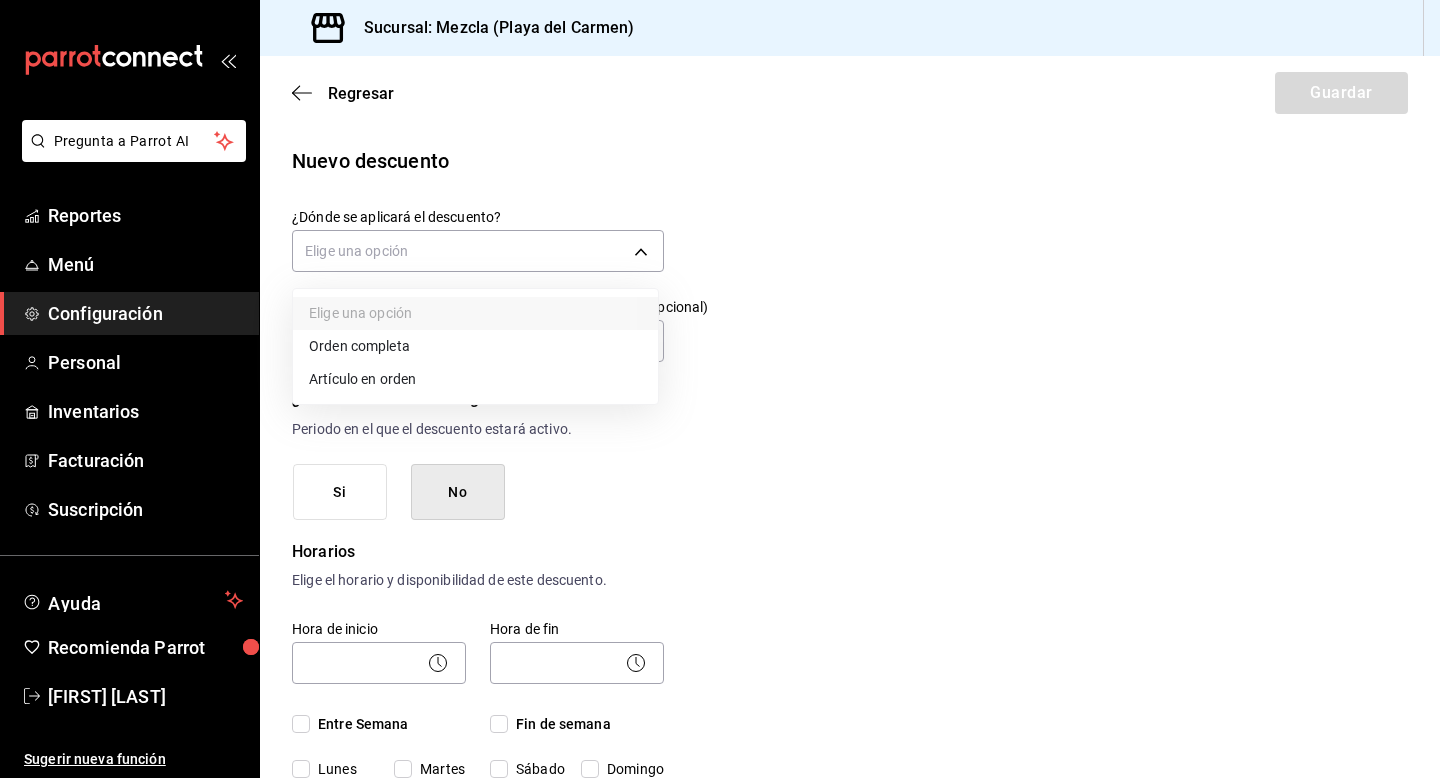 click on "Artículo en orden" at bounding box center (475, 379) 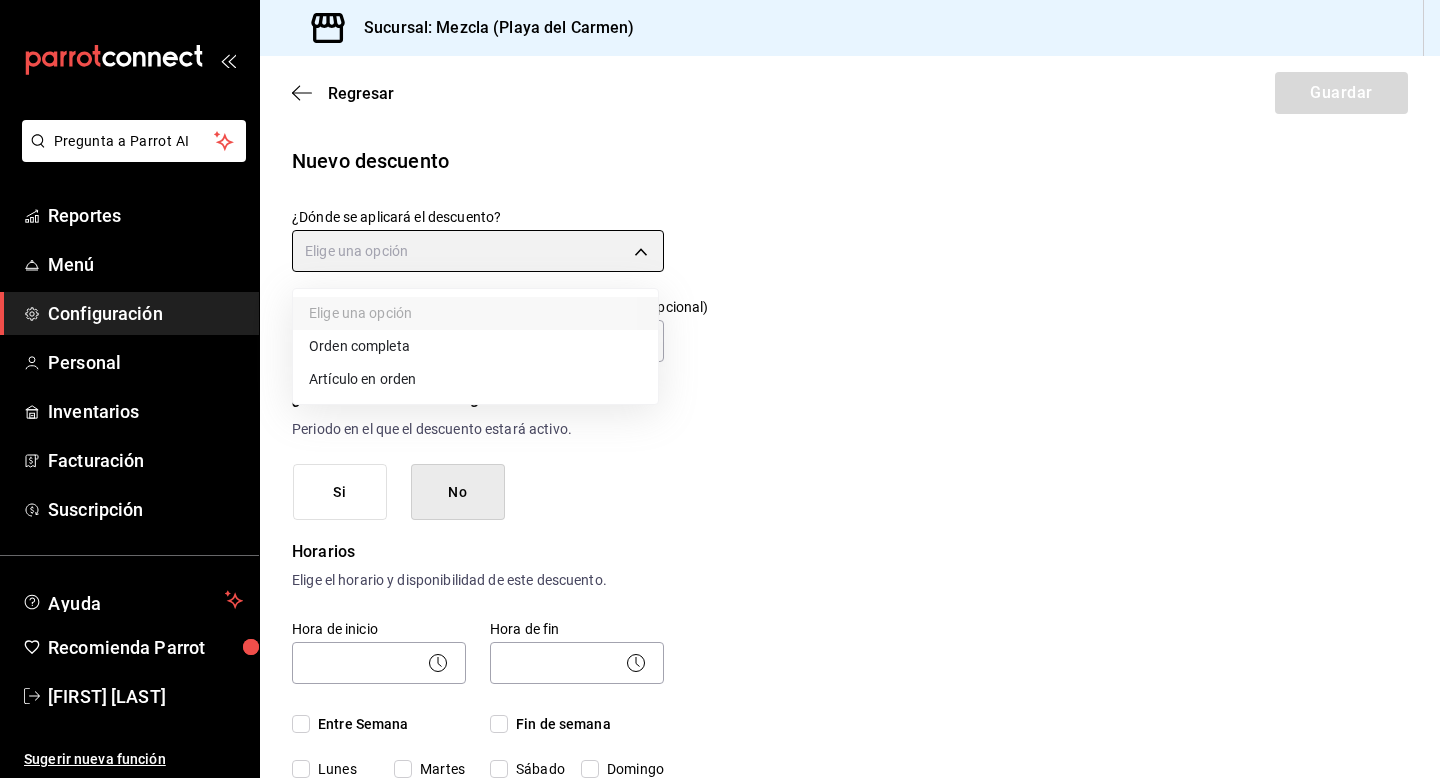type on "ORDER_ITEM" 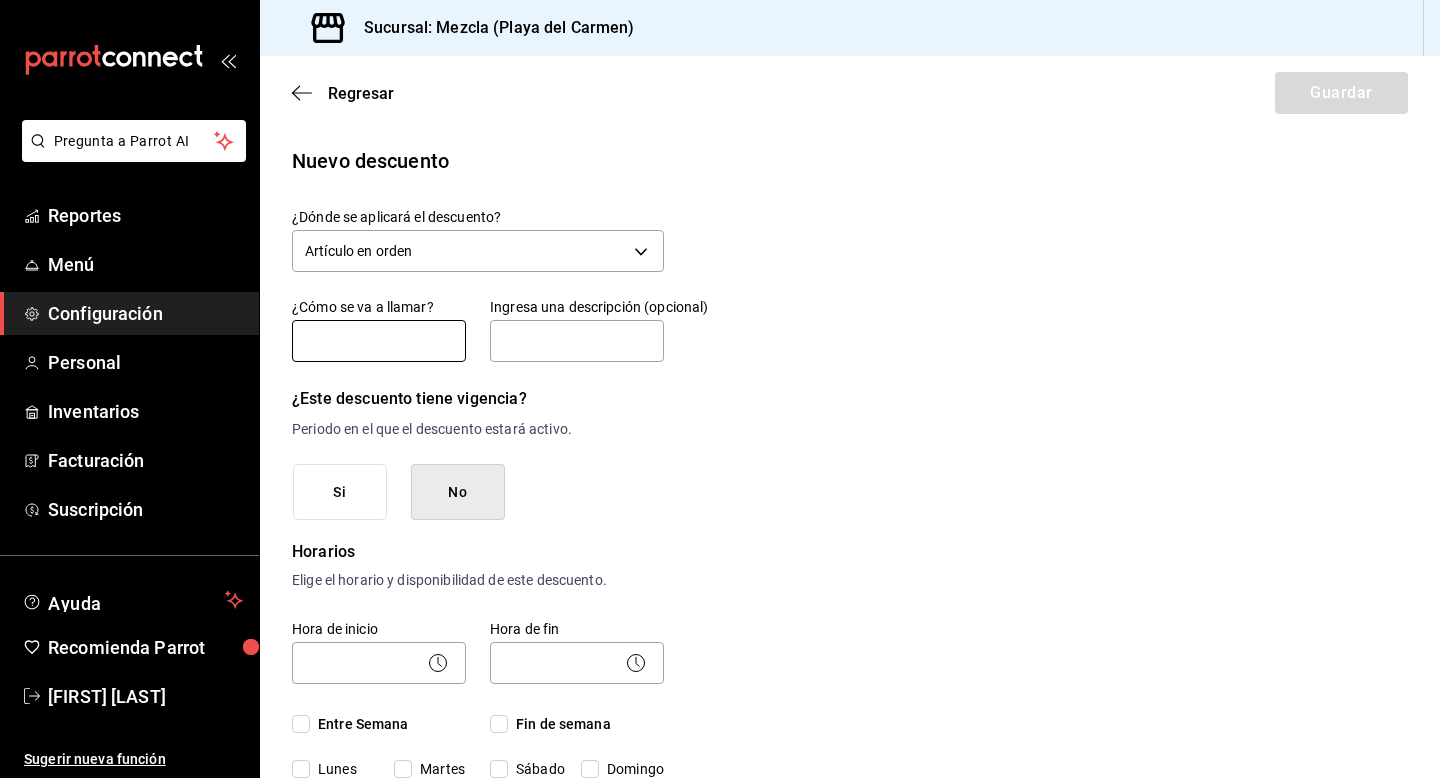 click at bounding box center (379, 341) 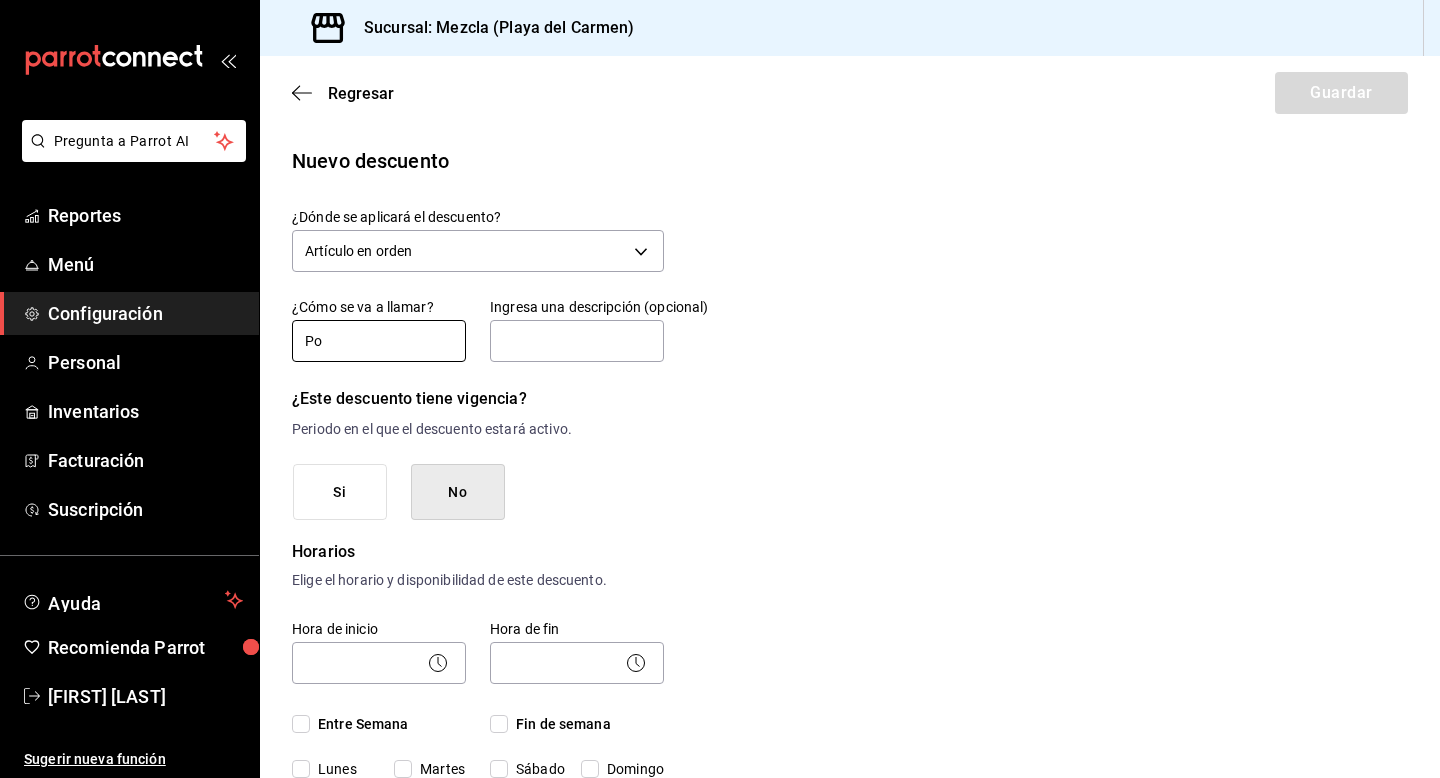 type on "P" 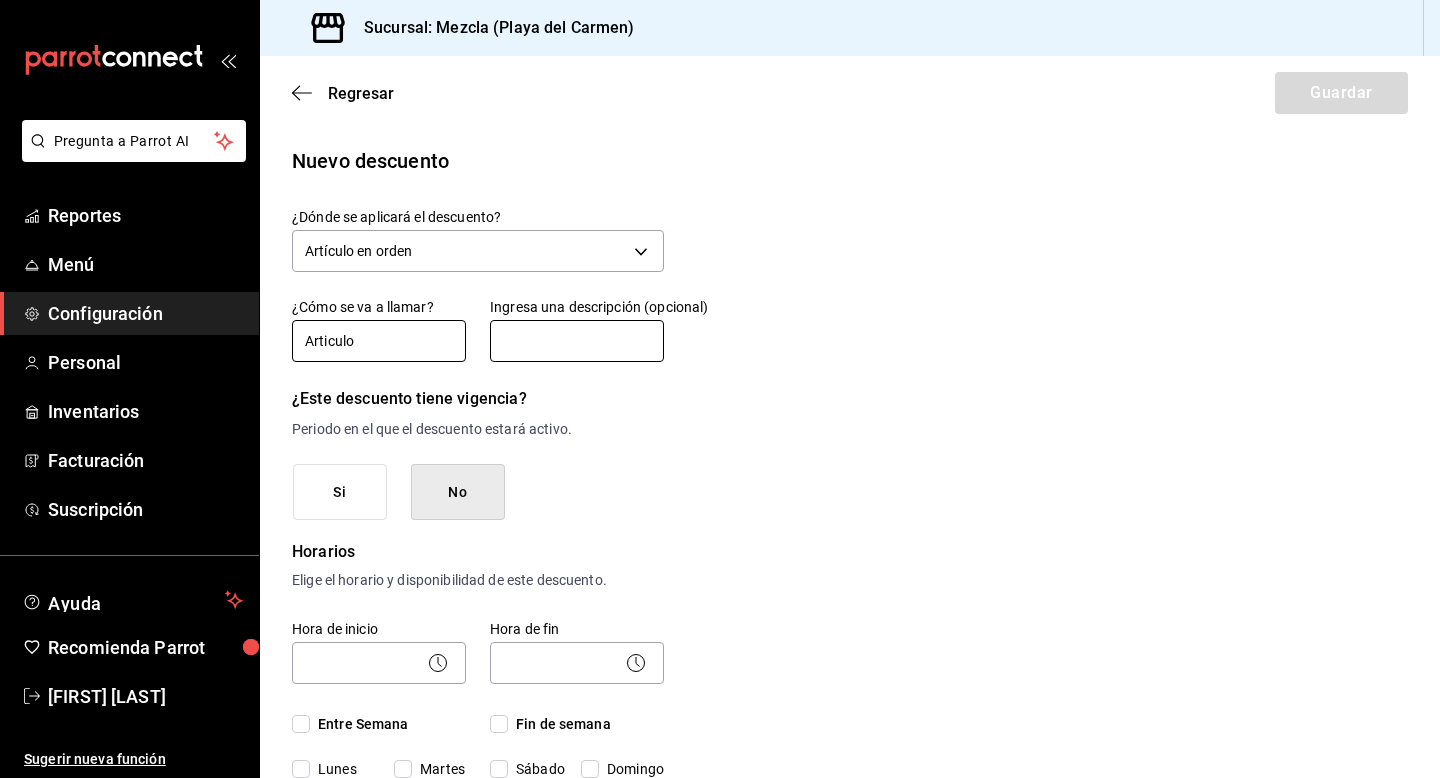 type on "Articulo" 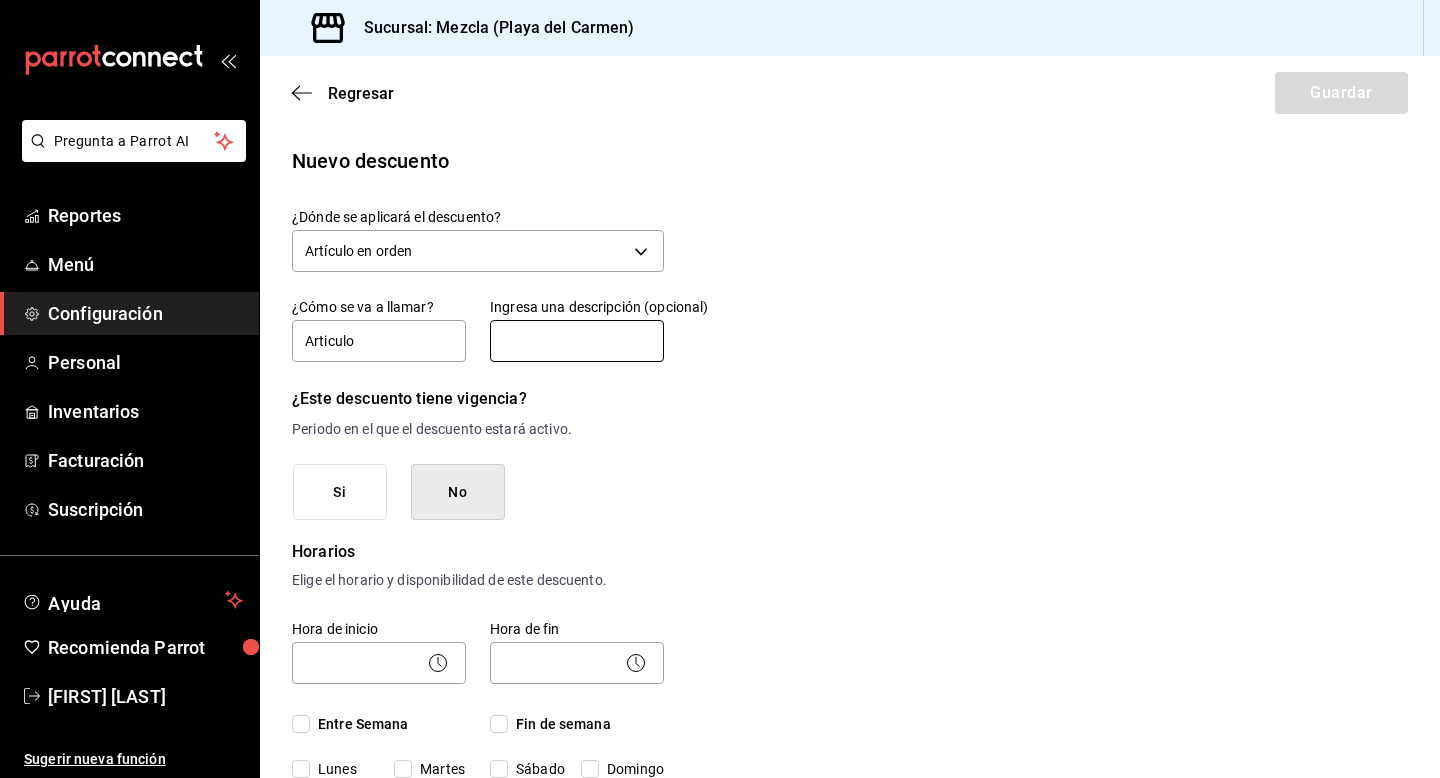click at bounding box center [577, 341] 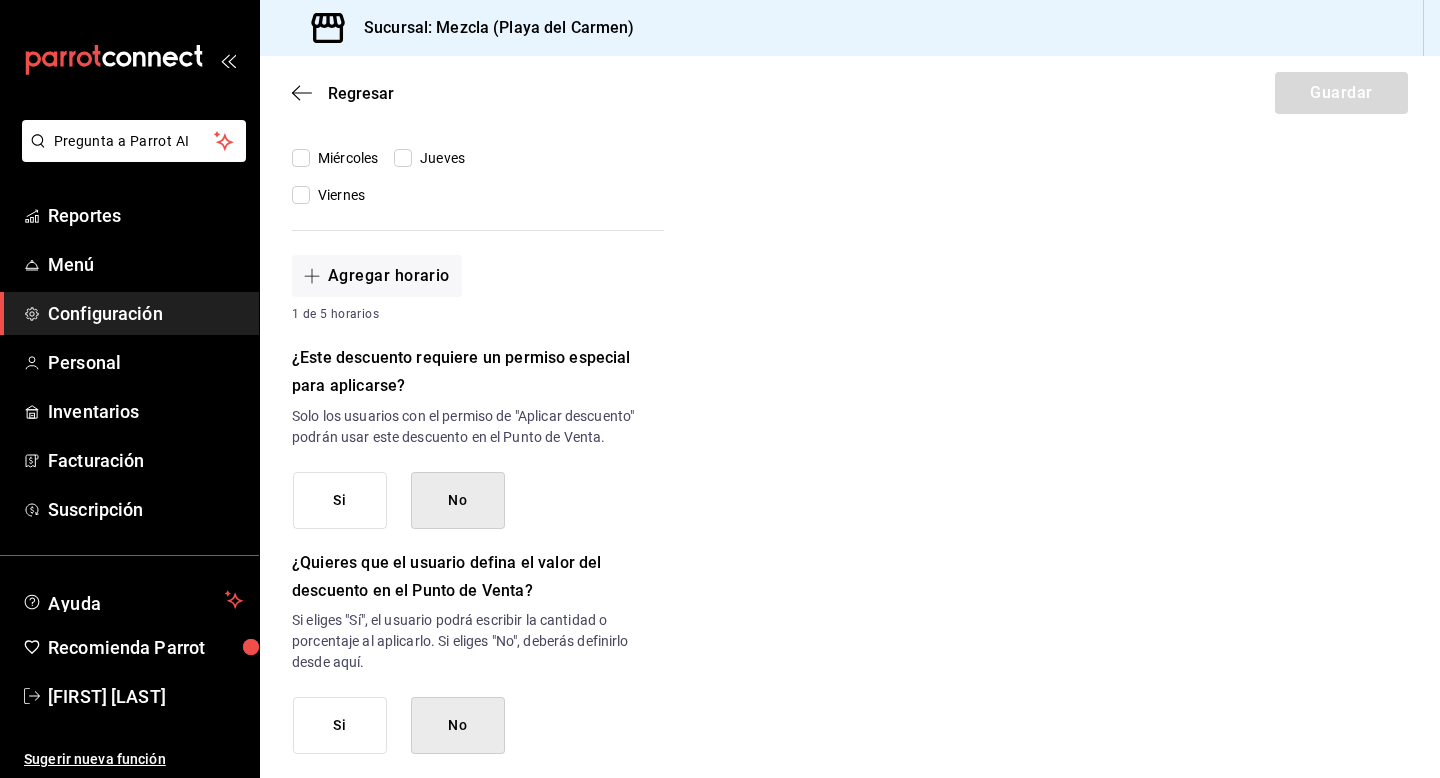 scroll, scrollTop: 655, scrollLeft: 0, axis: vertical 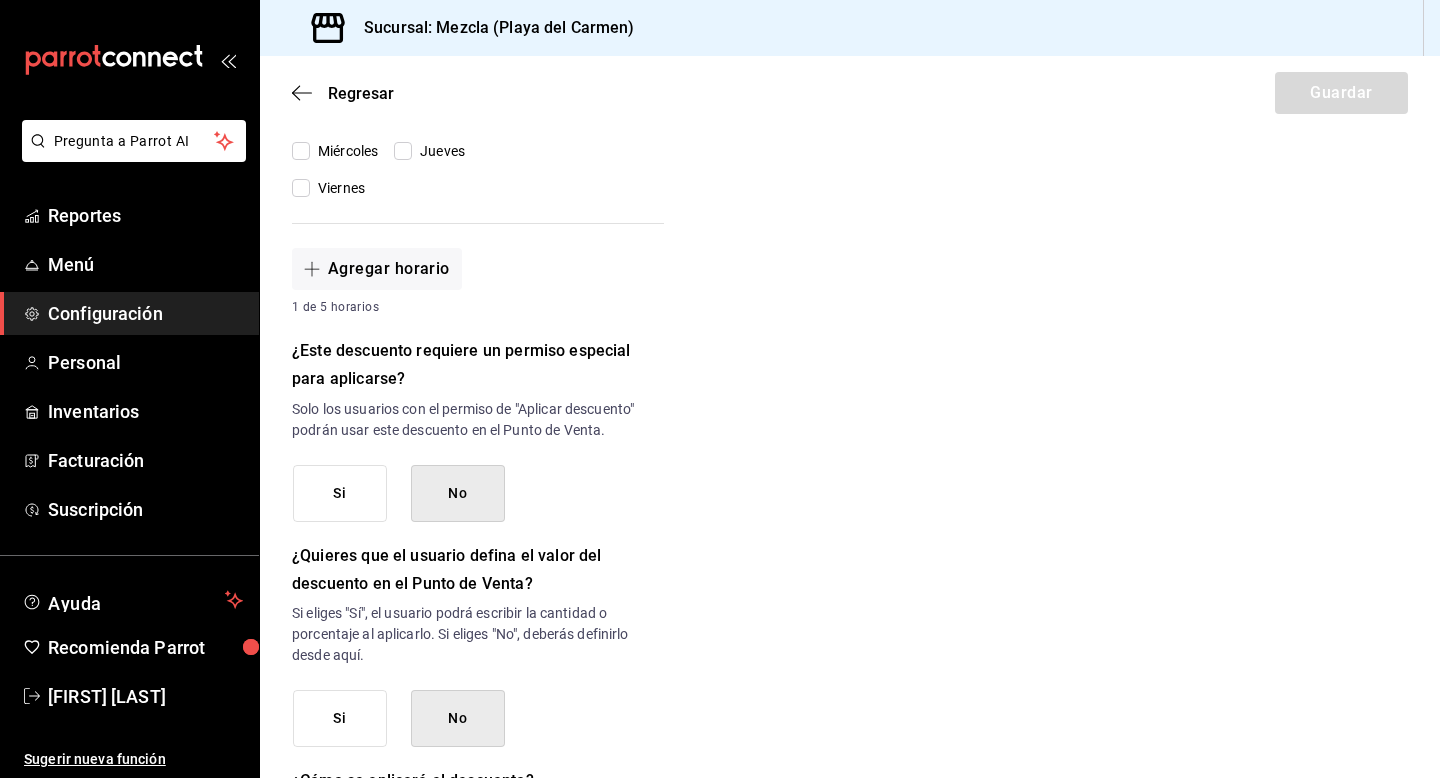 click on "Si" at bounding box center (340, 493) 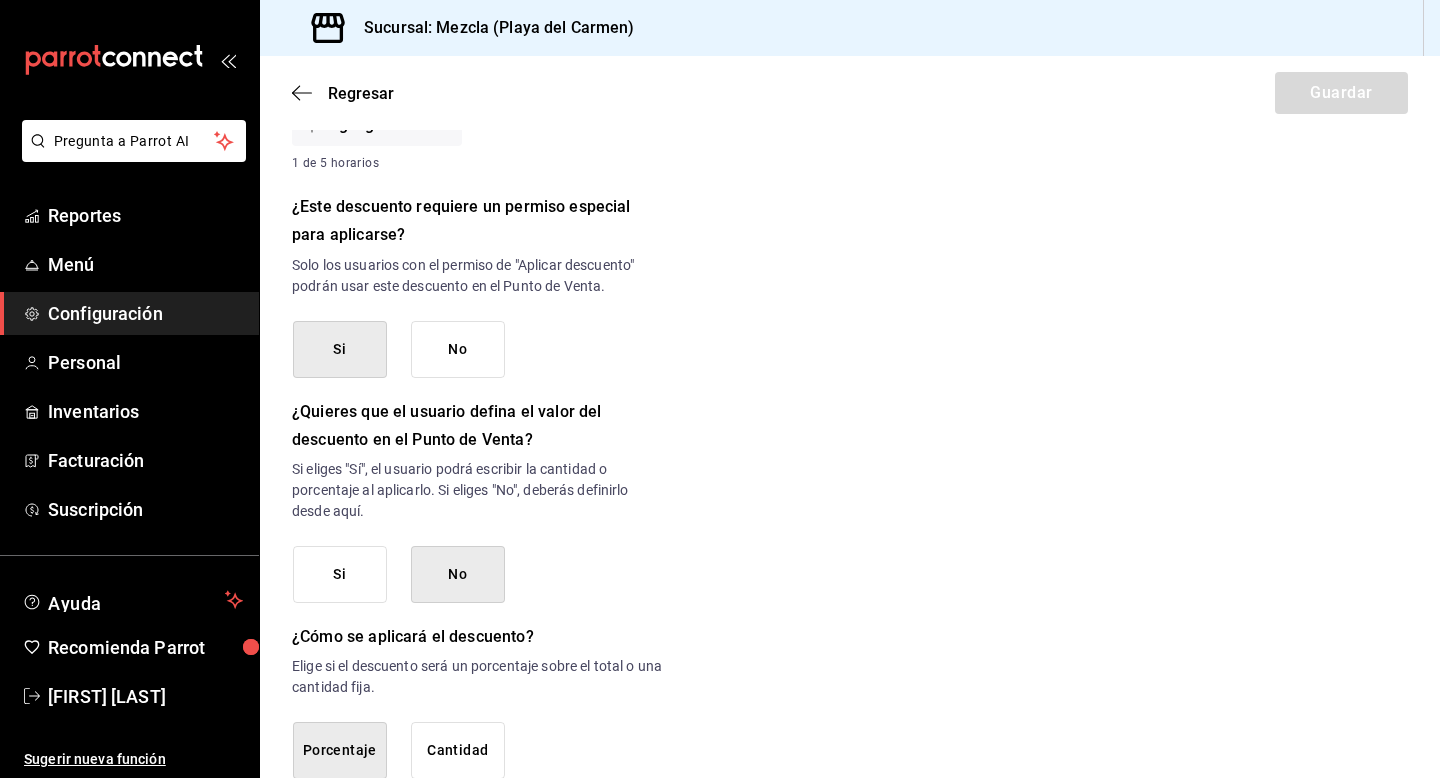 scroll, scrollTop: 801, scrollLeft: 0, axis: vertical 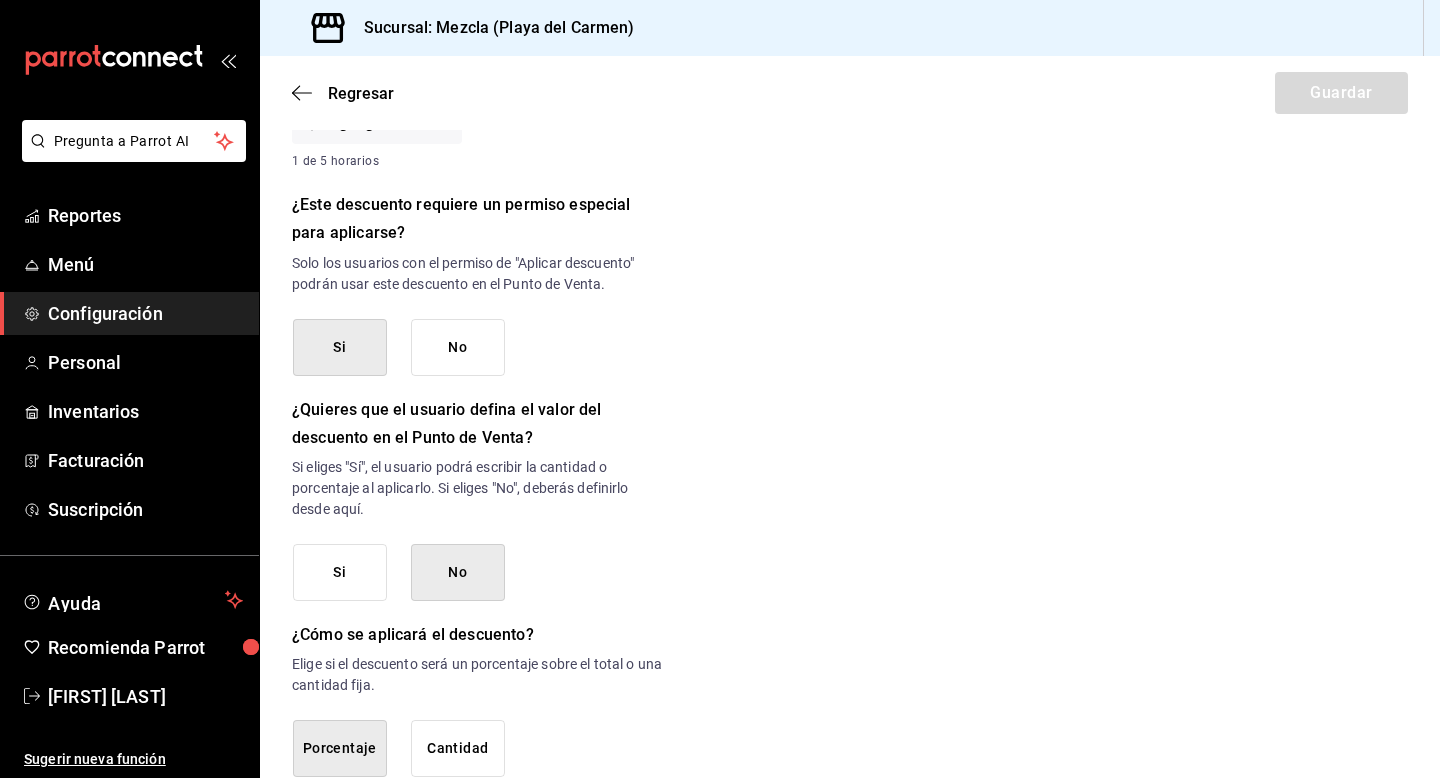 click on "Si" at bounding box center [340, 572] 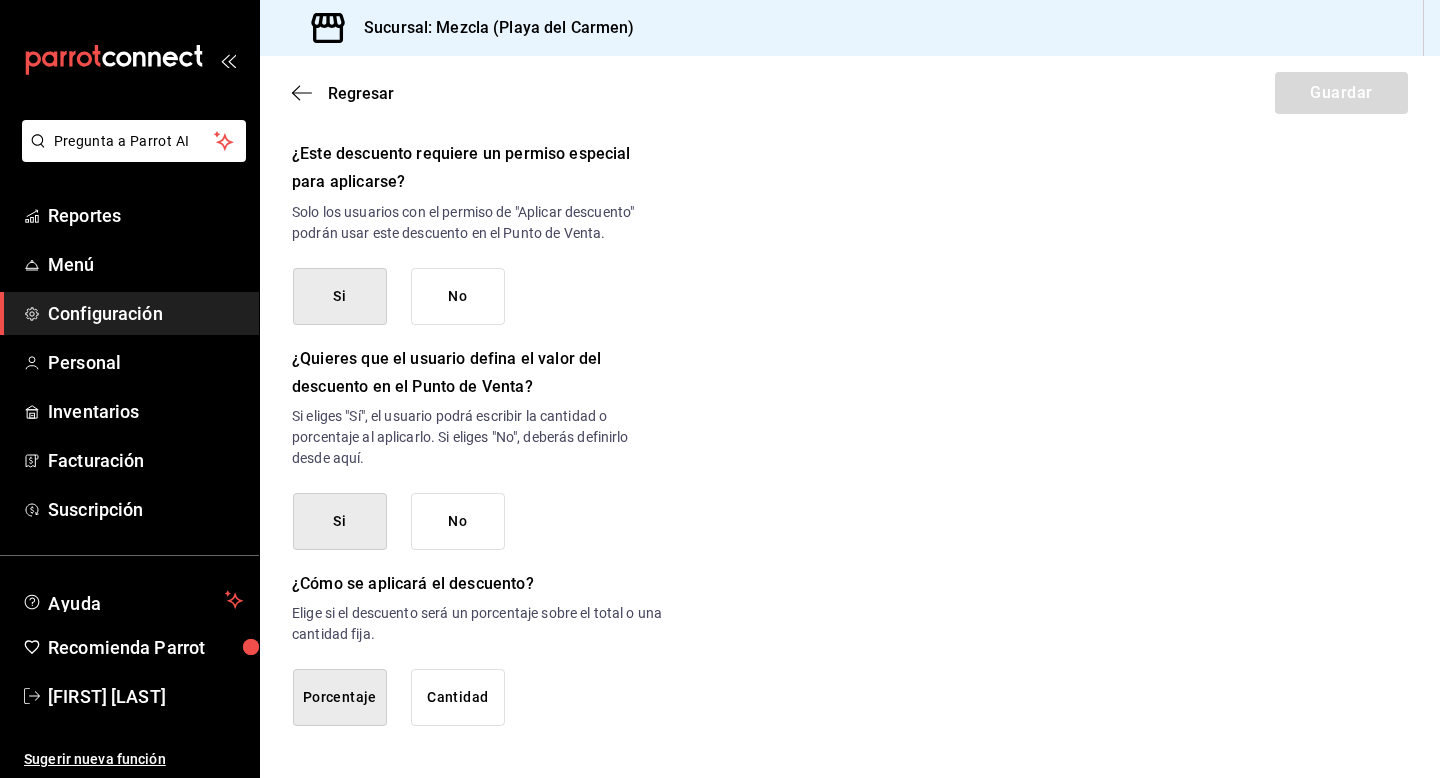 scroll, scrollTop: 850, scrollLeft: 0, axis: vertical 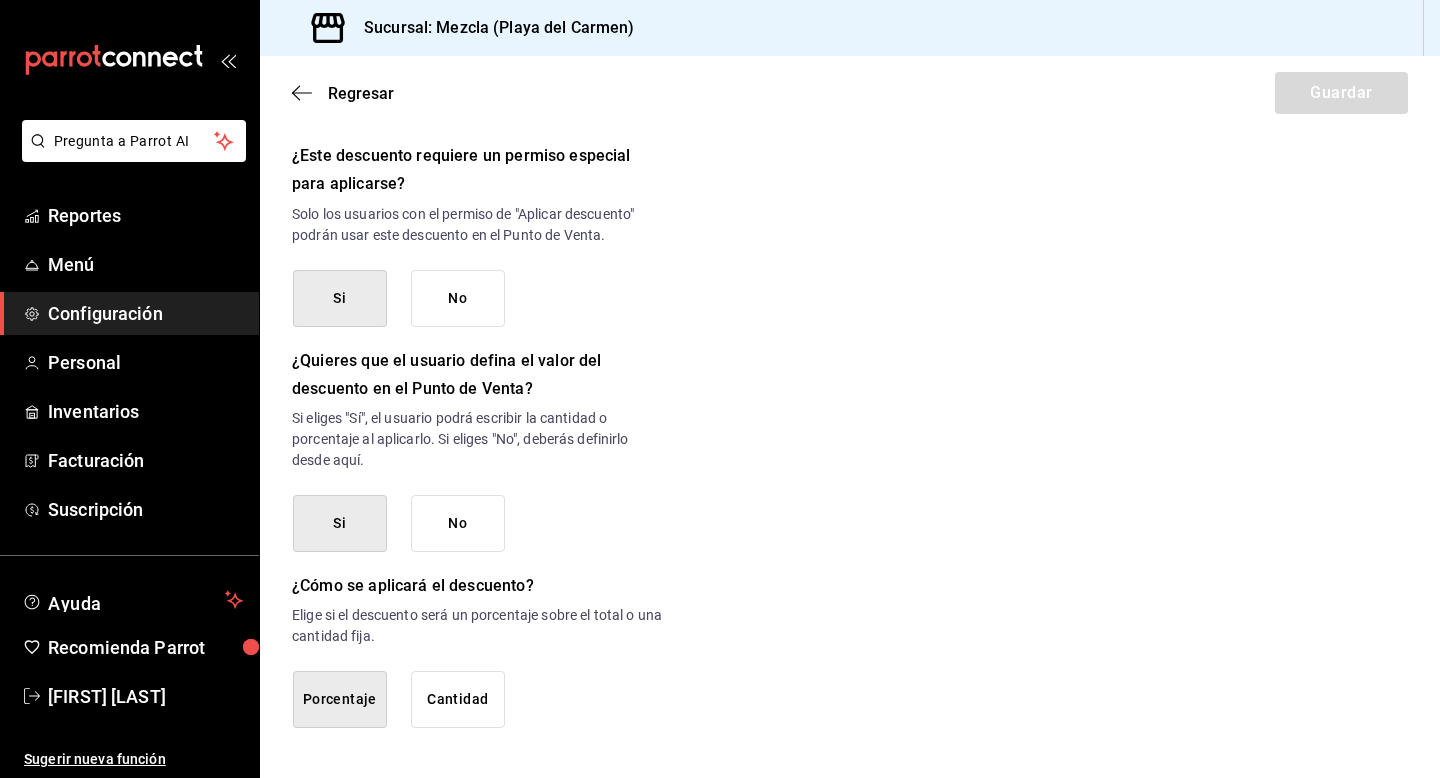 click on "Porcentaje" at bounding box center (340, 699) 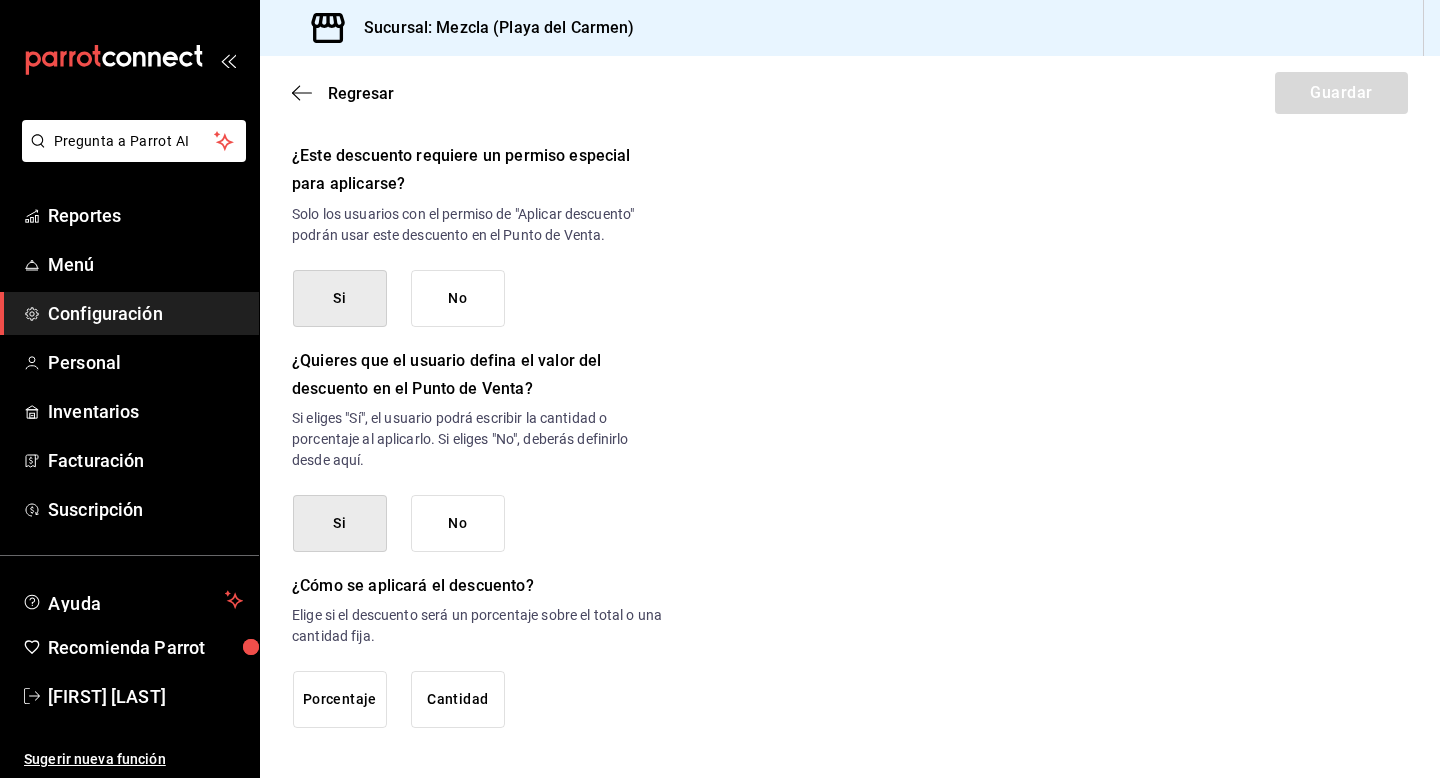 click on "Cantidad" at bounding box center [458, 699] 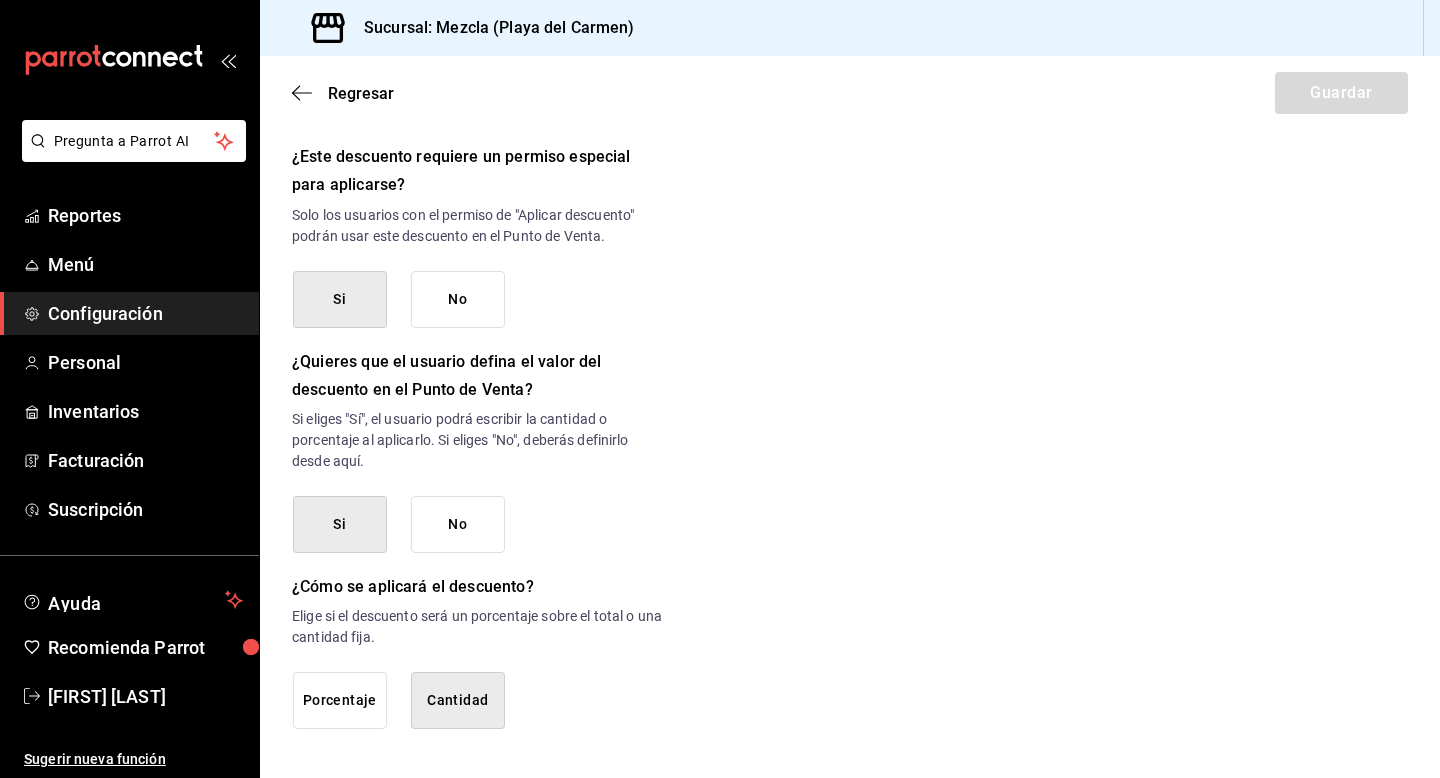 scroll, scrollTop: 852, scrollLeft: 0, axis: vertical 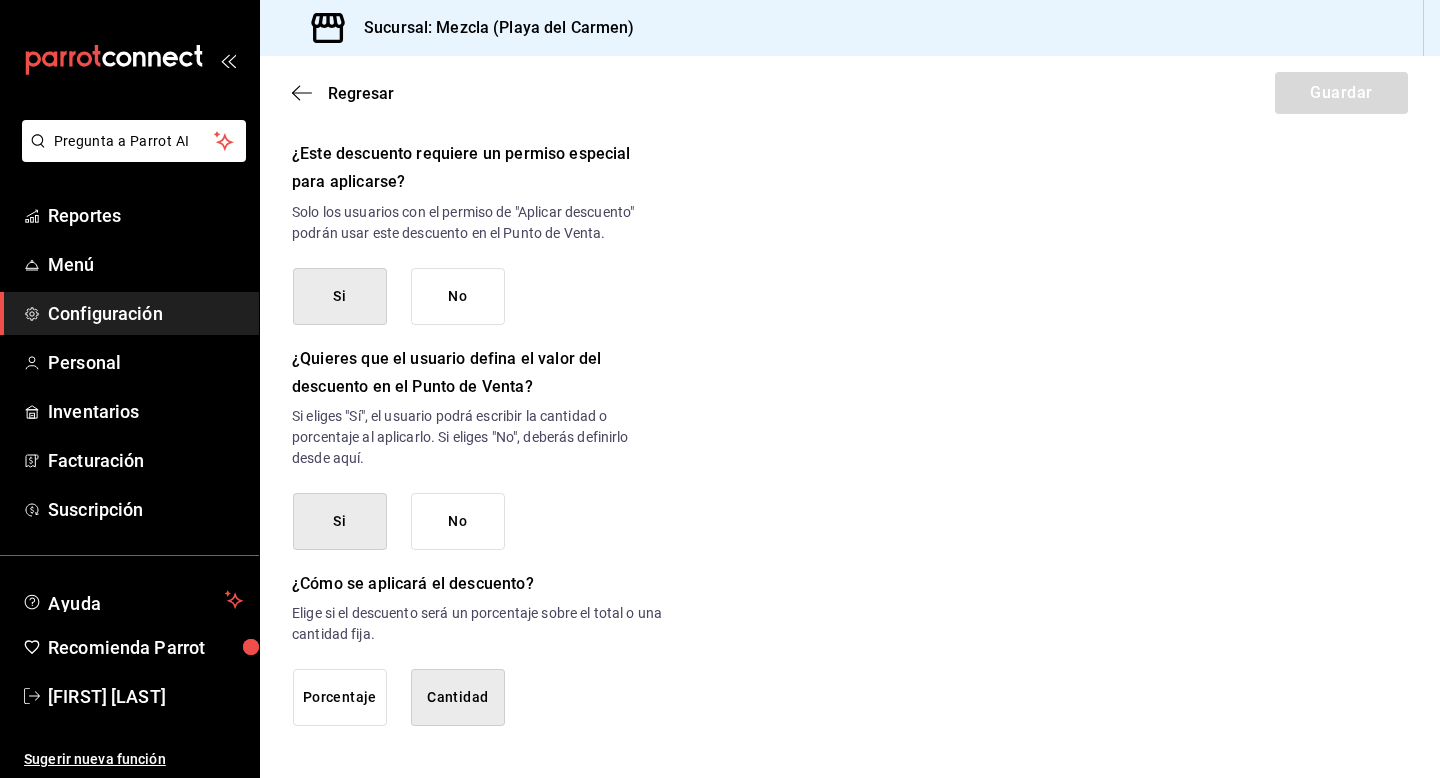 click on "Porcentaje" at bounding box center (340, 697) 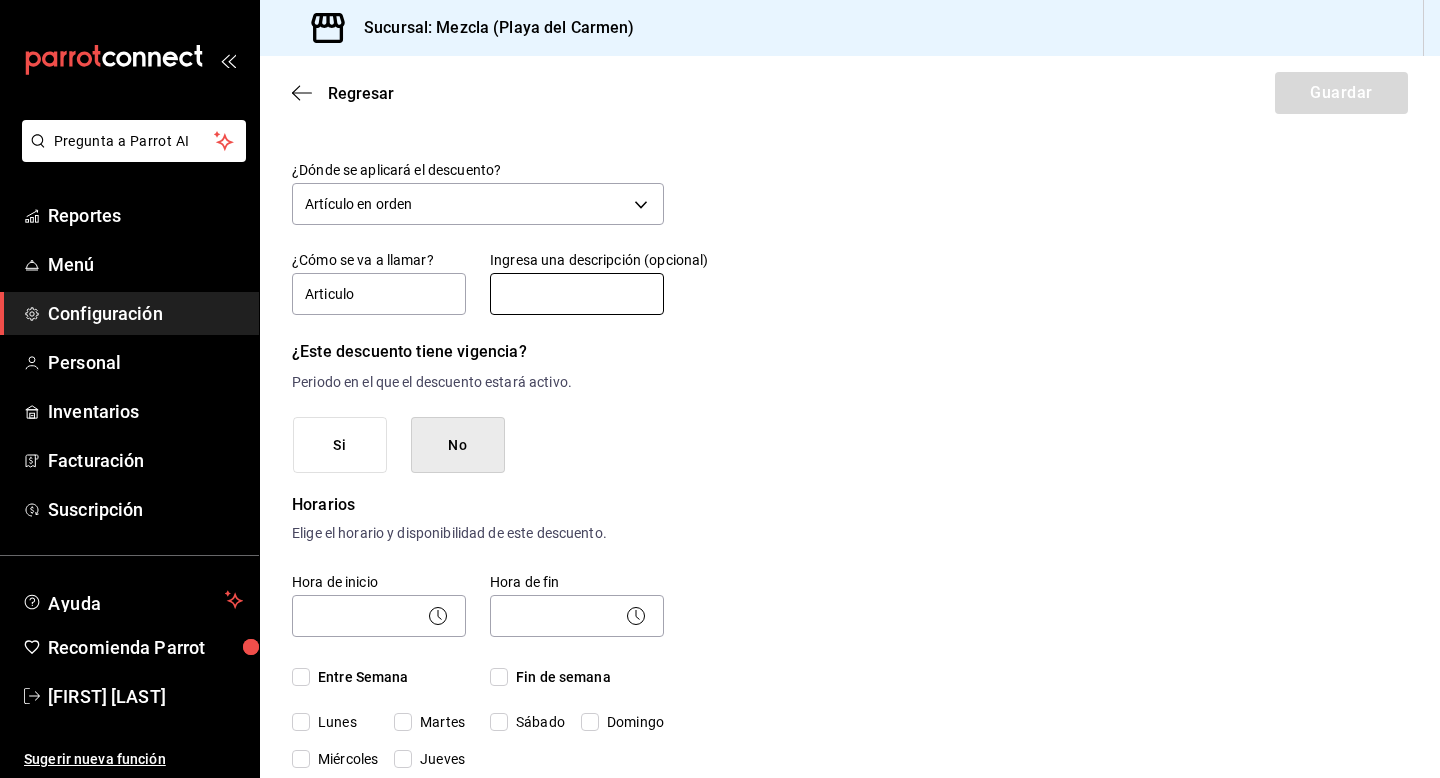 scroll, scrollTop: 73, scrollLeft: 0, axis: vertical 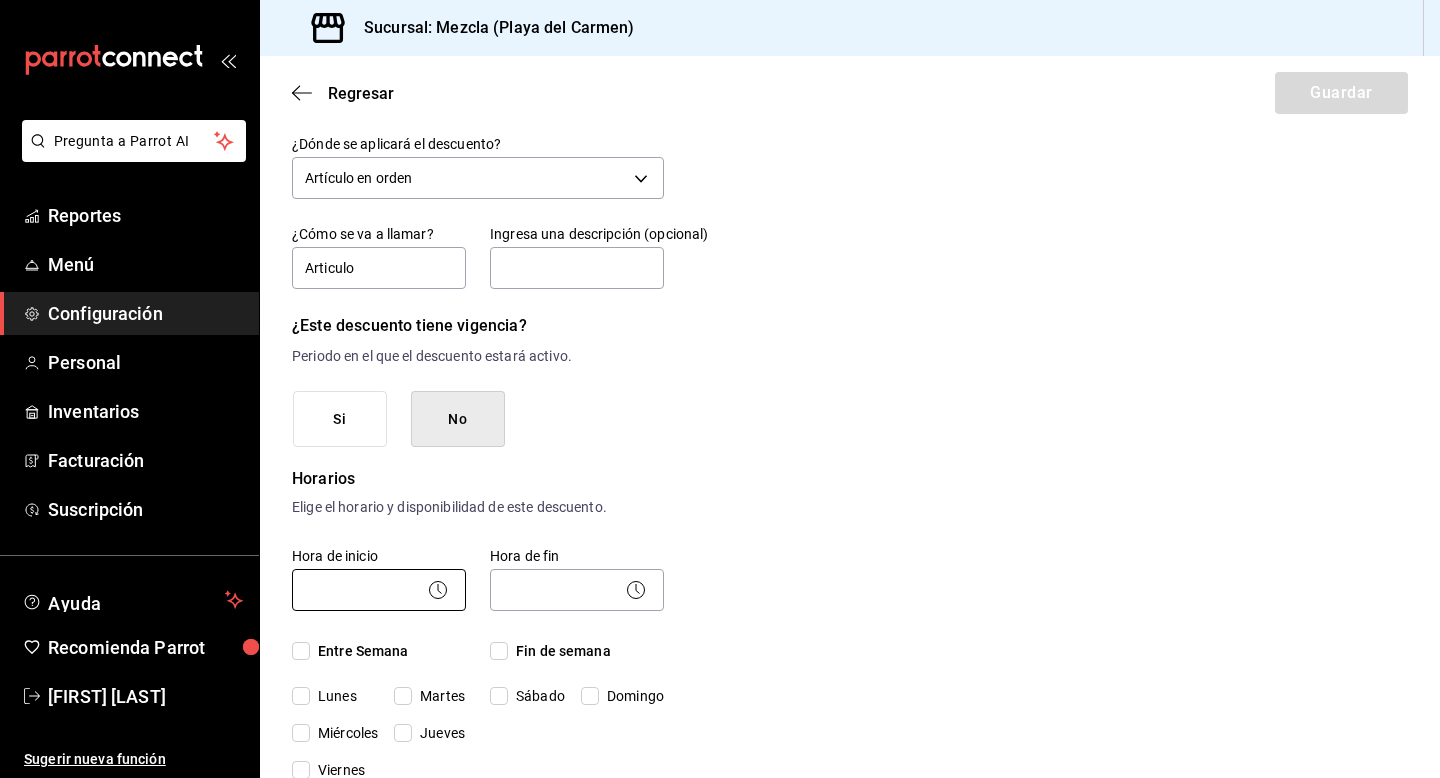 click on "Pregunta a Parrot AI Reportes   Menú   Configuración   Personal   Inventarios   Facturación   Suscripción   Ayuda Recomienda Parrot   [FIRST] [LAST]   Sugerir nueva función   Sucursal: Mezcla ([CITY]) Regresar Guardar Nuevo descuento ¿Dónde se aplicará el descuento? Artículo en orden ORDER_ITEM ¿Cómo se va a llamar? Articulo Ingresa una descripción (opcional) ¿Este descuento tiene vigencia? Periodo en el que el descuento estará activo. Si No Horarios Elige el horario y disponibilidad de este descuento. Hora de inicio ​ Entre Semana Lunes Martes Miércoles Jueves Viernes Hora de fin ​ Fin de semana Sábado Domingo Agregar horario 1 de 5 horarios ¿Este descuento requiere un permiso especial para aplicarse? Solo los usuarios con el permiso de "Aplicar descuento" podrán usar este descuento en el Punto de Venta. Si No ¿Quieres que el usuario defina el valor del descuento en el Punto de Venta? Si No ¿Cómo se aplicará el descuento? Porcentaje Cantidad Pregunta a Parrot AI Reportes" at bounding box center [720, 389] 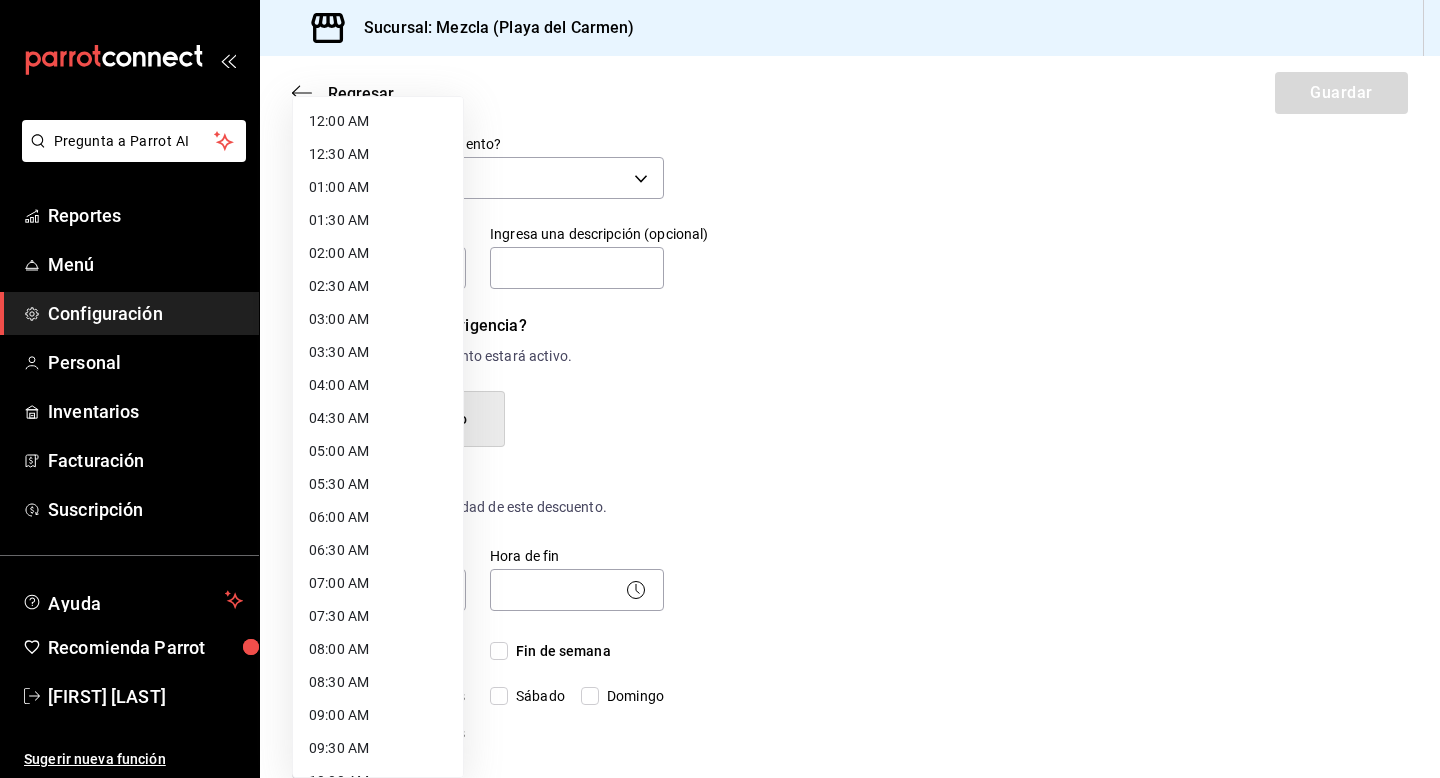 click on "12:00 AM" at bounding box center [378, 121] 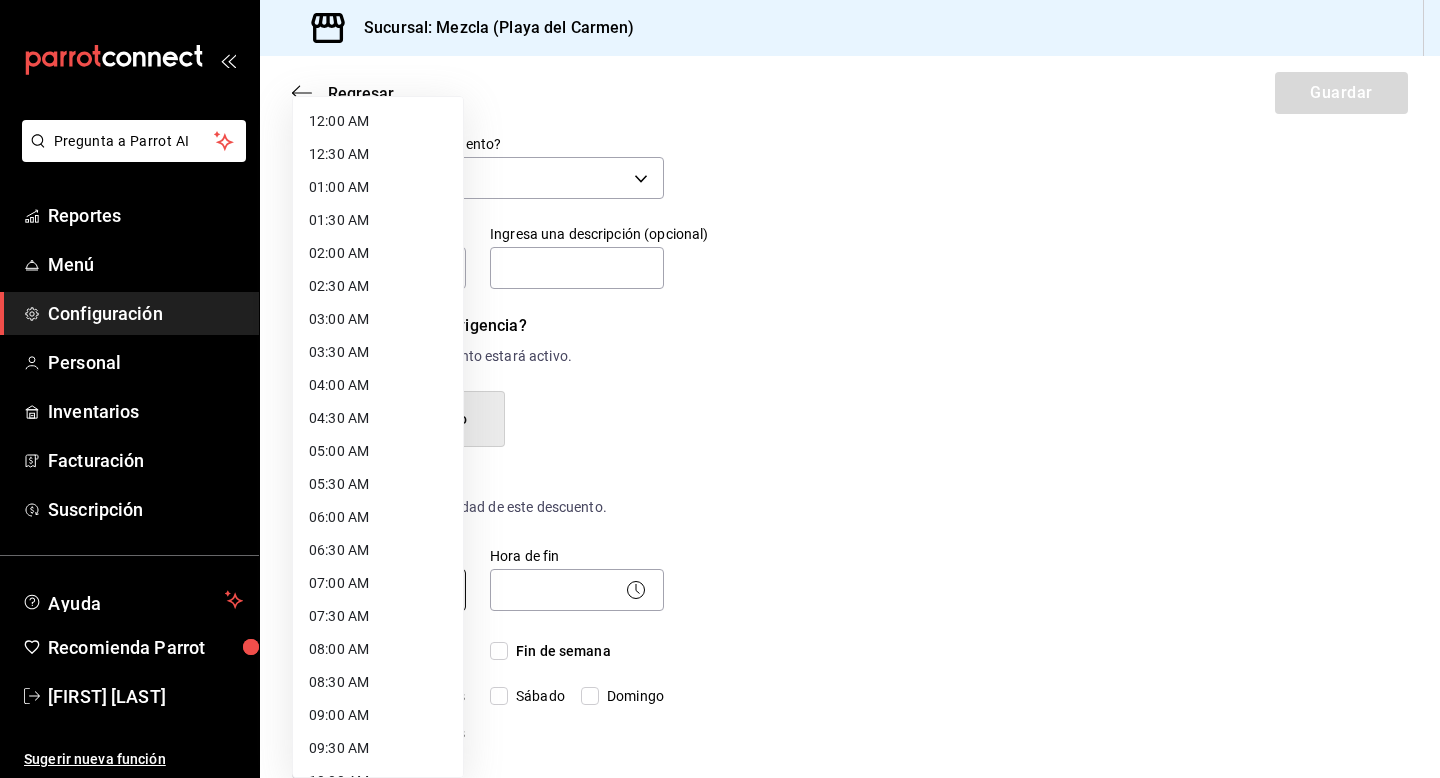 type on "00:00" 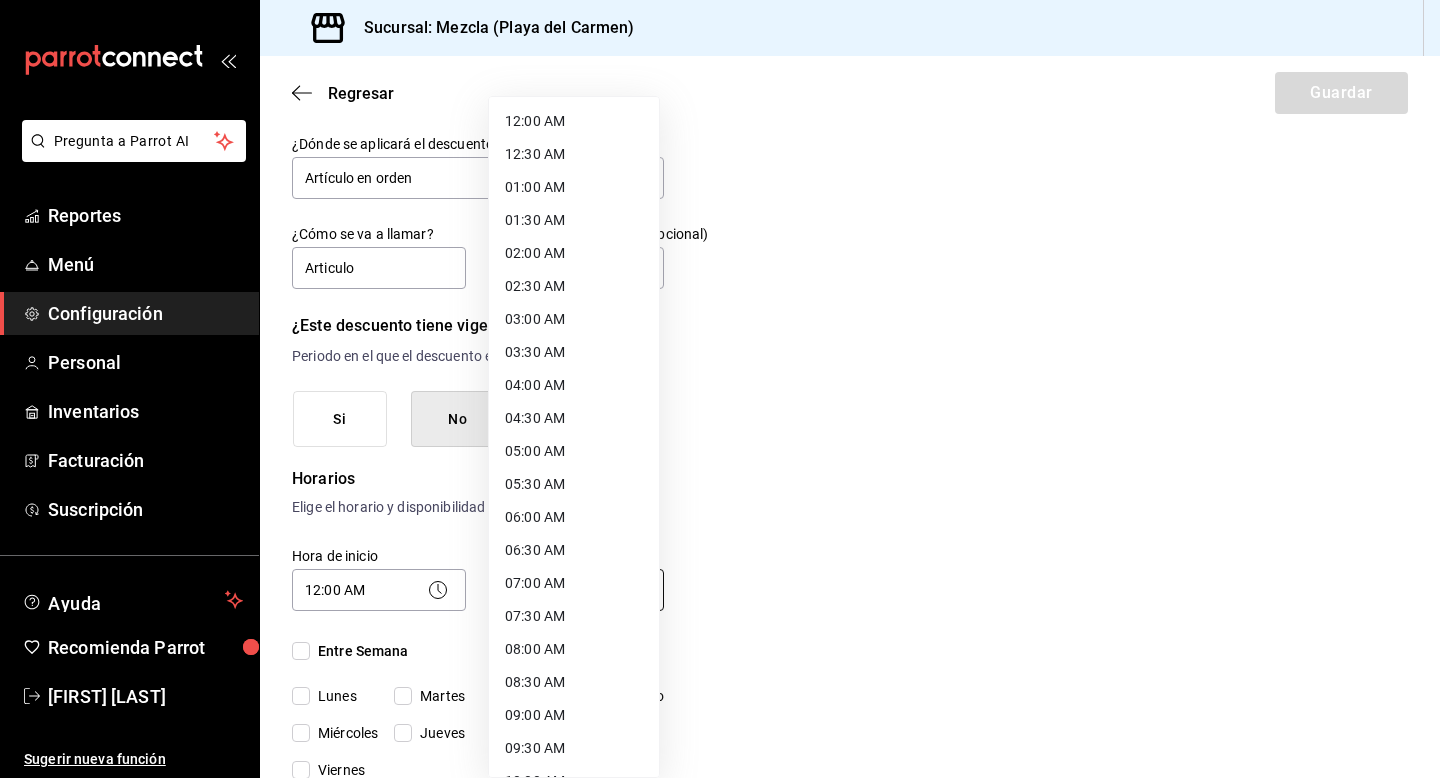 click on "Pregunta a Parrot AI Reportes   Menú   Configuración   Personal   Inventarios   Facturación   Suscripción   Ayuda Recomienda Parrot   [FIRST] [LAST]   Sugerir nueva función   Sucursal: Mezcla ([CITY]) Regresar Guardar Nuevo descuento ¿Dónde se aplicará el descuento? Artículo en orden ORDER_ITEM ¿Cómo se va a llamar? Articulo Ingresa una descripción (opcional) ¿Este descuento tiene vigencia? Periodo en el que el descuento estará activo. Si No Horarios Elige el horario y disponibilidad de este descuento. Hora de inicio 12:00 AM 00:00 Entre Semana Lunes Martes Miércoles Jueves Viernes Hora de fin ​ Fin de semana Sábado Domingo Agregar horario 1 de 5 horarios ¿Este descuento requiere un permiso especial para aplicarse? Solo los usuarios con el permiso de "Aplicar descuento" podrán usar este descuento en el Punto de Venta. Si No ¿Quieres que el usuario defina el valor del descuento en el Punto de Venta? Si No ¿Cómo se aplicará el descuento? Porcentaje Cantidad Pregunta a Parrot AI" at bounding box center [720, 389] 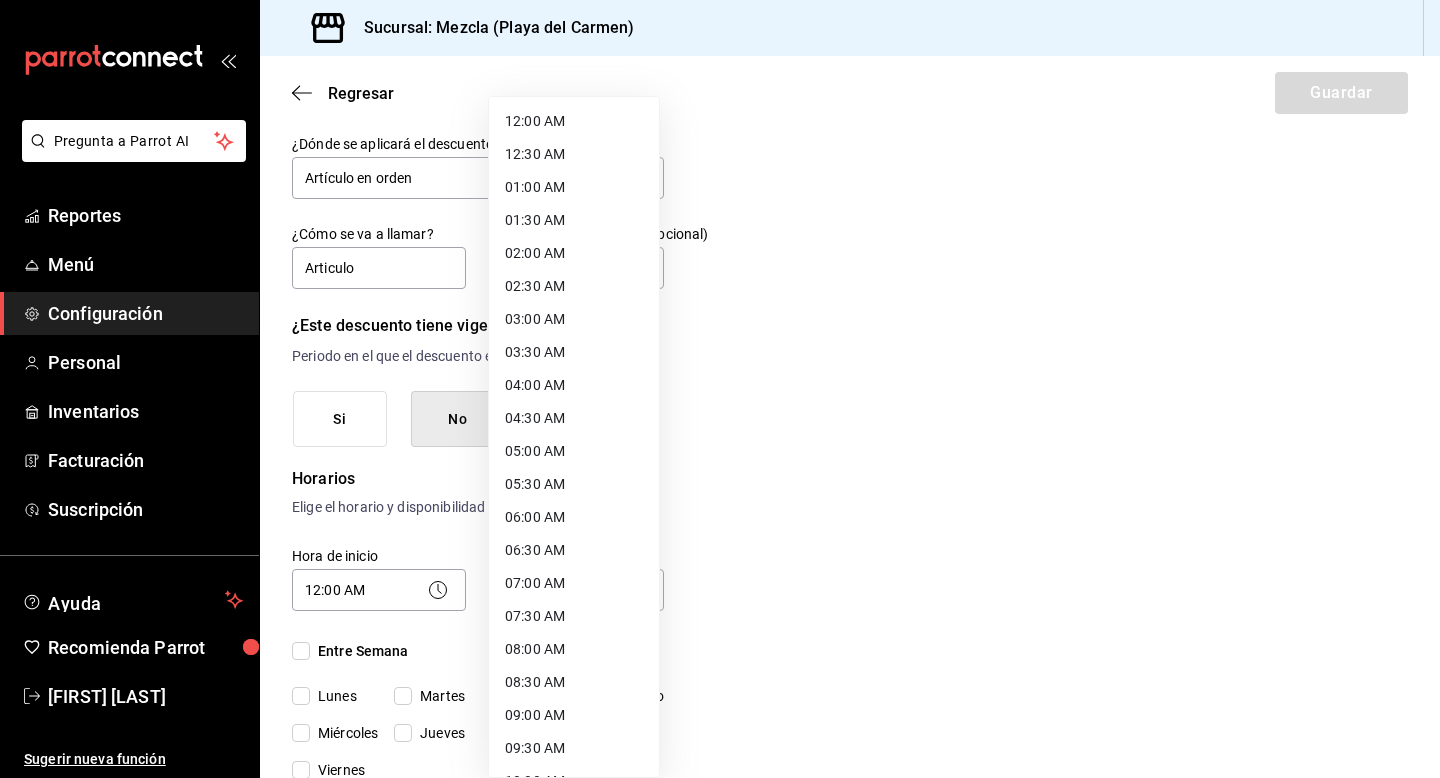 click on "07:30 AM" at bounding box center (574, 616) 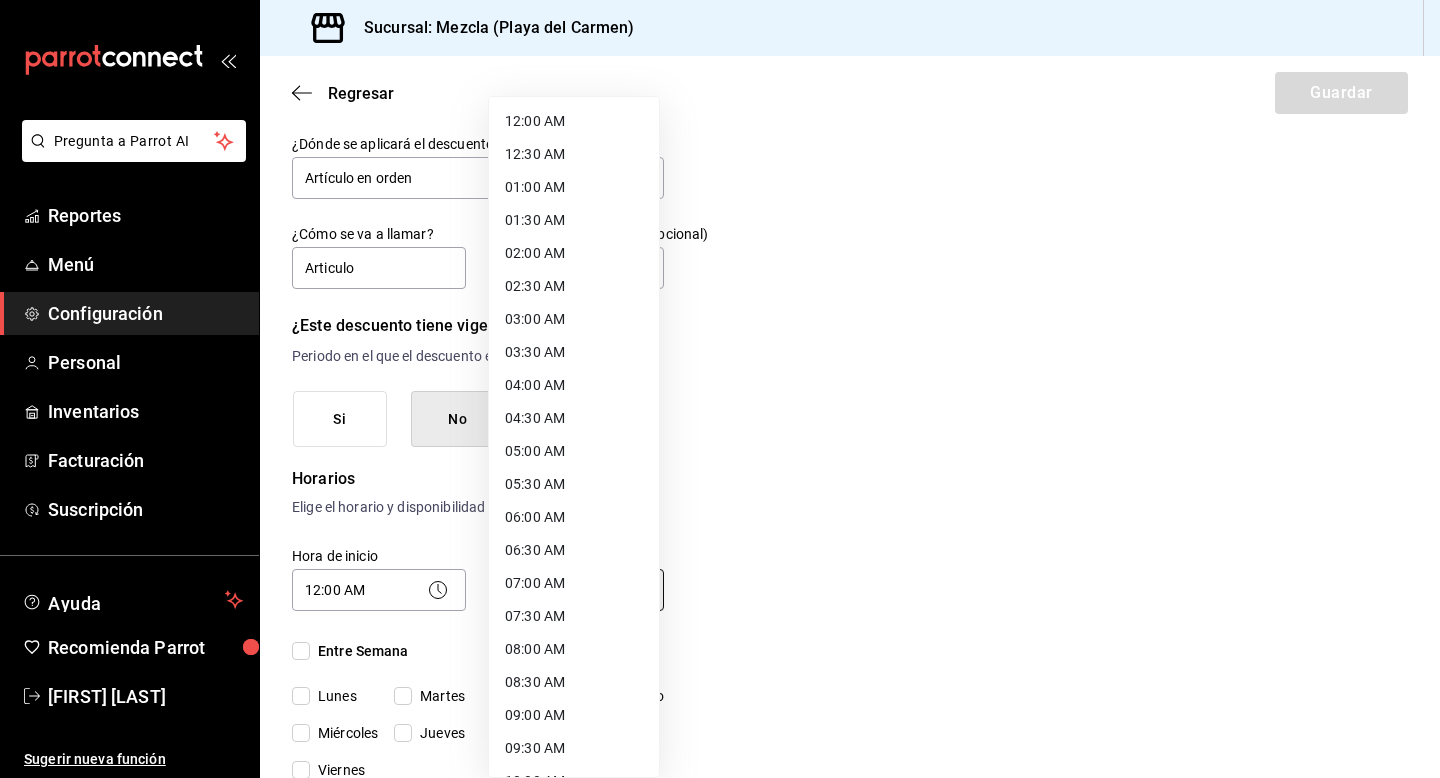type on "07:30" 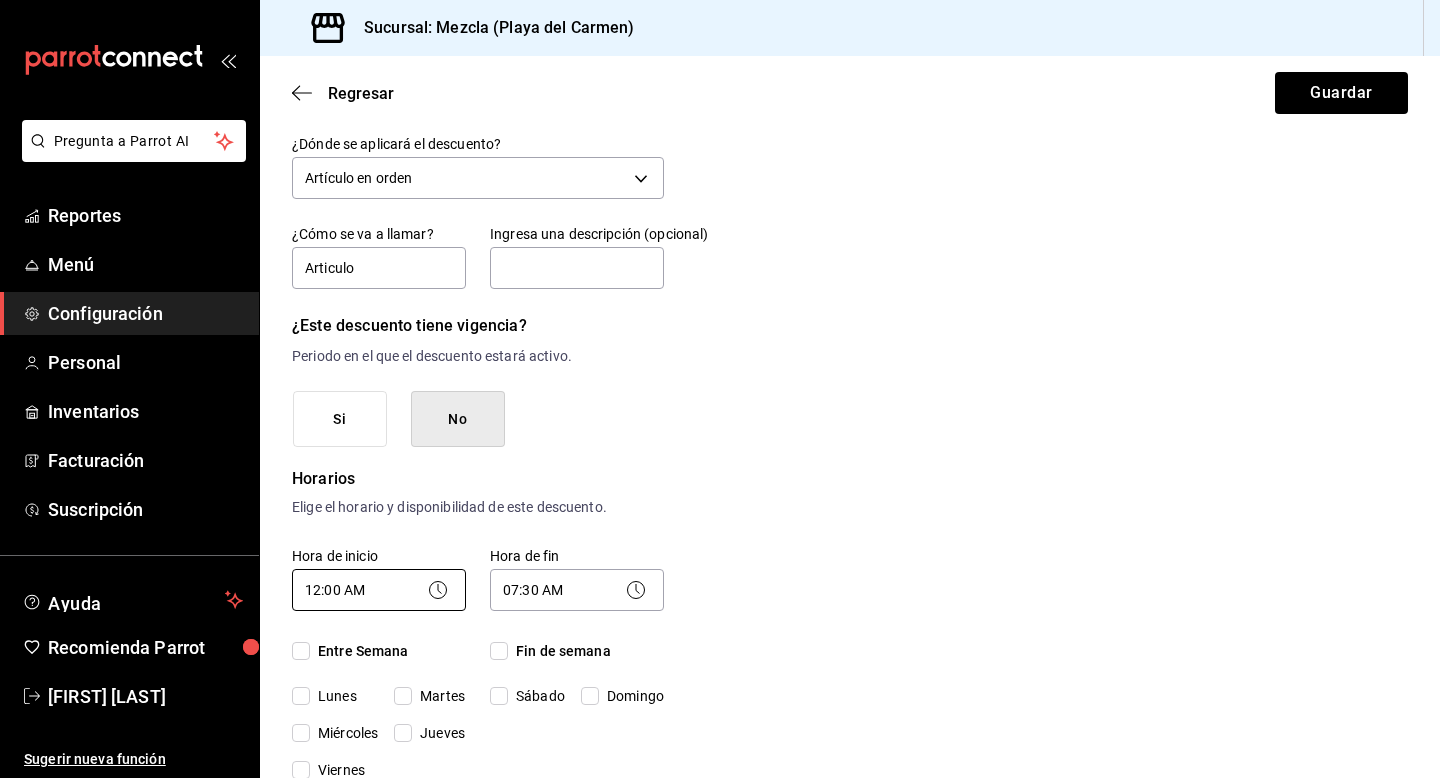 click on "Pregunta a Parrot AI Reportes   Menú   Configuración   Personal   Inventarios   Facturación   Suscripción   Ayuda Recomienda Parrot   [FIRST] [LAST]   Sugerir nueva función   Sucursal: Mezcla ([CITY]) Regresar Guardar Nuevo descuento ¿Dónde se aplicará el descuento? Artículo en orden ORDER_ITEM ¿Cómo se va a llamar? Articulo Ingresa una descripción (opcional) ¿Este descuento tiene vigencia? Periodo en el que el descuento estará activo. Si No Horarios Elige el horario y disponibilidad de este descuento. Hora de inicio 12:00 AM 00:00 Entre Semana Lunes Martes Miércoles Jueves Viernes Hora de fin 07:30 AM 07:30 Fin de semana Sábado Domingo Agregar horario 1 de 5 horarios ¿Este descuento requiere un permiso especial para aplicarse? Solo los usuarios con el permiso de "Aplicar descuento" podrán usar este descuento en el Punto de Venta. Si No ¿Quieres que el usuario defina el valor del descuento en el Punto de Venta? Si No ¿Cómo se aplicará el descuento? Porcentaje Cantidad Reportes" at bounding box center (720, 389) 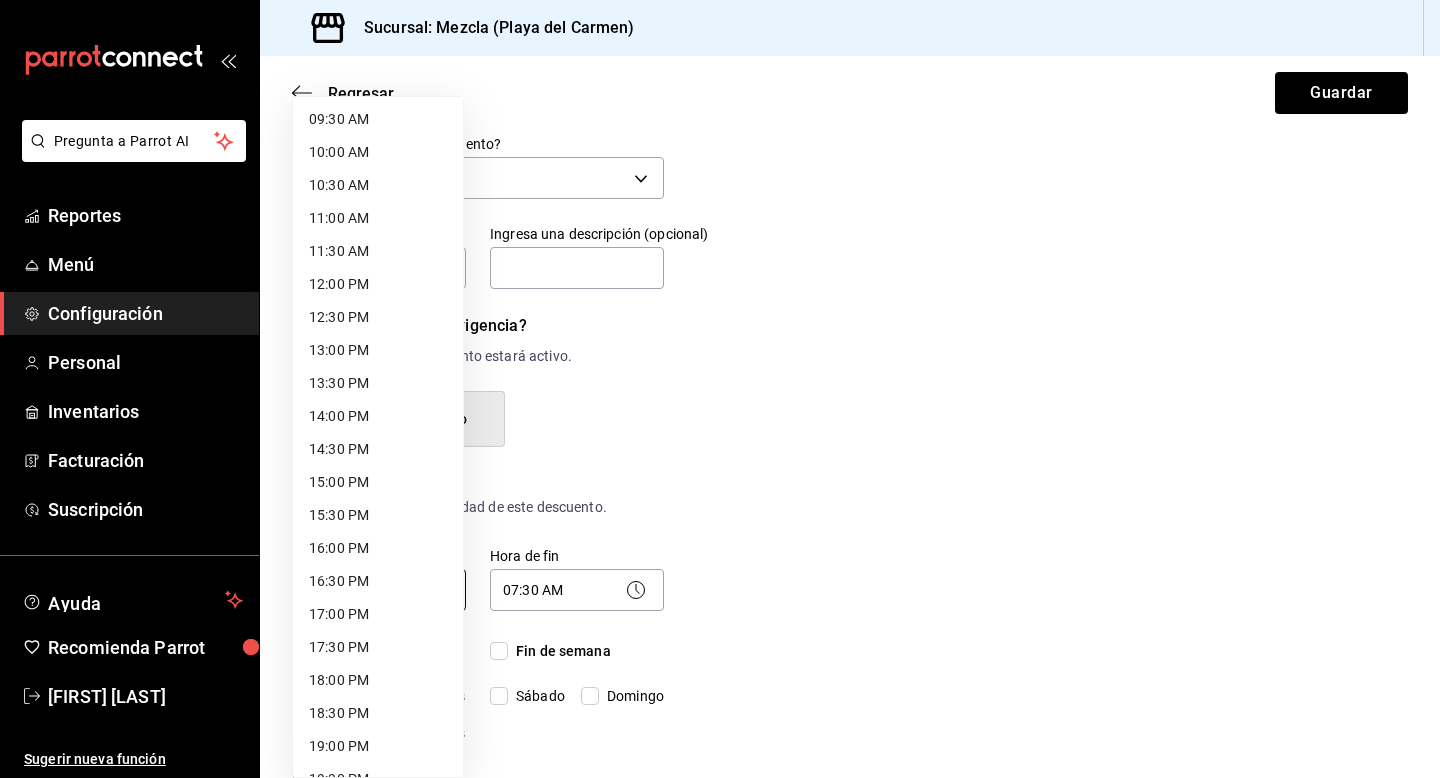 scroll, scrollTop: 604, scrollLeft: 0, axis: vertical 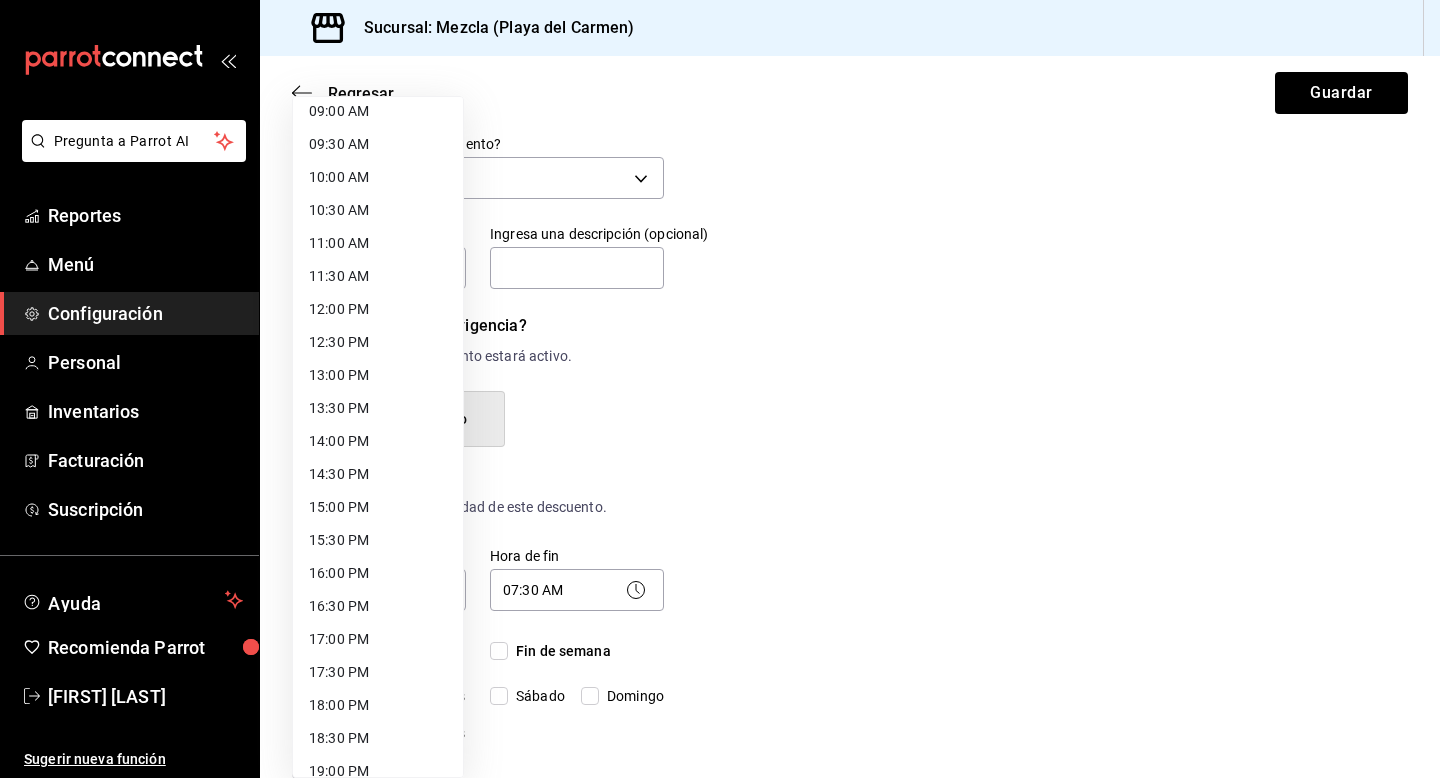 click on "15:00 PM" at bounding box center (378, 507) 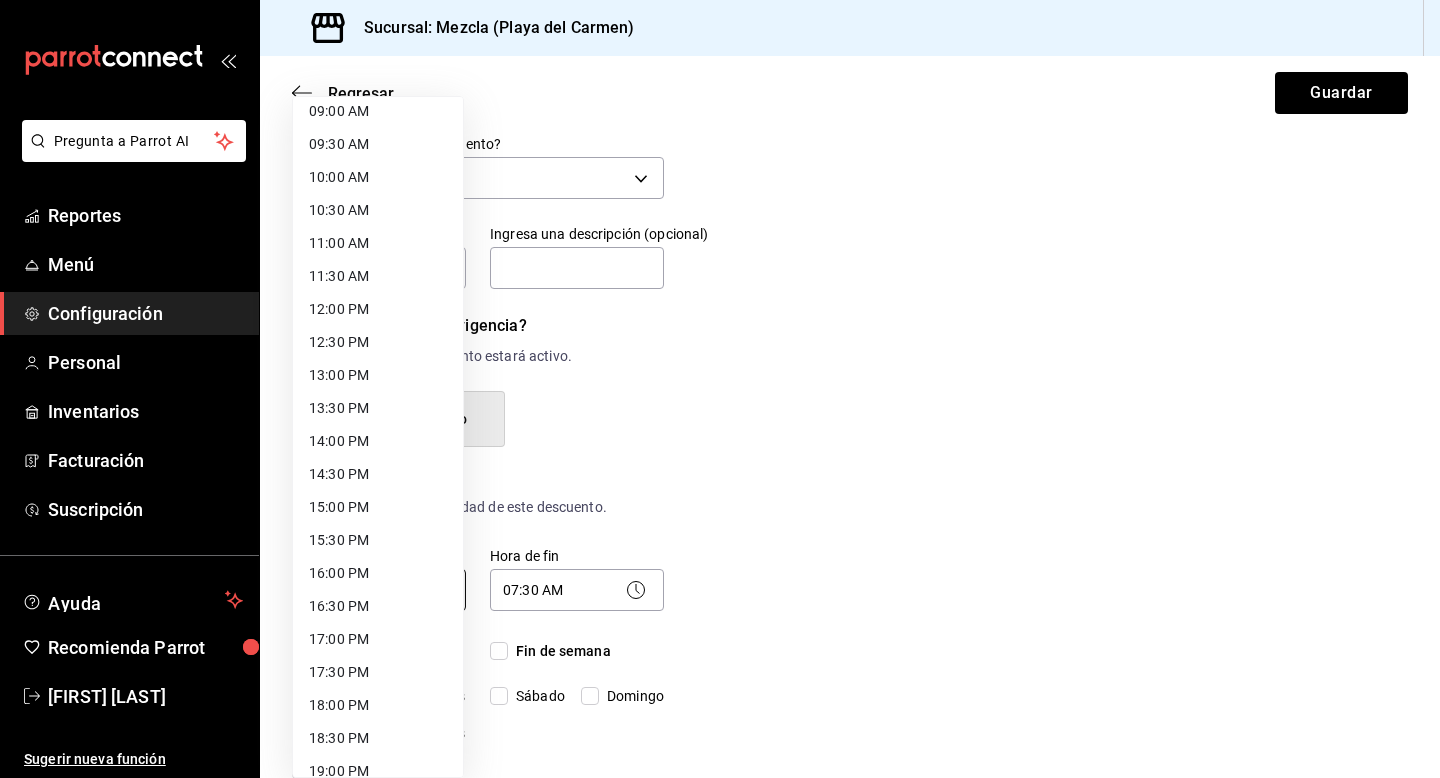 type on "15:00" 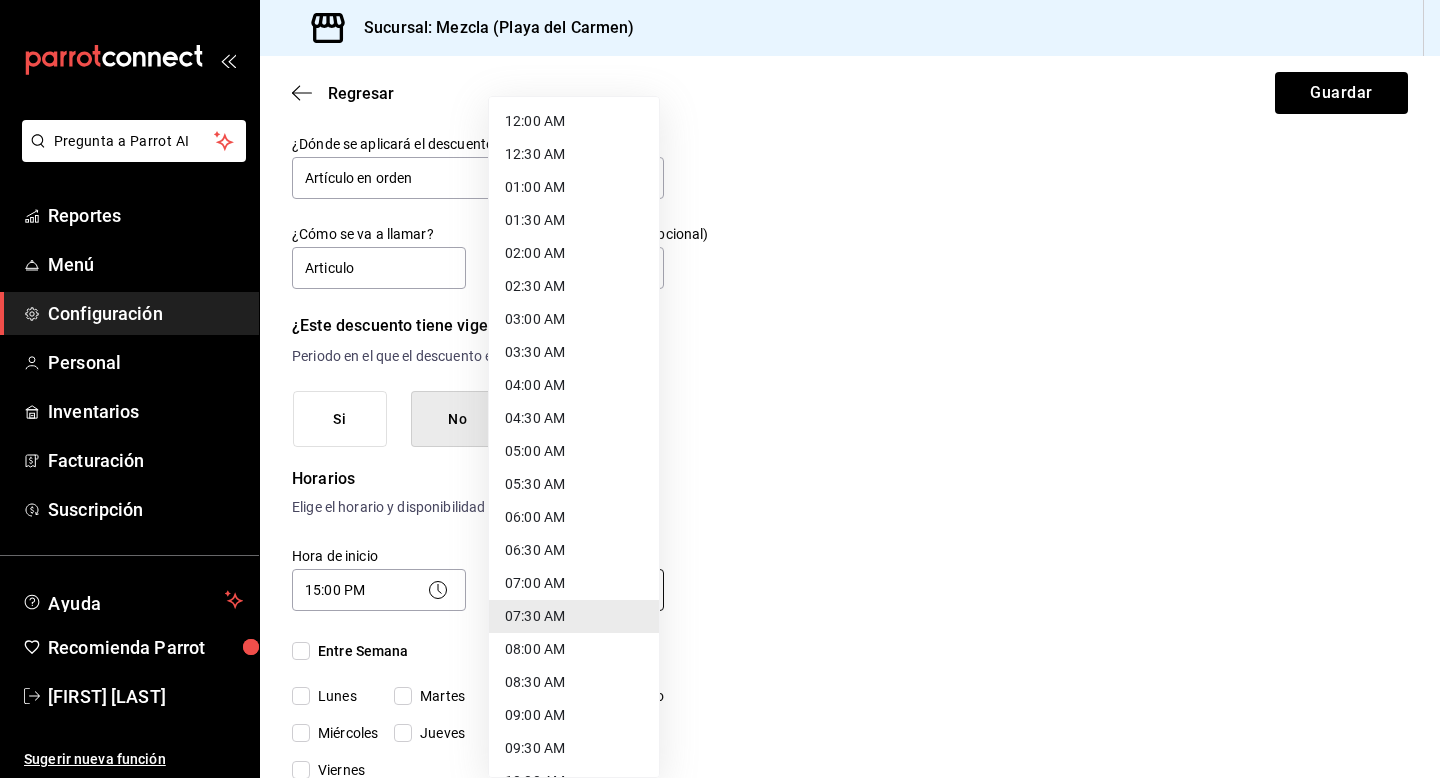 click on "Pregunta a Parrot AI Reportes   Menú   Configuración   Personal   Inventarios   Facturación   Suscripción   Ayuda Recomienda Parrot   [FIRST] [LAST]   Sugerir nueva función   Sucursal: Mezcla ([CITY]) Regresar Guardar Nuevo descuento ¿Dónde se aplicará el descuento? Artículo en orden ORDER_ITEM ¿Cómo se va a llamar? Articulo Ingresa una descripción (opcional) ¿Este descuento tiene vigencia? Periodo en el que el descuento estará activo. Si No Horarios Elige el horario y disponibilidad de este descuento. Hora de inicio 15:00 PM 15:00 Entre Semana Lunes Martes Miércoles Jueves Viernes Hora de fin 07:30 AM 07:30 Fin de semana Sábado Domingo Agregar horario 1 de 5 horarios ¿Este descuento requiere un permiso especial para aplicarse? Solo los usuarios con el permiso de "Aplicar descuento" podrán usar este descuento en el Punto de Venta. Si No ¿Quieres que el usuario defina el valor del descuento en el Punto de Venta? Si No ¿Cómo se aplicará el descuento? Porcentaje Cantidad Reportes" at bounding box center [720, 389] 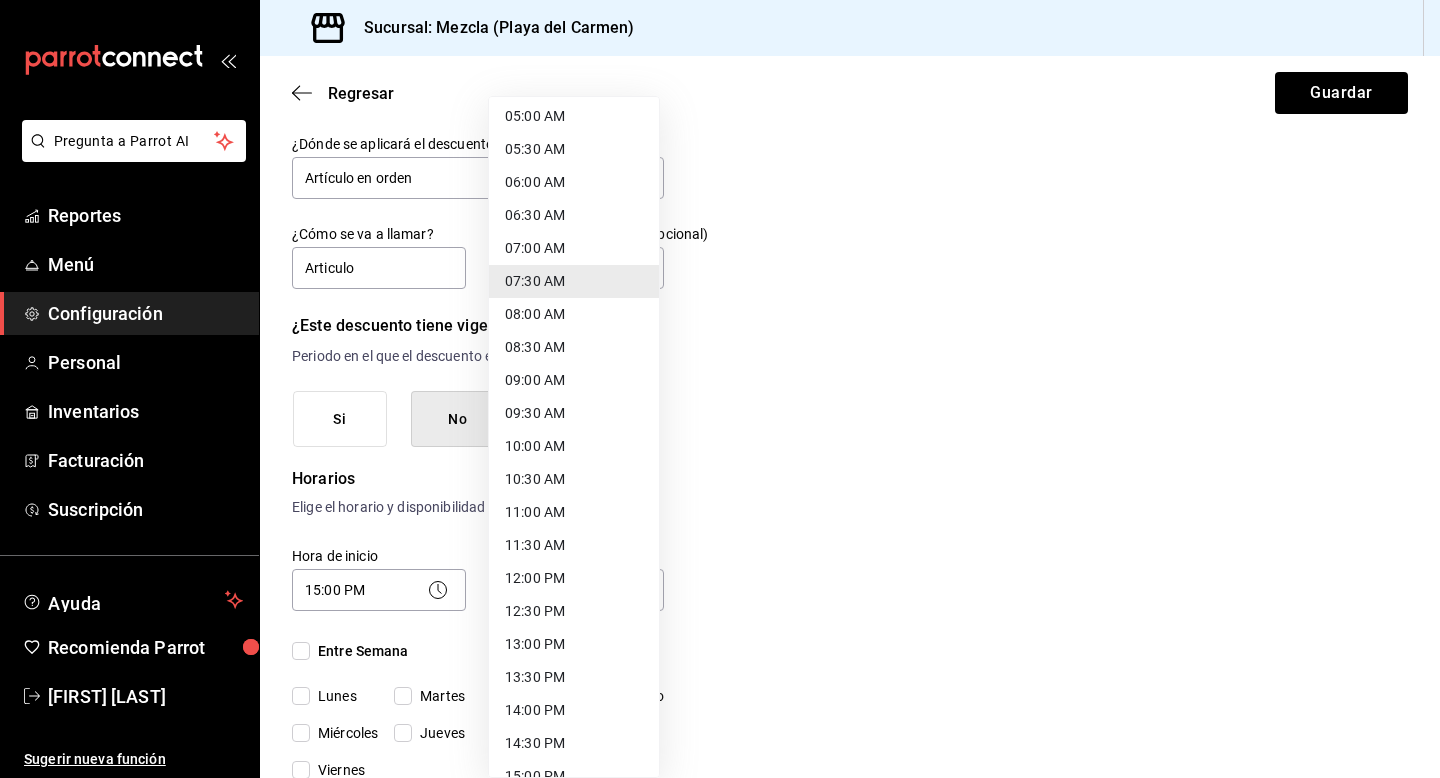 scroll, scrollTop: 0, scrollLeft: 0, axis: both 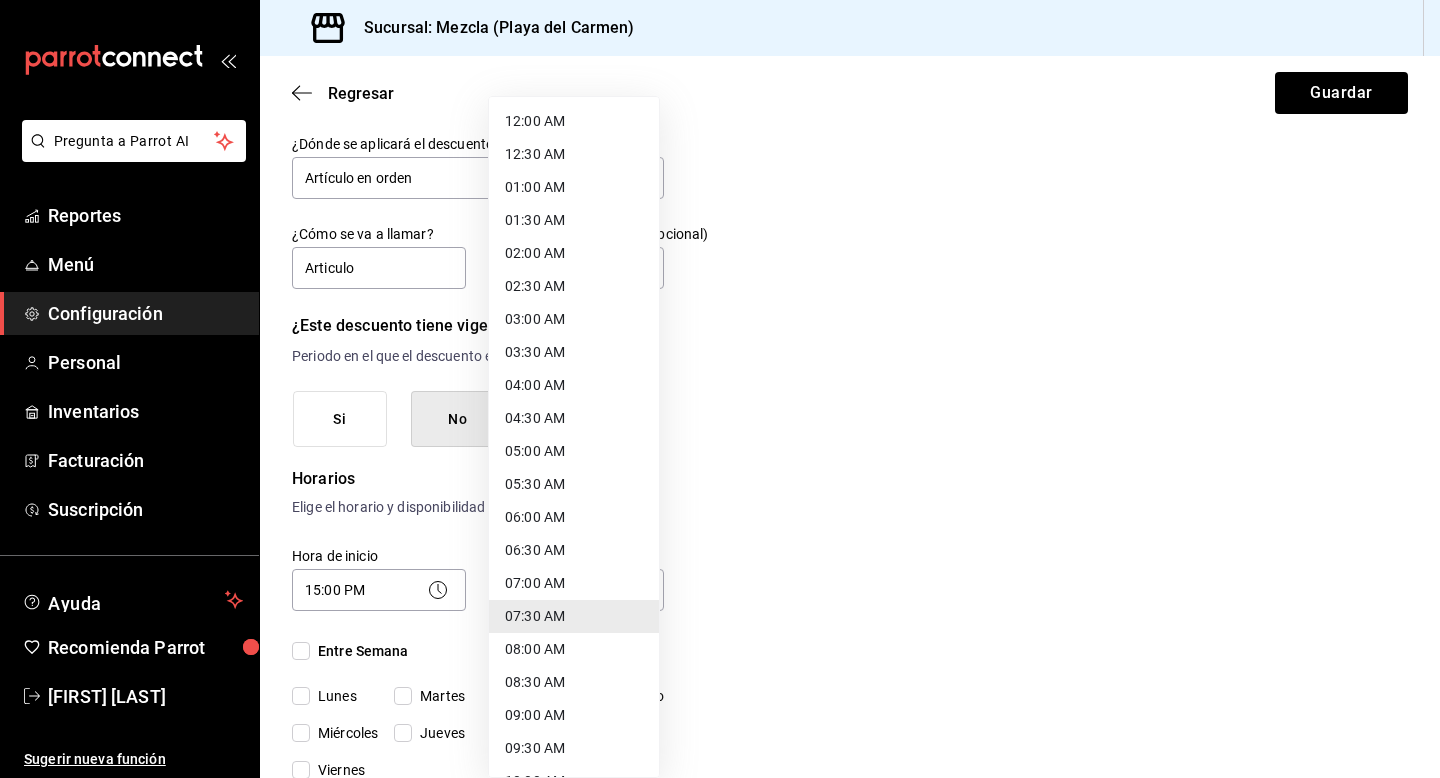 click on "12:00 AM" at bounding box center [574, 121] 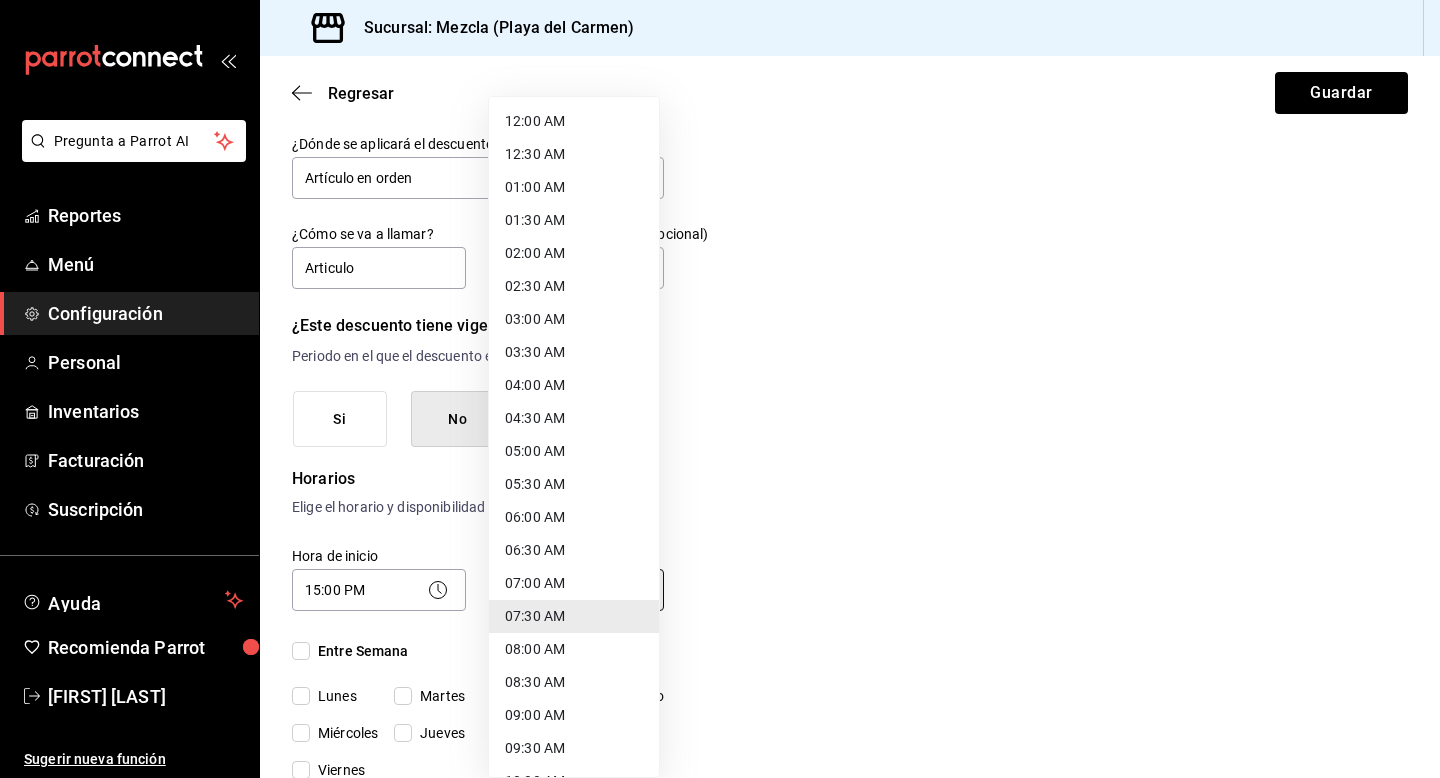 type on "00:00" 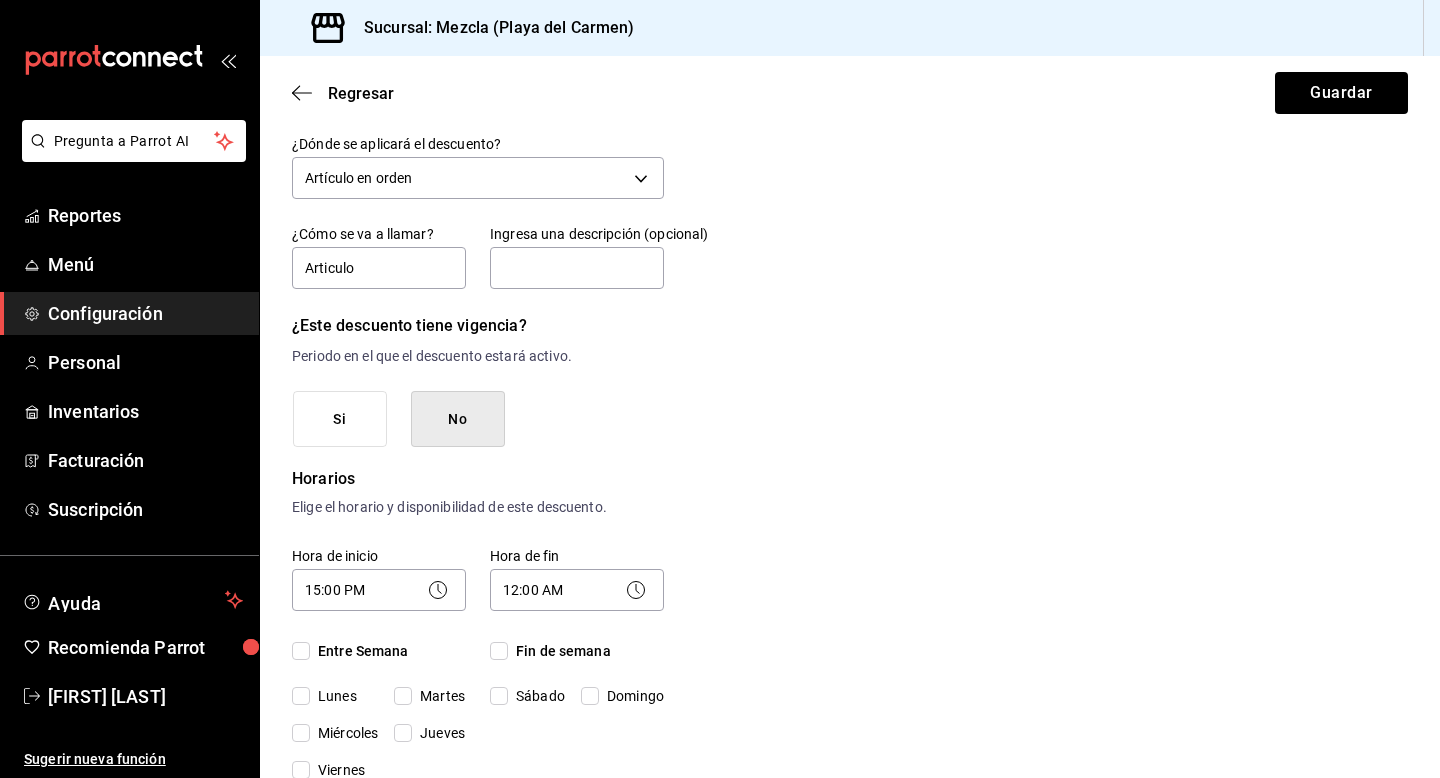 click on "15:00 PM 15:00" at bounding box center [379, 587] 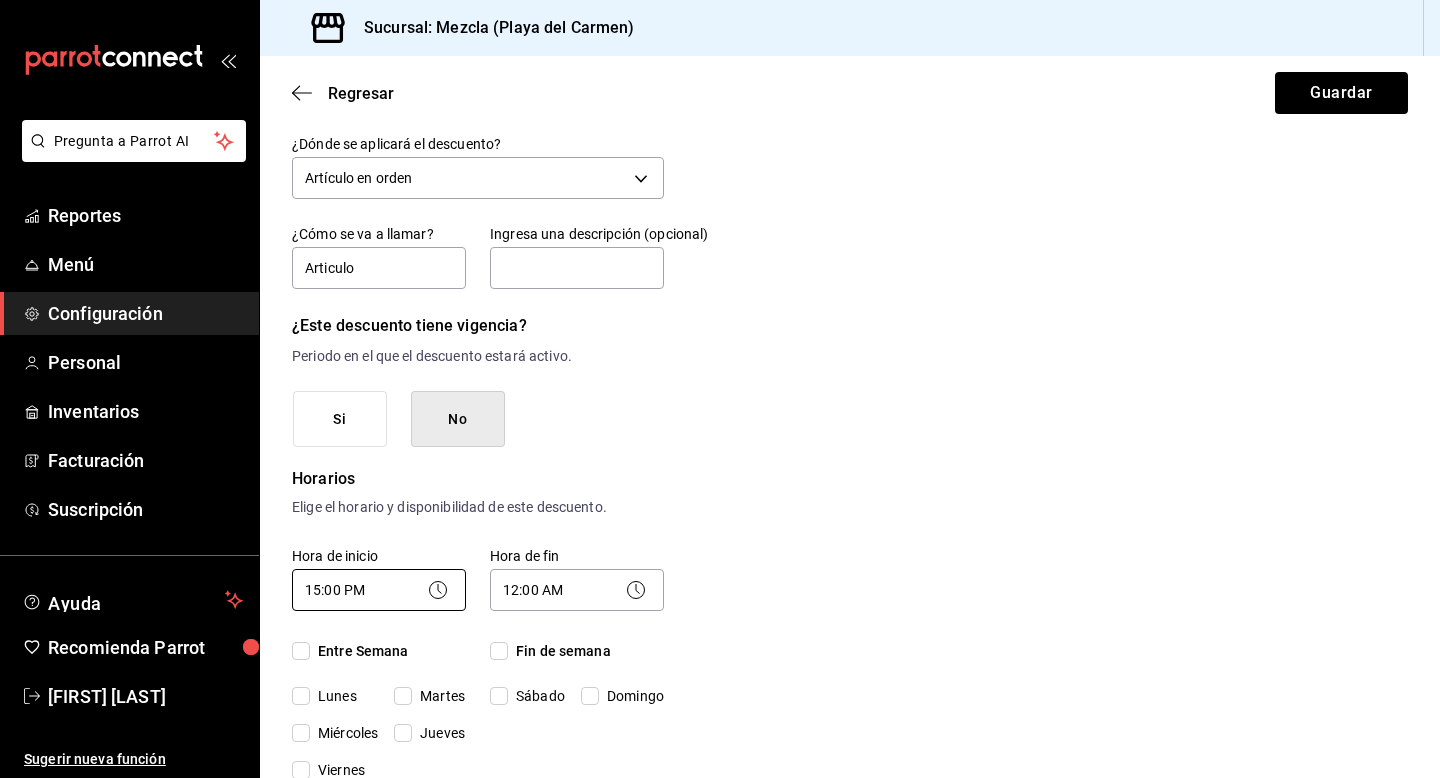 click on "Pregunta a Parrot AI Reportes   Menú   Configuración   Personal   Inventarios   Facturación   Suscripción   Ayuda Recomienda Parrot   [FIRST] [LAST]   Sugerir nueva función   Sucursal: Mezcla ([CITY]) Regresar Guardar Nuevo descuento ¿Dónde se aplicará el descuento? Artículo en orden ORDER_ITEM ¿Cómo se va a llamar? Articulo Ingresa una descripción (opcional) ¿Este descuento tiene vigencia? Periodo en el que el descuento estará activo. Si No Horarios Elige el horario y disponibilidad de este descuento. Hora de inicio 15:00 PM 15:00 Entre Semana Lunes Martes Miércoles Jueves Viernes Hora de fin 12:00 AM 00:00 Fin de semana Sábado Domingo Agregar horario 1 de 5 horarios ¿Este descuento requiere un permiso especial para aplicarse? Solo los usuarios con el permiso de "Aplicar descuento" podrán usar este descuento en el Punto de Venta. Si No ¿Quieres que el usuario defina el valor del descuento en el Punto de Venta? Si No ¿Cómo se aplicará el descuento? Porcentaje Cantidad Reportes" at bounding box center (720, 389) 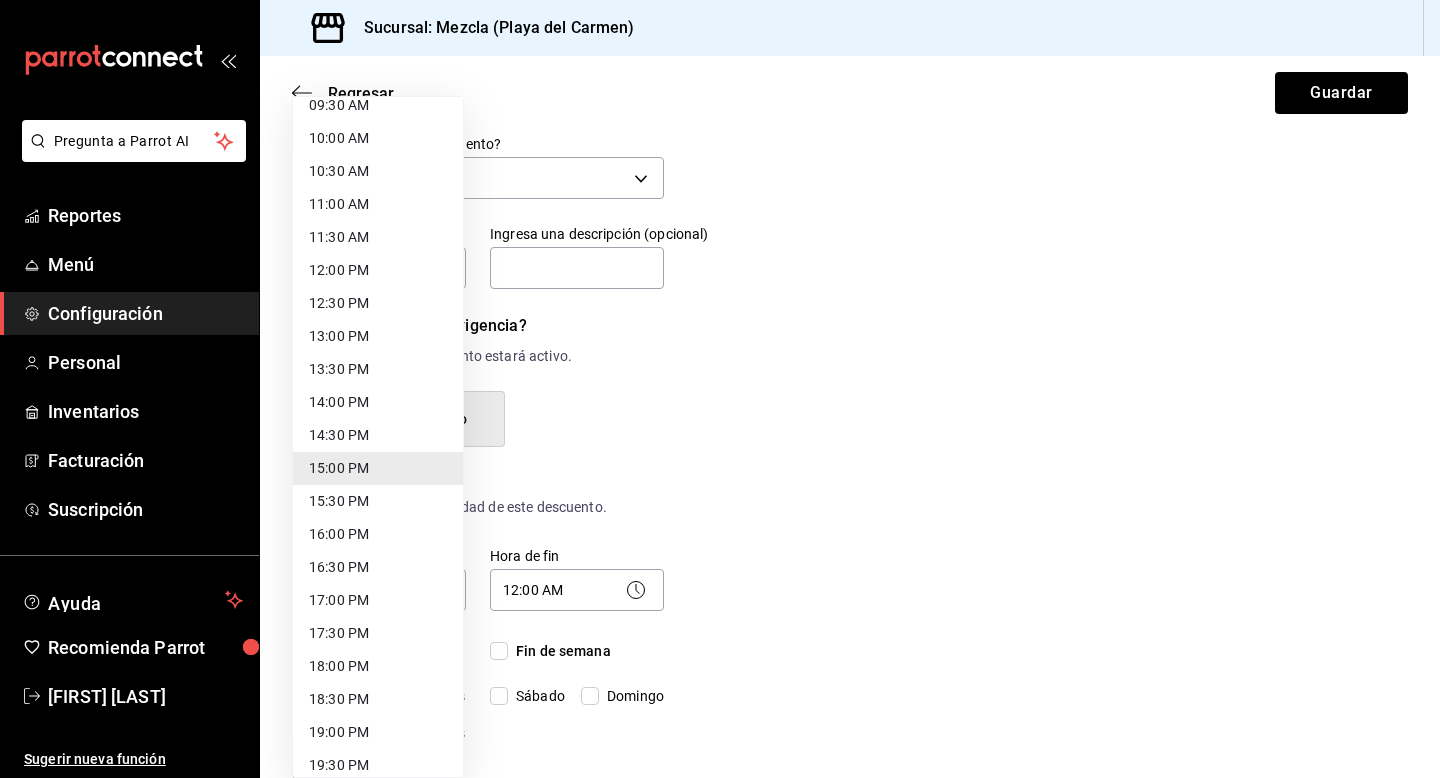 scroll, scrollTop: 0, scrollLeft: 0, axis: both 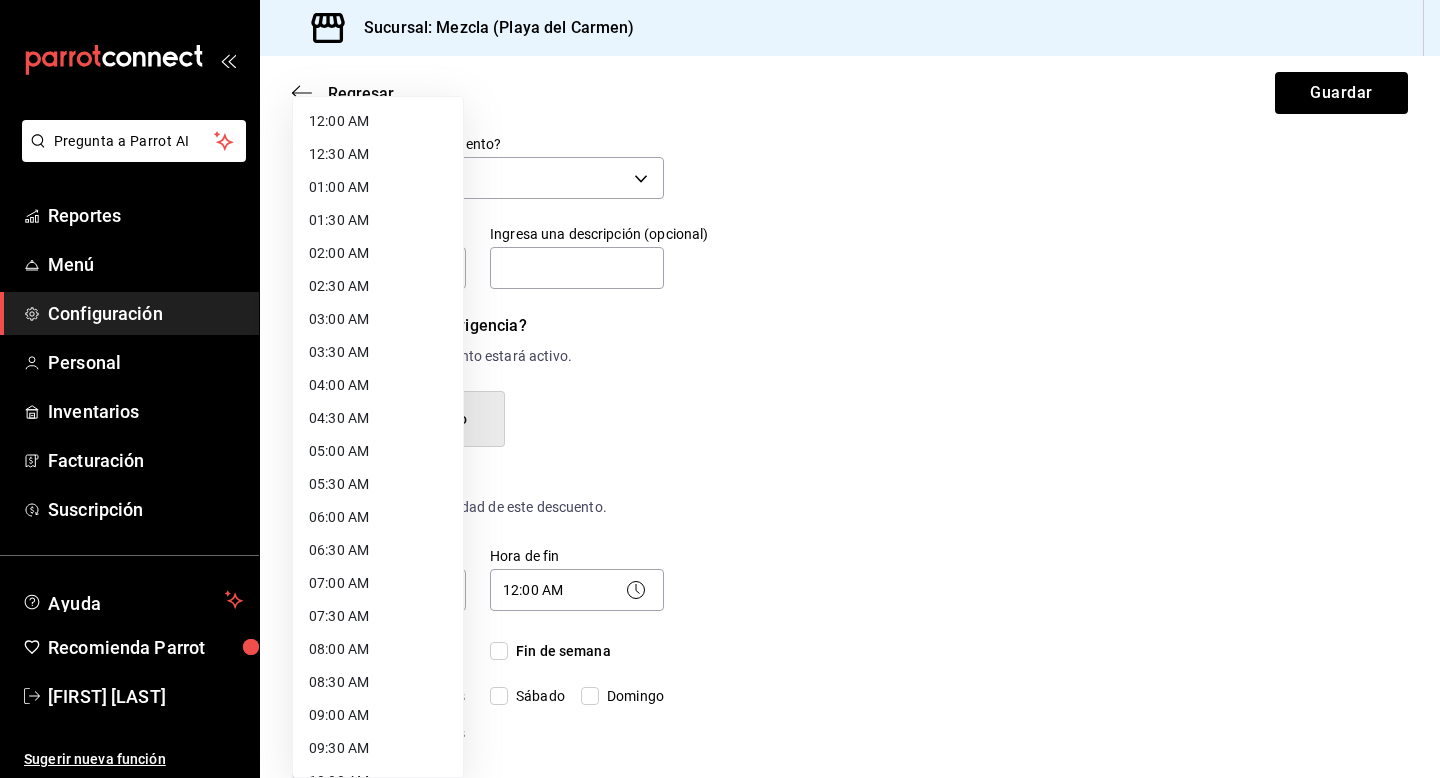 click on "12:00 AM" at bounding box center [378, 121] 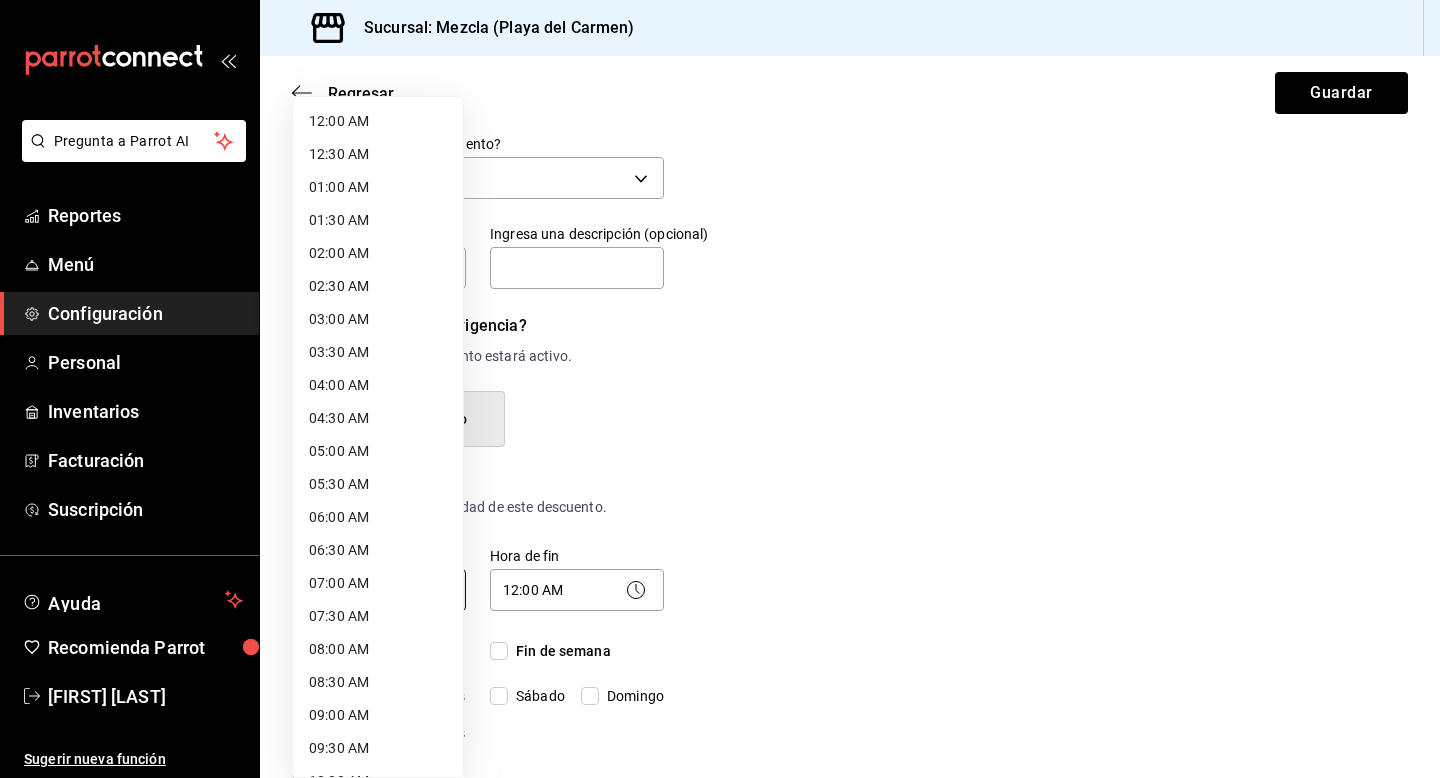 type on "00:00" 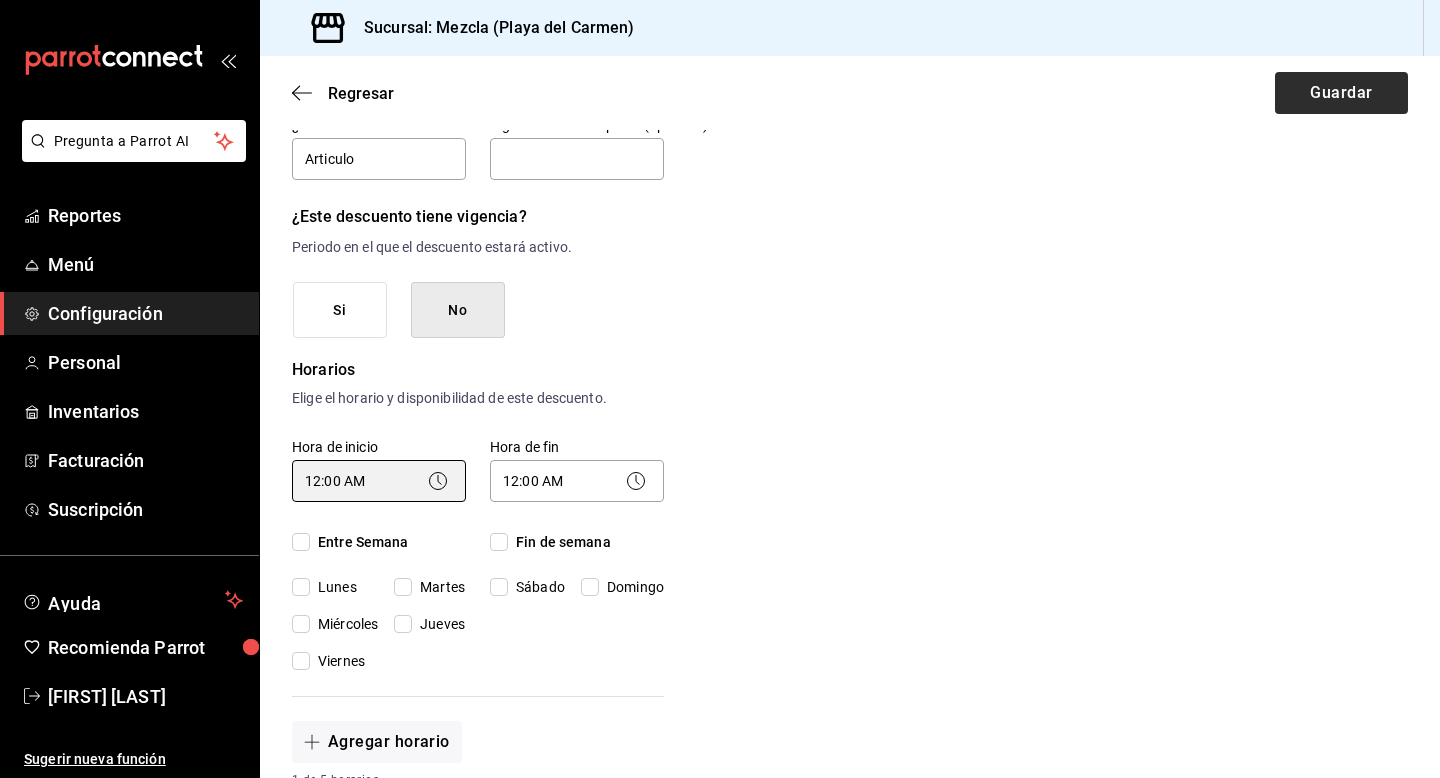 scroll, scrollTop: 189, scrollLeft: 0, axis: vertical 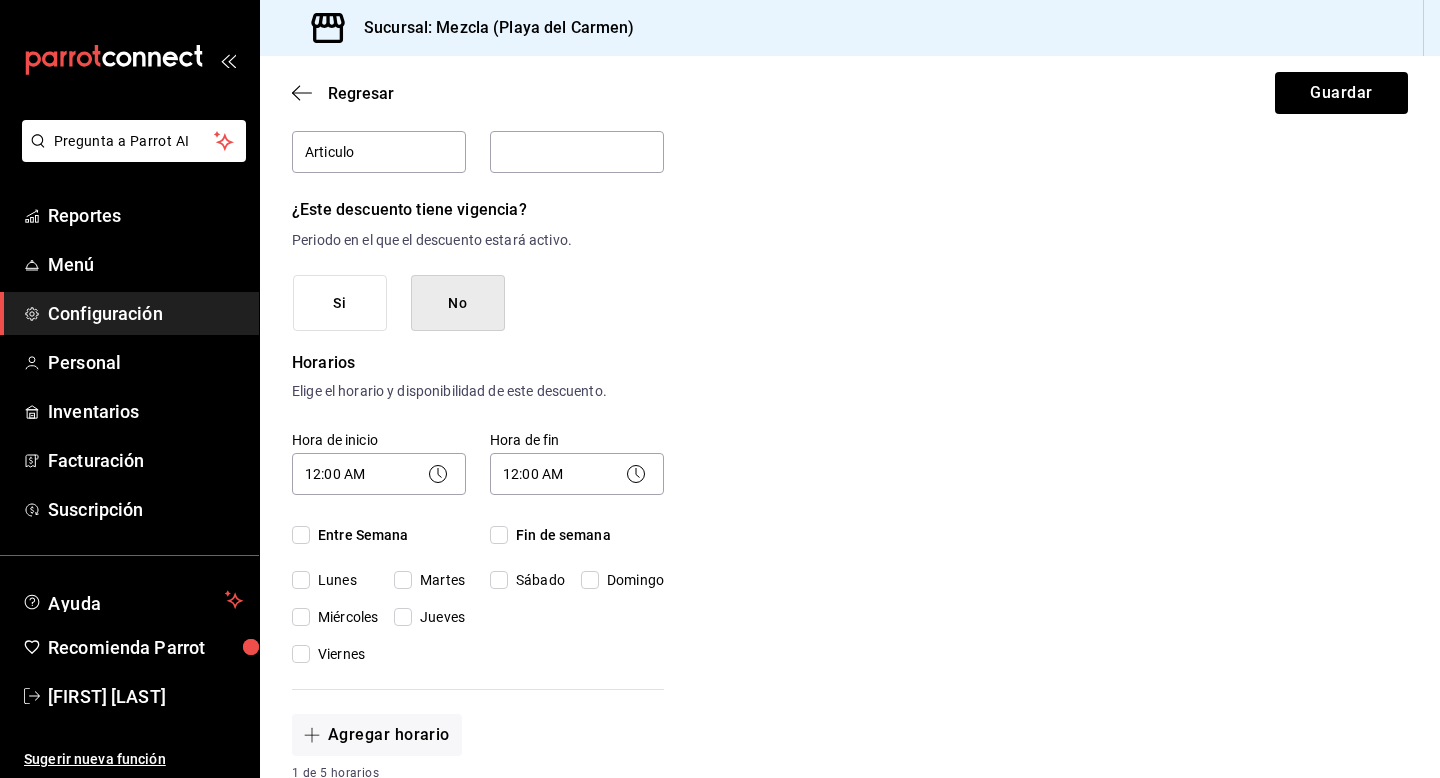 click on "Entre Semana" at bounding box center (301, 535) 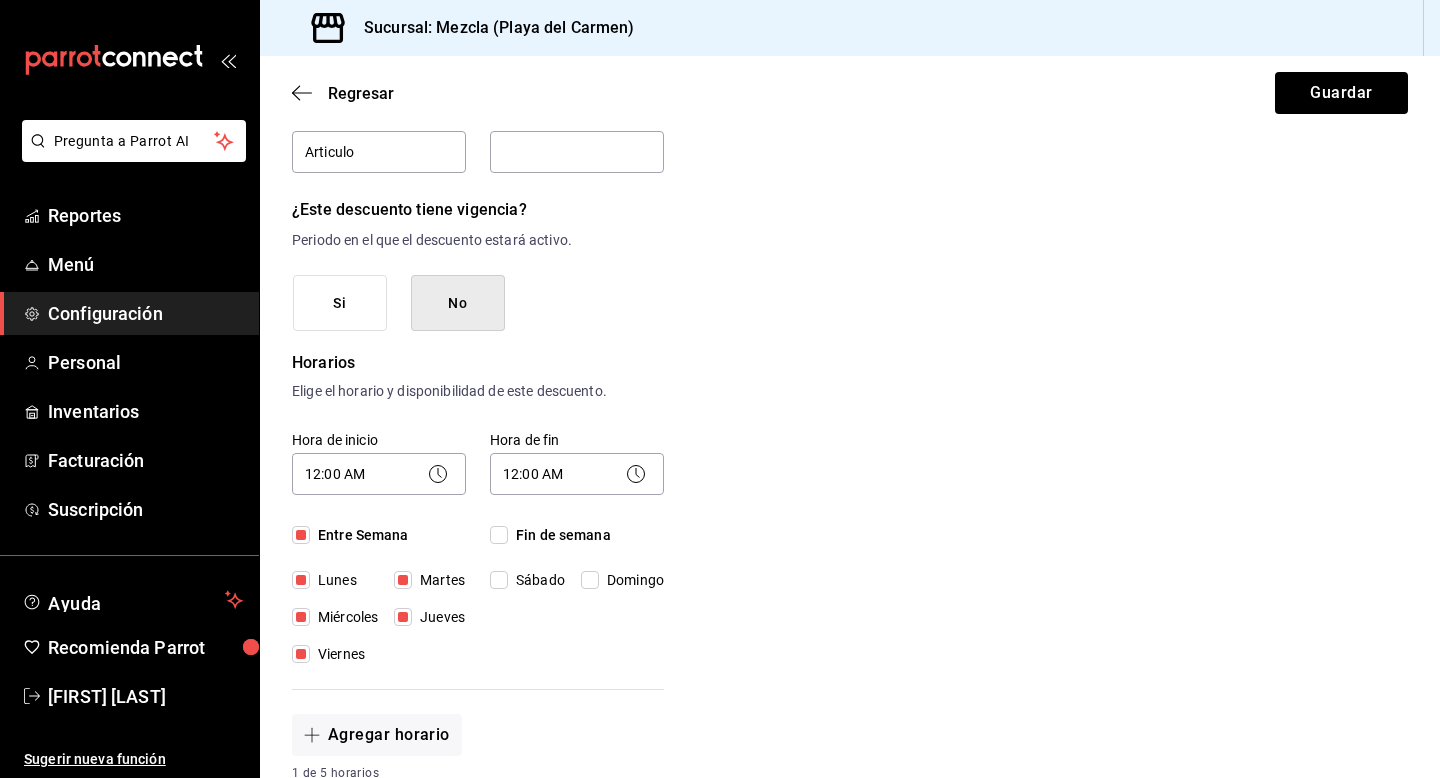 click on "Fin de semana" at bounding box center (499, 535) 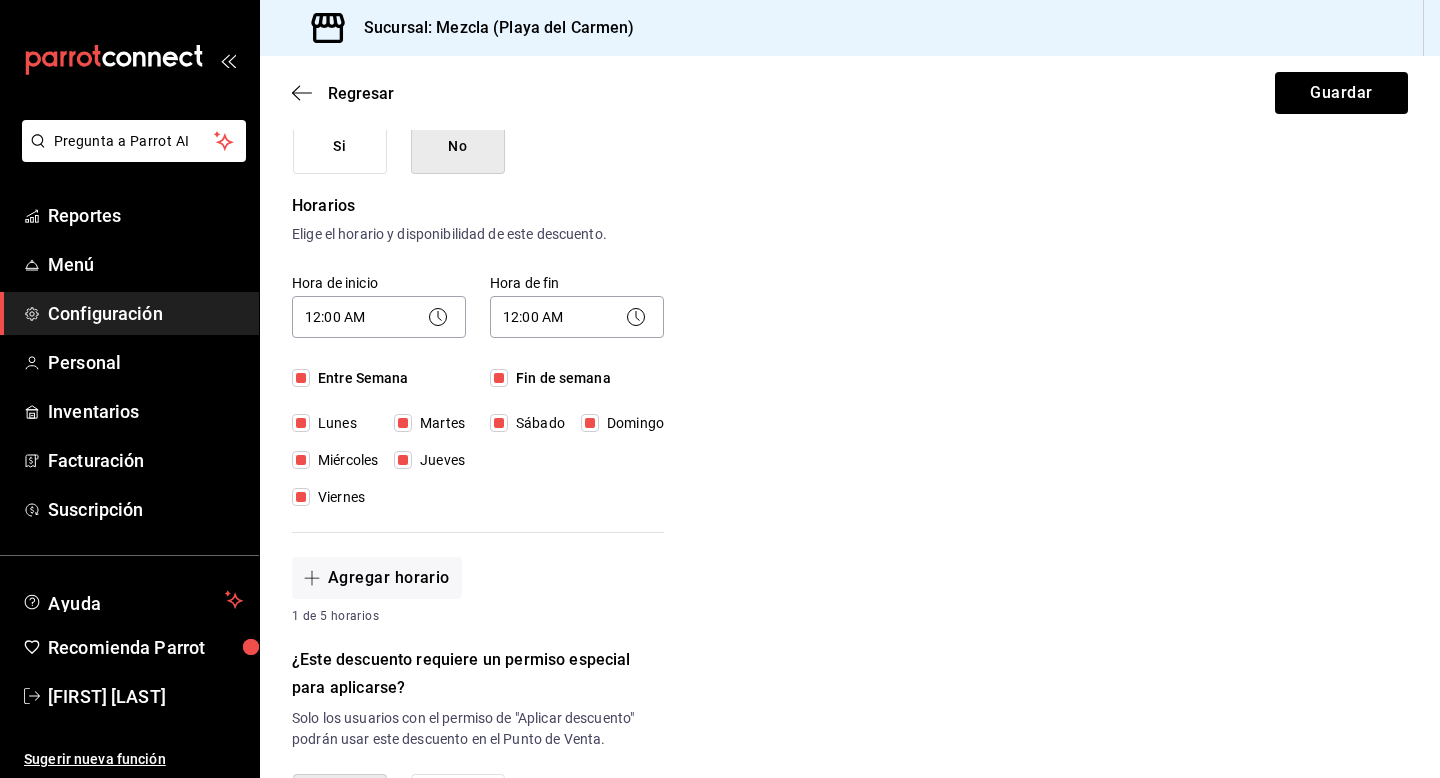 scroll, scrollTop: 347, scrollLeft: 0, axis: vertical 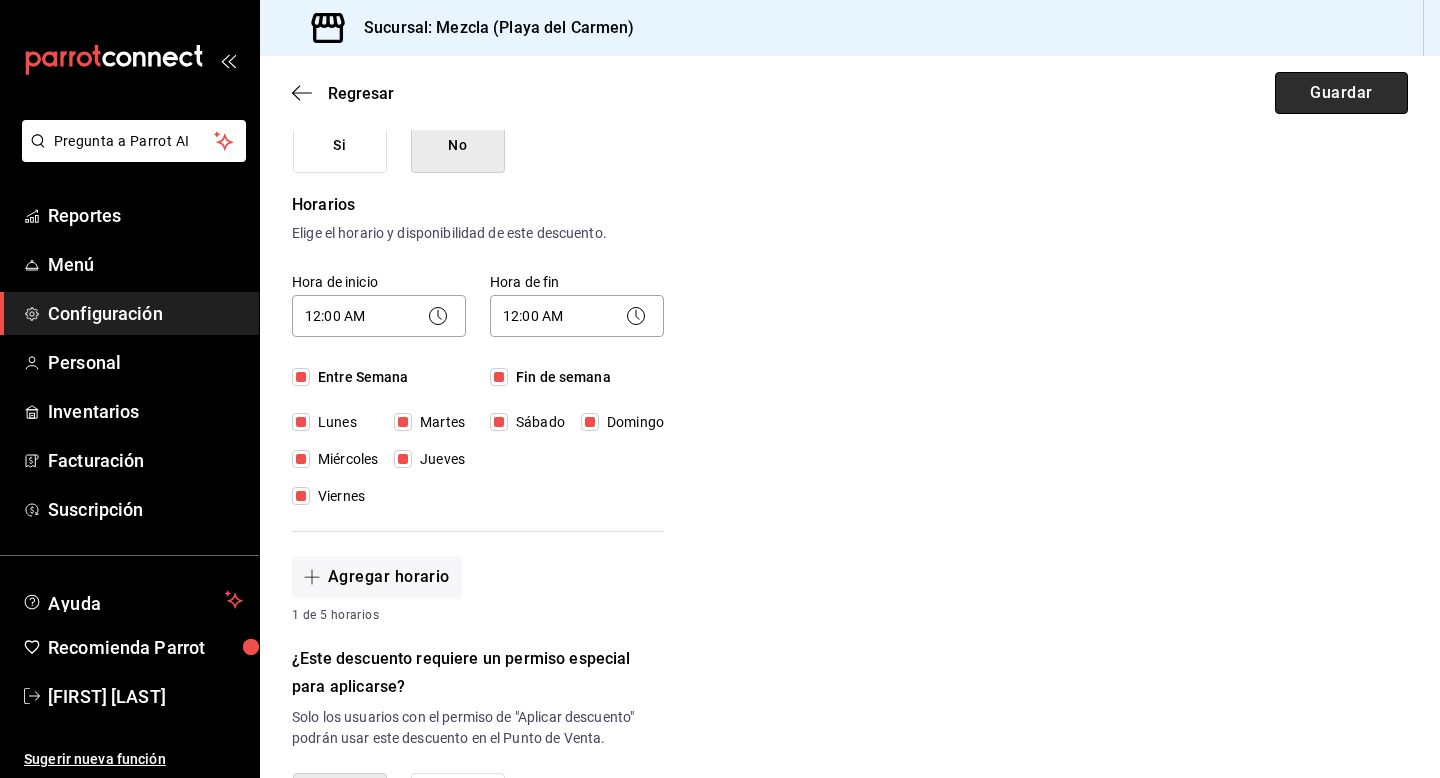 click on "Guardar" at bounding box center [1341, 93] 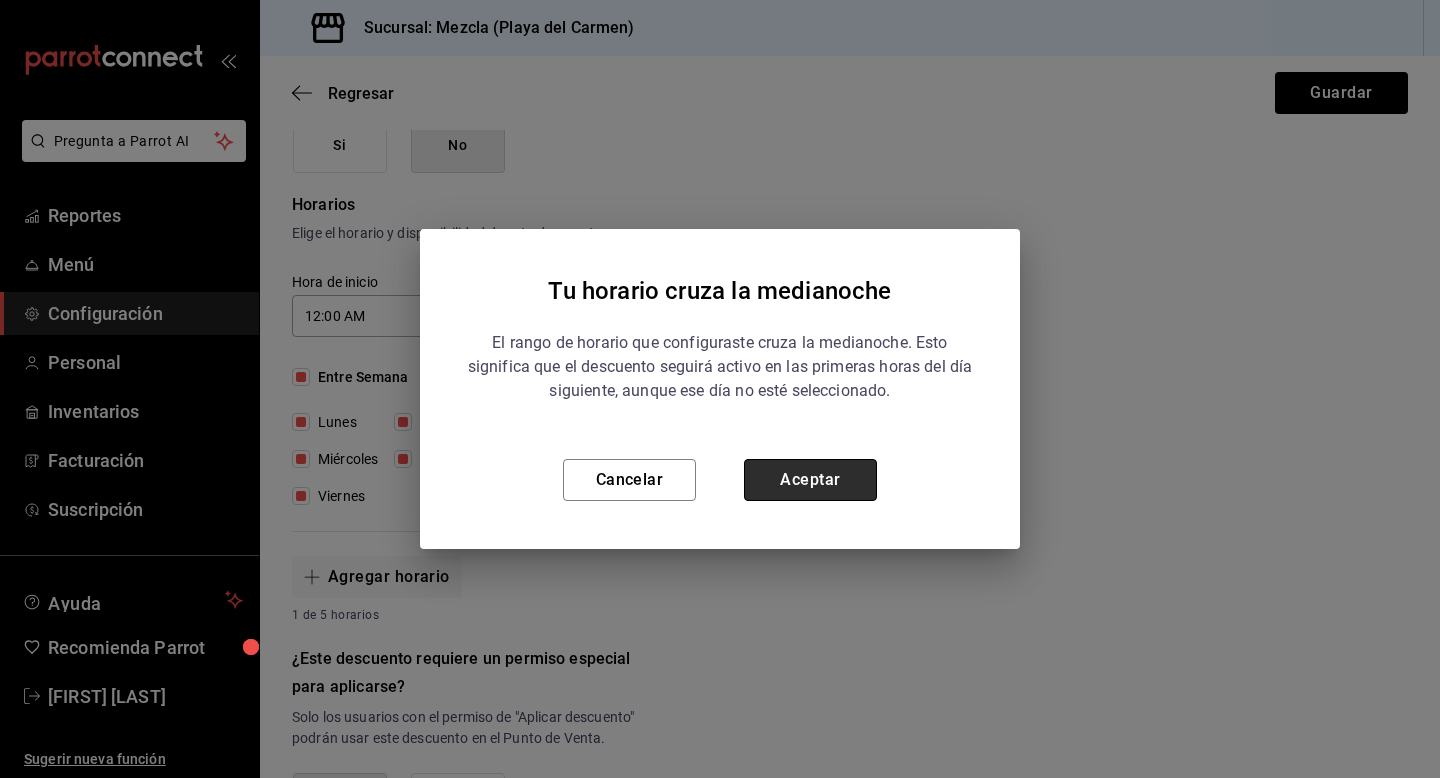 click on "Aceptar" at bounding box center [810, 480] 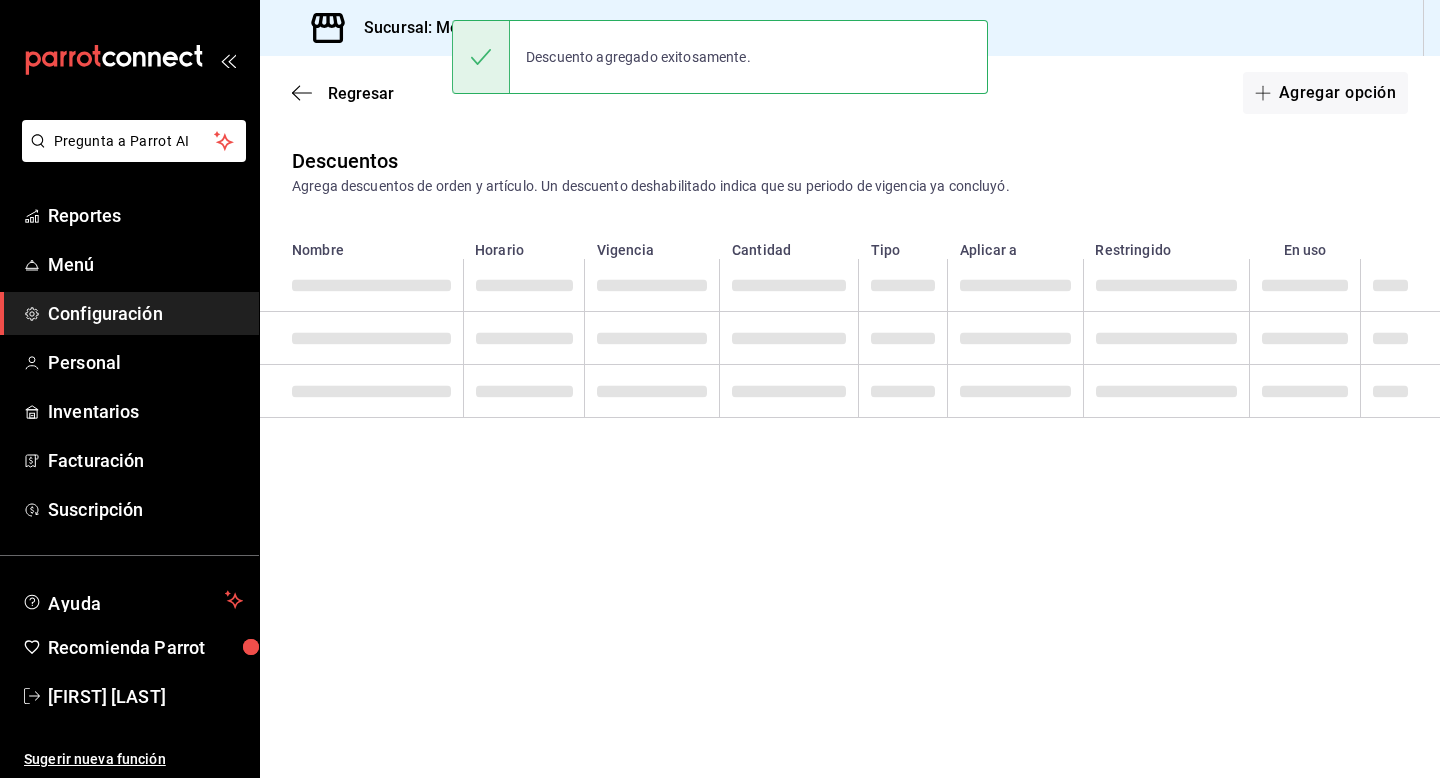 scroll, scrollTop: 0, scrollLeft: 0, axis: both 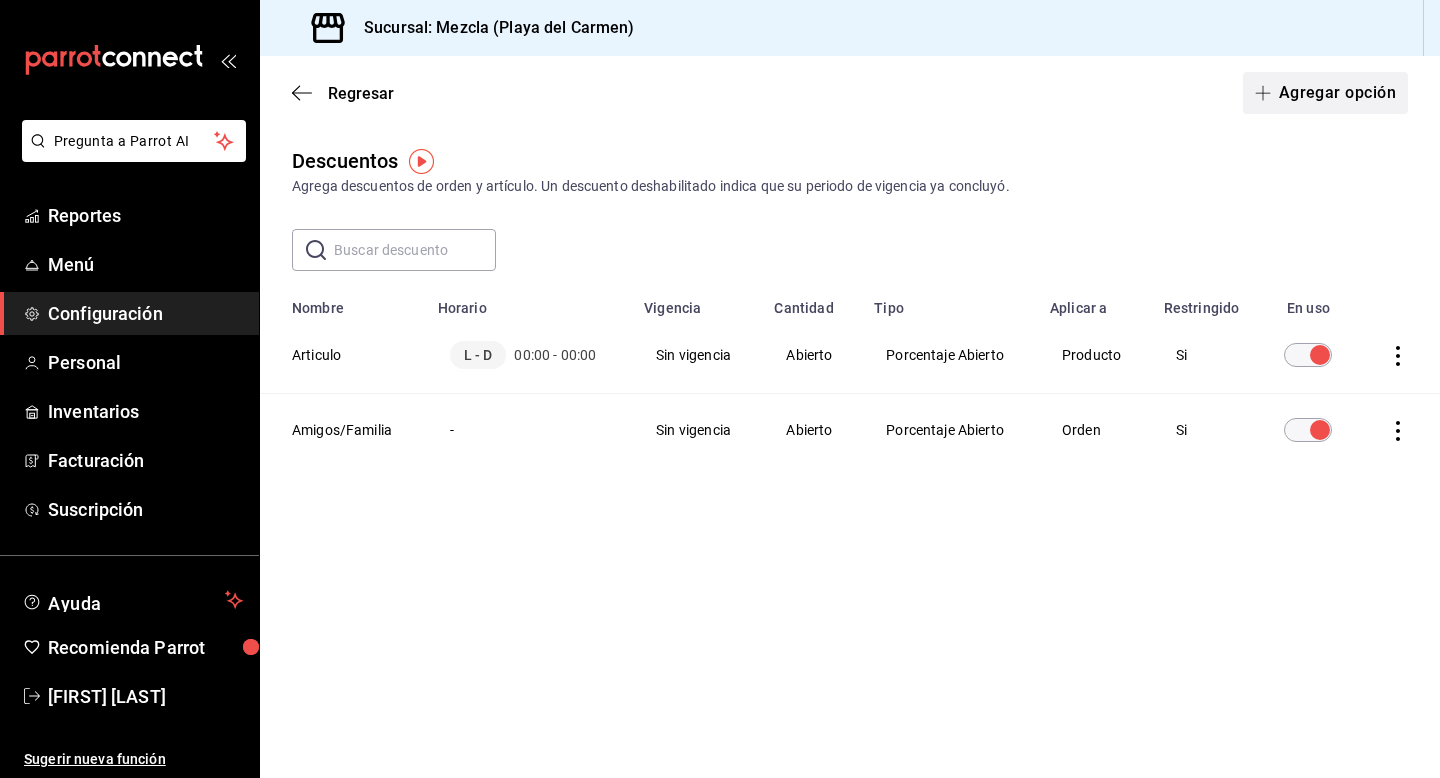 click on "Agregar opción" at bounding box center [1325, 93] 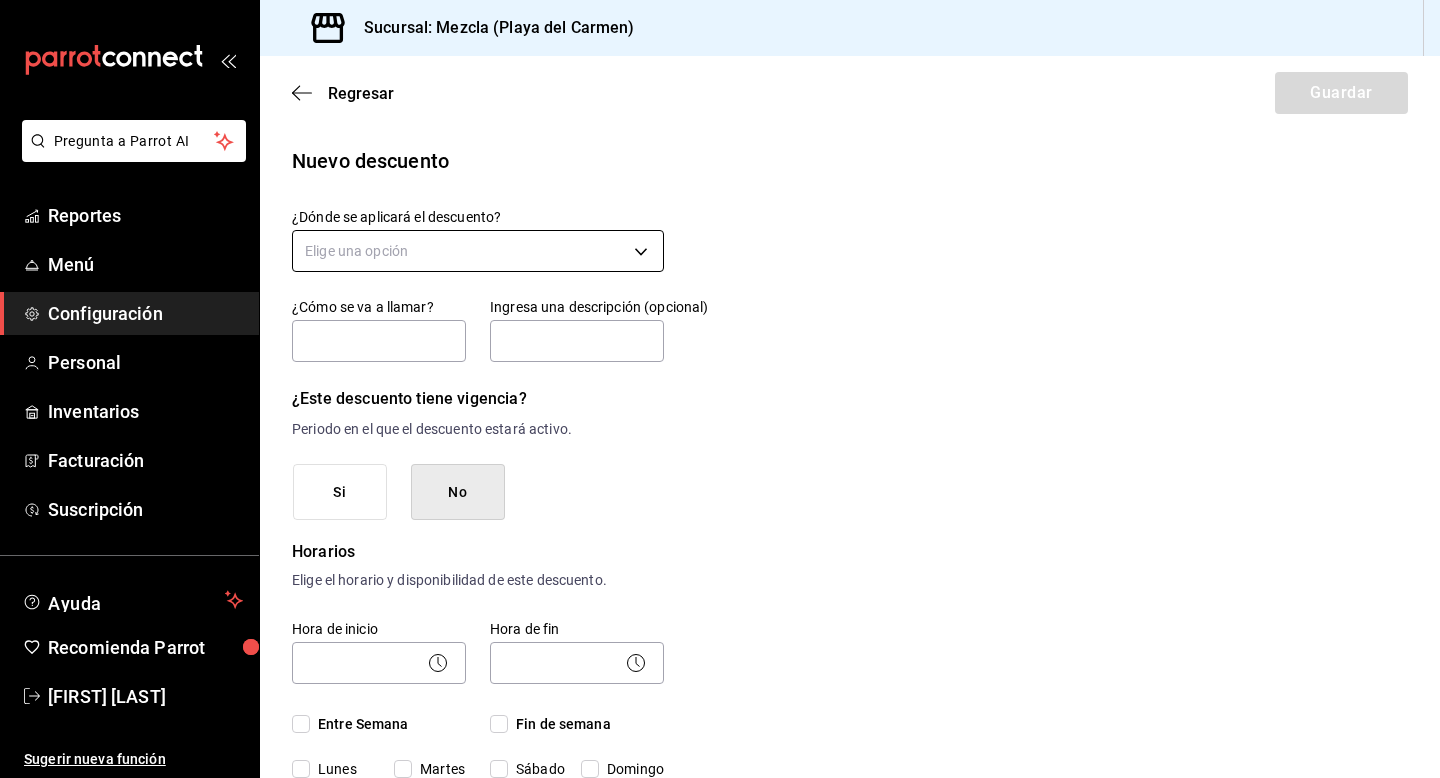 click on "Pregunta a Parrot AI Reportes   Menú   Configuración   Personal   Inventarios   Facturación   Suscripción   Ayuda Recomienda Parrot   [FIRST] [LAST]   Sugerir nueva función   Sucursal: Mezcla ([CITY]) Regresar Guardar Nuevo descuento ¿Dónde se aplicará el descuento? Elige una opción ¿Cómo se va a llamar? Ingresa una descripción (opcional) ¿Este descuento tiene vigencia? Periodo en el que el descuento estará activo. Si No Horarios Elige el horario y disponibilidad de este descuento. Hora de inicio ​ Entre Semana Lunes Martes Miércoles Jueves Viernes Hora de fin ​ Fin de semana Sábado Domingo Agregar horario 1 de 5 horarios ¿Este descuento requiere un permiso especial para aplicarse? Solo los usuarios con el permiso de "Aplicar descuento" podrán usar este descuento en el Punto de Venta. Si No ¿Quieres que el usuario defina el valor del descuento en el Punto de Venta? Si No ¿Cómo se aplicará el descuento? Porcentaje Cantidad Porcentaje 0.00 % Porcentaje Ver video tutorial   Menú" at bounding box center [720, 389] 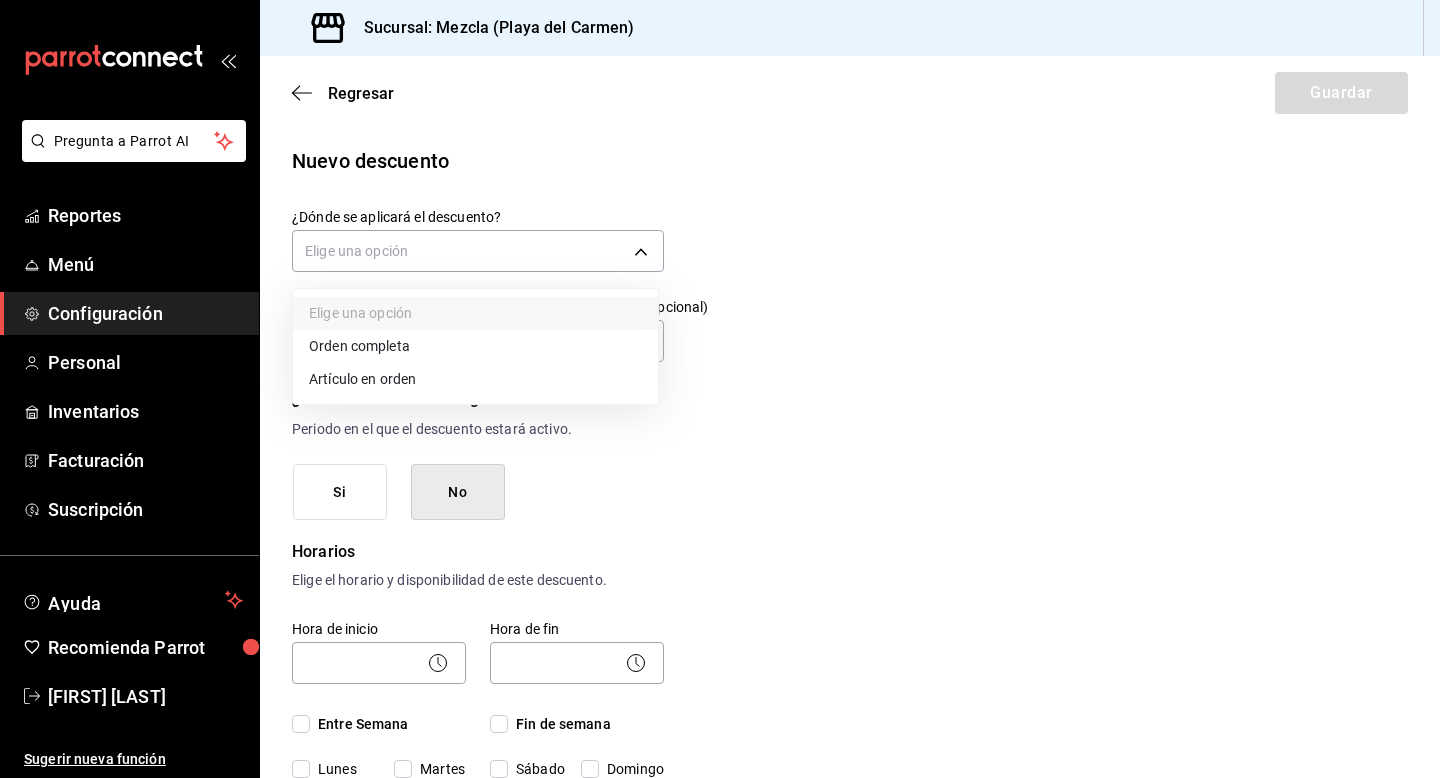 click on "Orden completa" at bounding box center [475, 346] 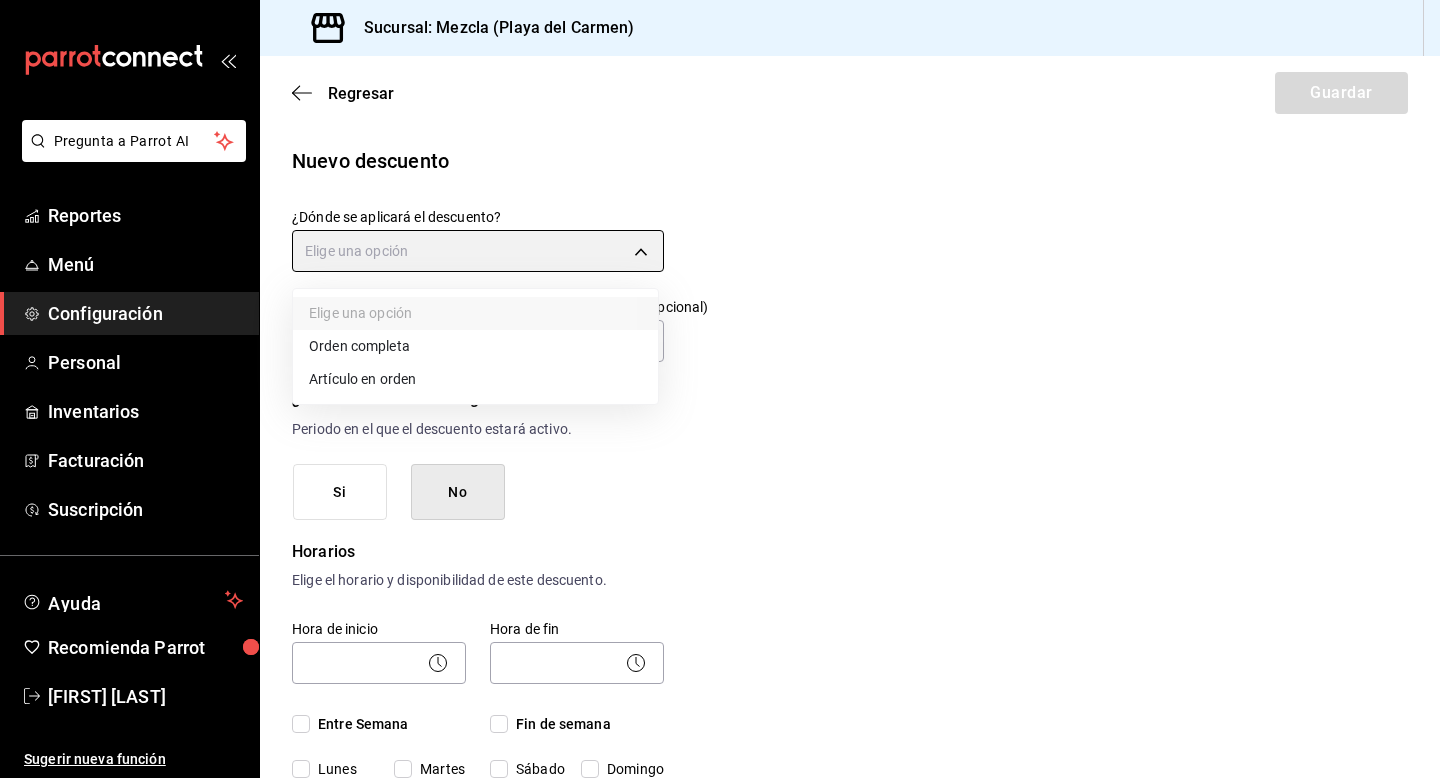 type on "ORDER" 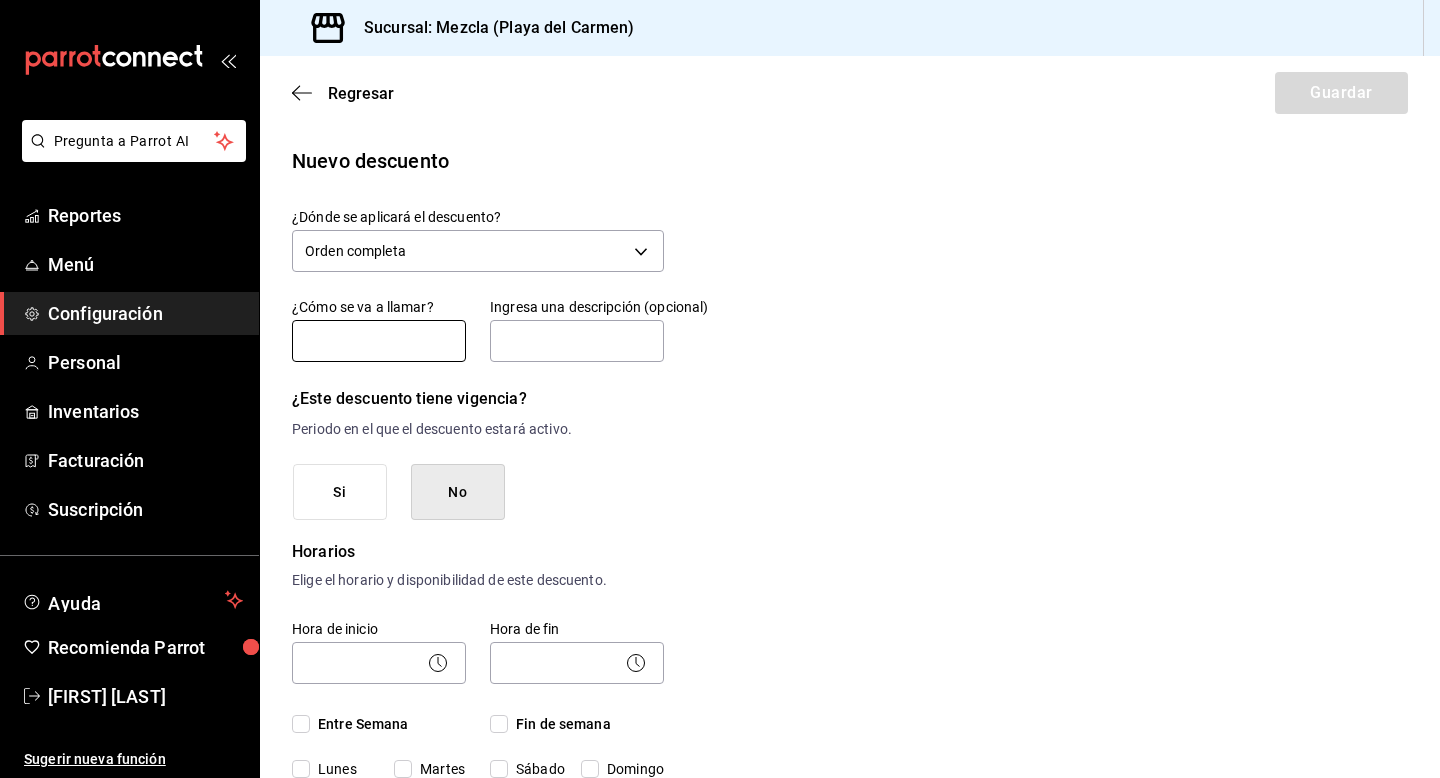 click at bounding box center (379, 341) 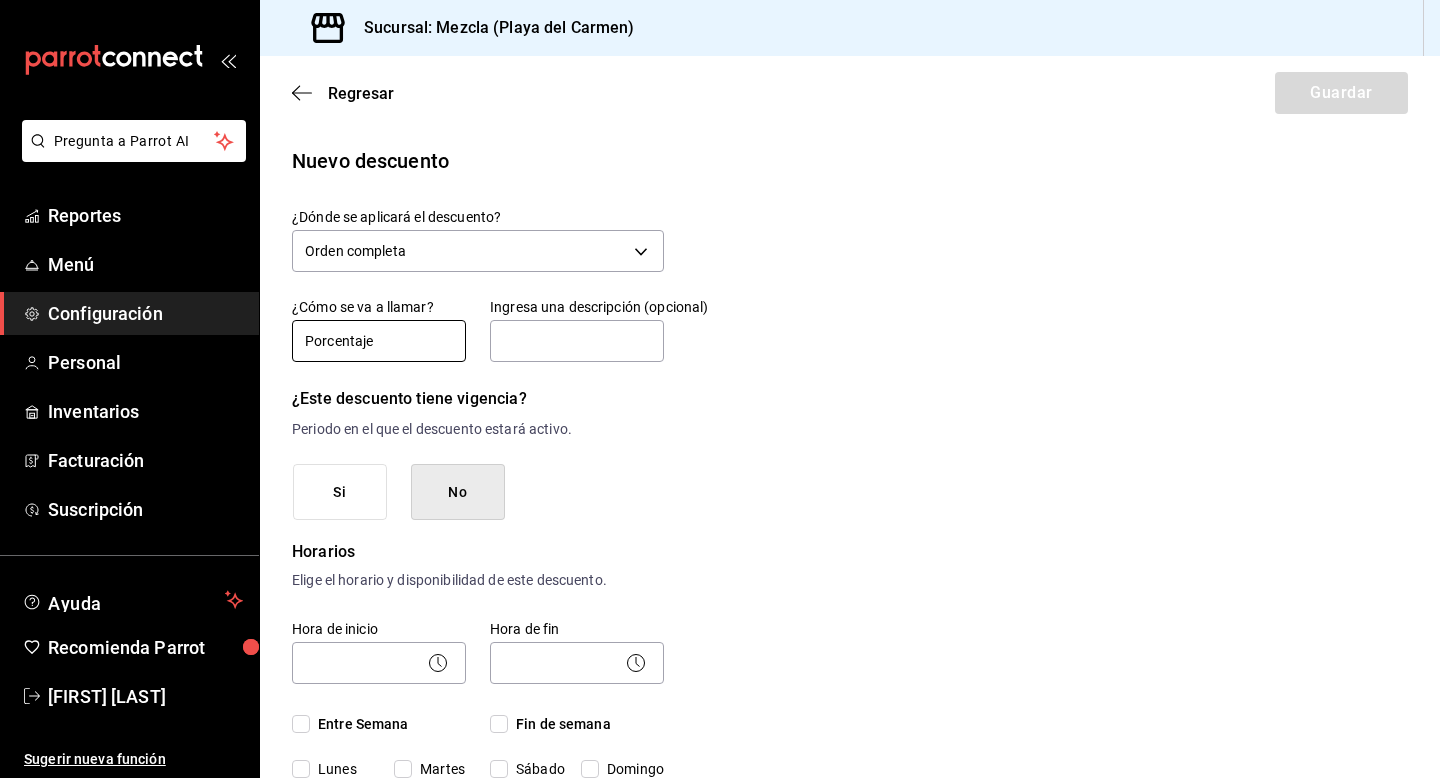 type on "Porcentaje" 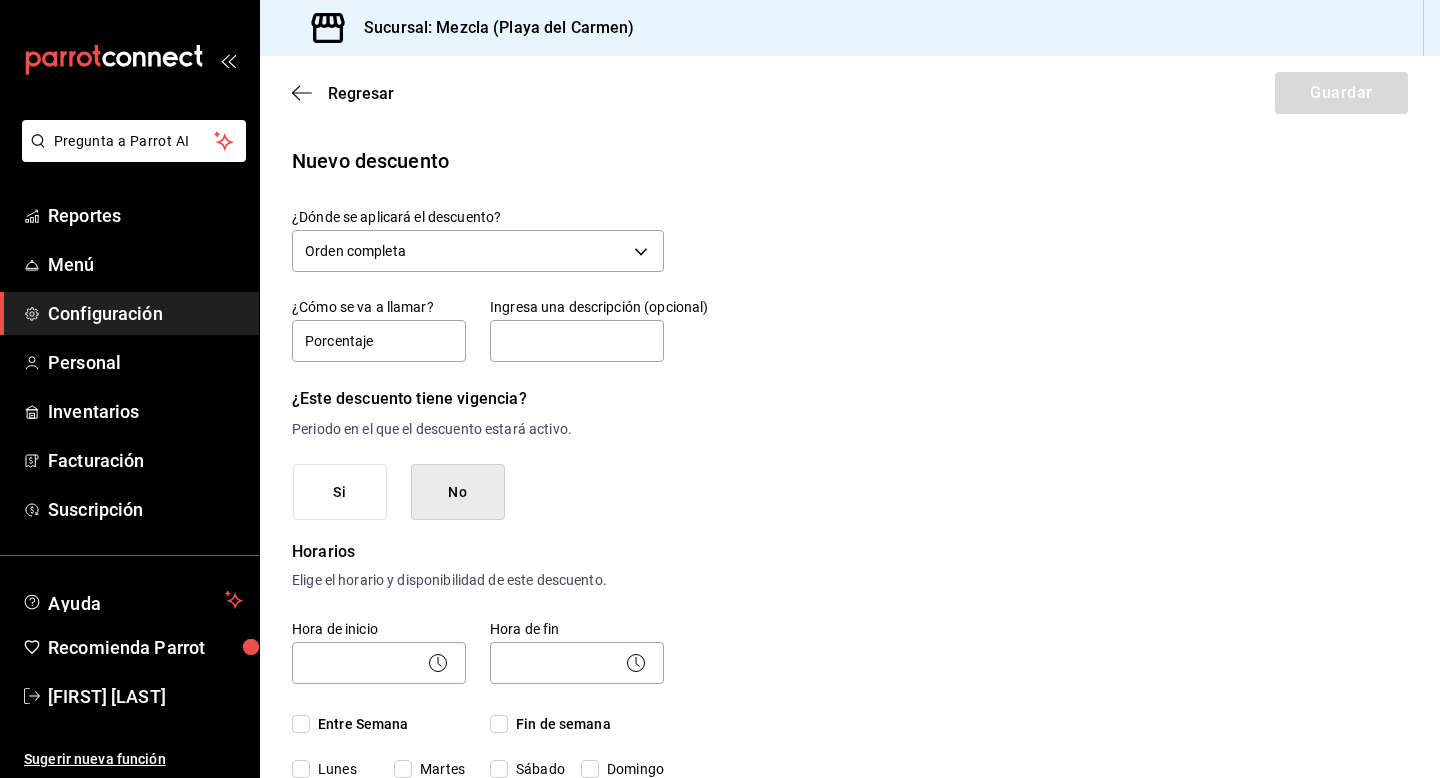 click on "Ingresa una descripción (opcional)" at bounding box center (577, 307) 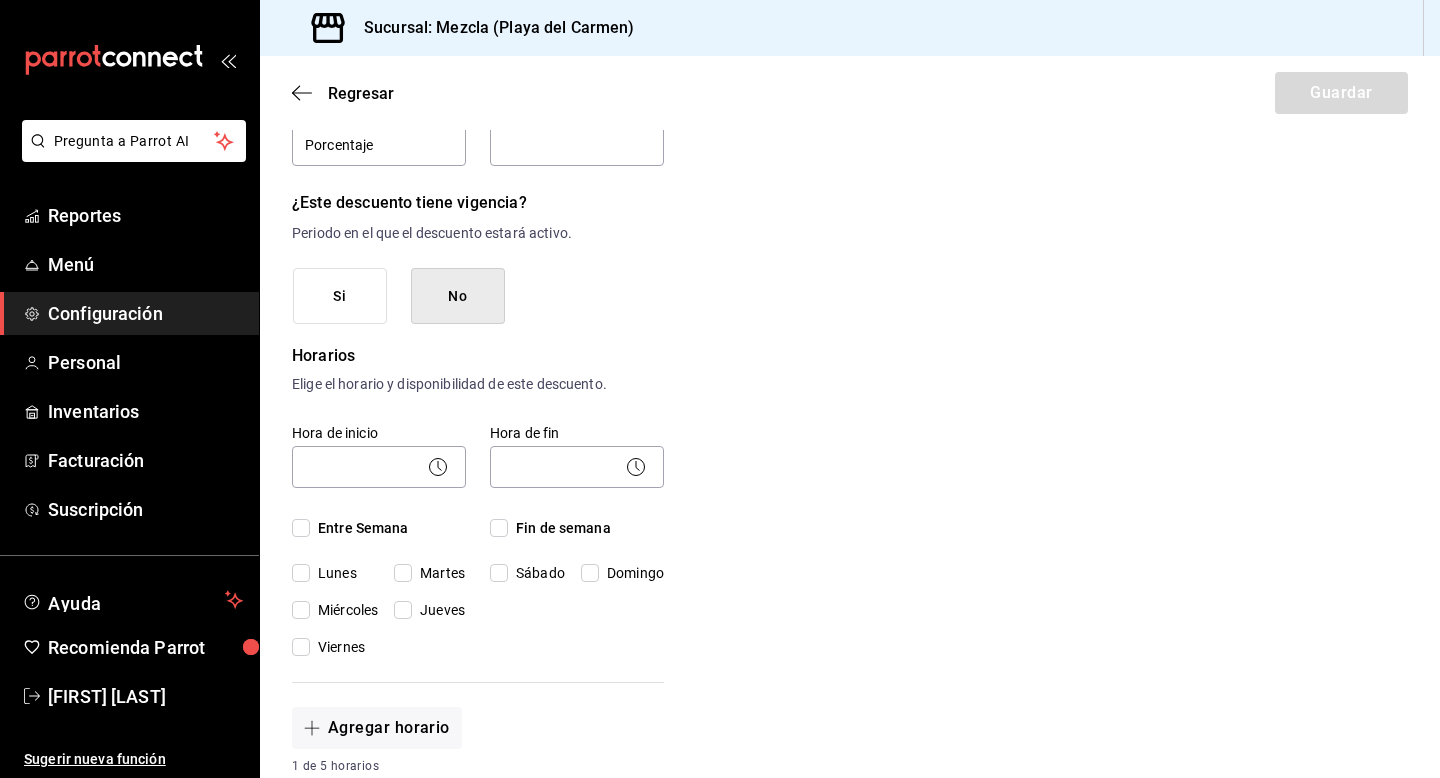 scroll, scrollTop: 197, scrollLeft: 0, axis: vertical 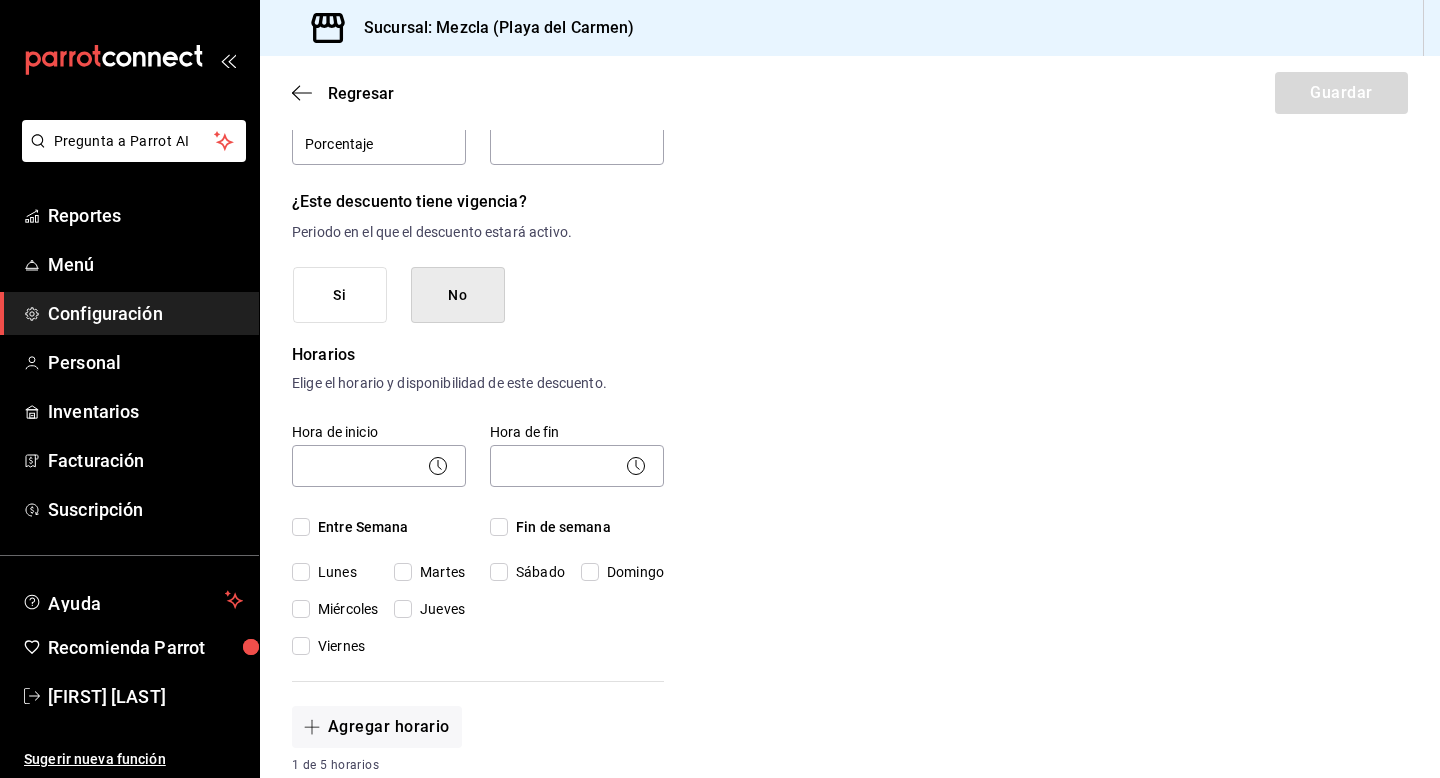 click on "No" at bounding box center [458, 295] 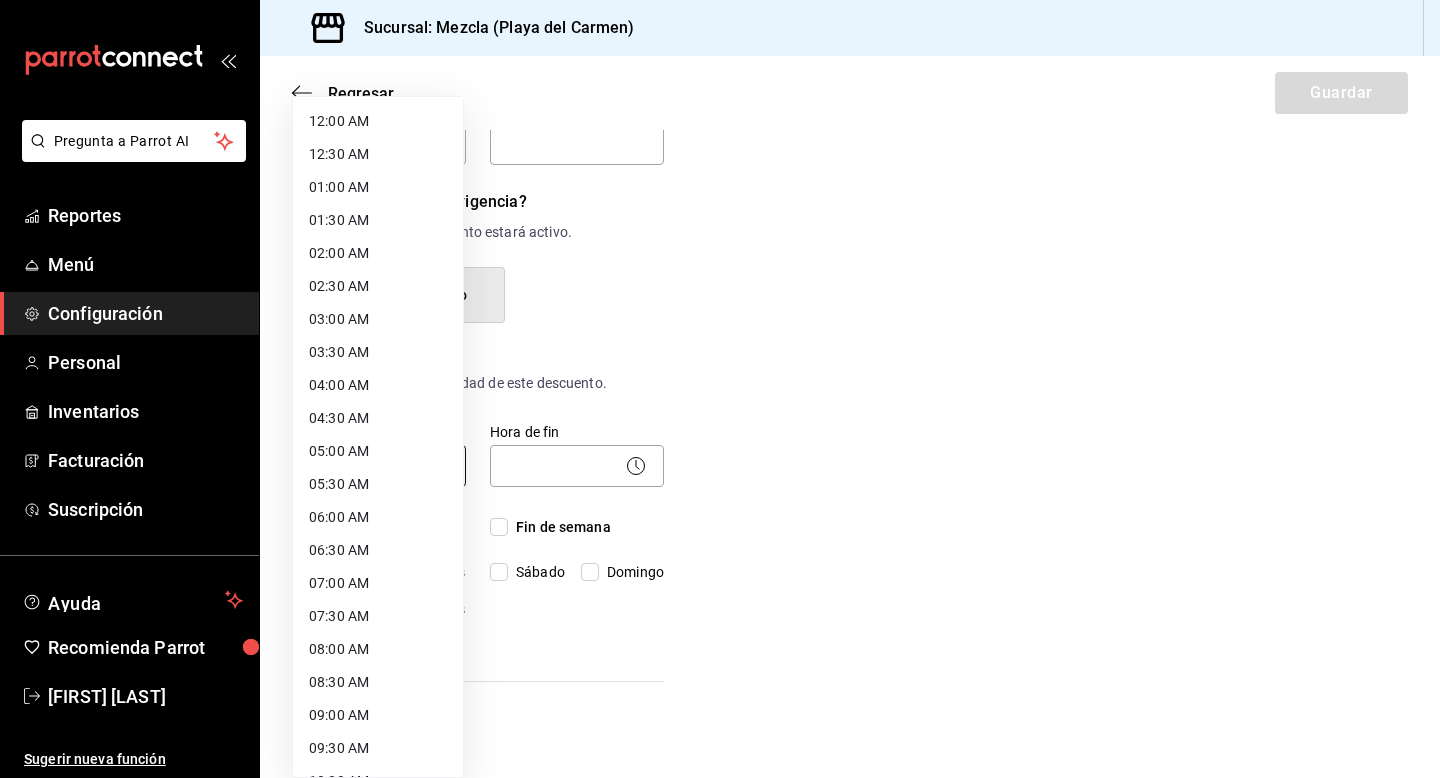 click on "Pregunta a Parrot AI Reportes   Menú   Configuración   Personal   Inventarios   Facturación   Suscripción   Ayuda Recomienda Parrot   [FIRST] [LAST]   Sugerir nueva función   Sucursal: Mezcla ([CITY]) Regresar Guardar Nuevo descuento ¿Dónde se aplicará el descuento? Orden completa ORDER ¿Cómo se va a llamar? Porcentaje Ingresa una descripción (opcional) ¿Este descuento tiene vigencia? Periodo en el que el descuento estará activo. Si No Horarios Elige el horario y disponibilidad de este descuento. Hora de inicio ​ Entre Semana Lunes Martes Miércoles Jueves Viernes Hora de fin ​ Fin de semana Sábado Domingo Agregar horario 1 de 5 horarios ¿Este descuento requiere un permiso especial para aplicarse? Solo los usuarios con el permiso de "Aplicar descuento" podrán usar este descuento en el Punto de Venta. Si No ¿Quieres que el usuario defina el valor del descuento en el Punto de Venta? Si No ¿Cómo se aplicará el descuento? Porcentaje Cantidad Porcentaje 0.00 % Porcentaje Reportes" at bounding box center (720, 389) 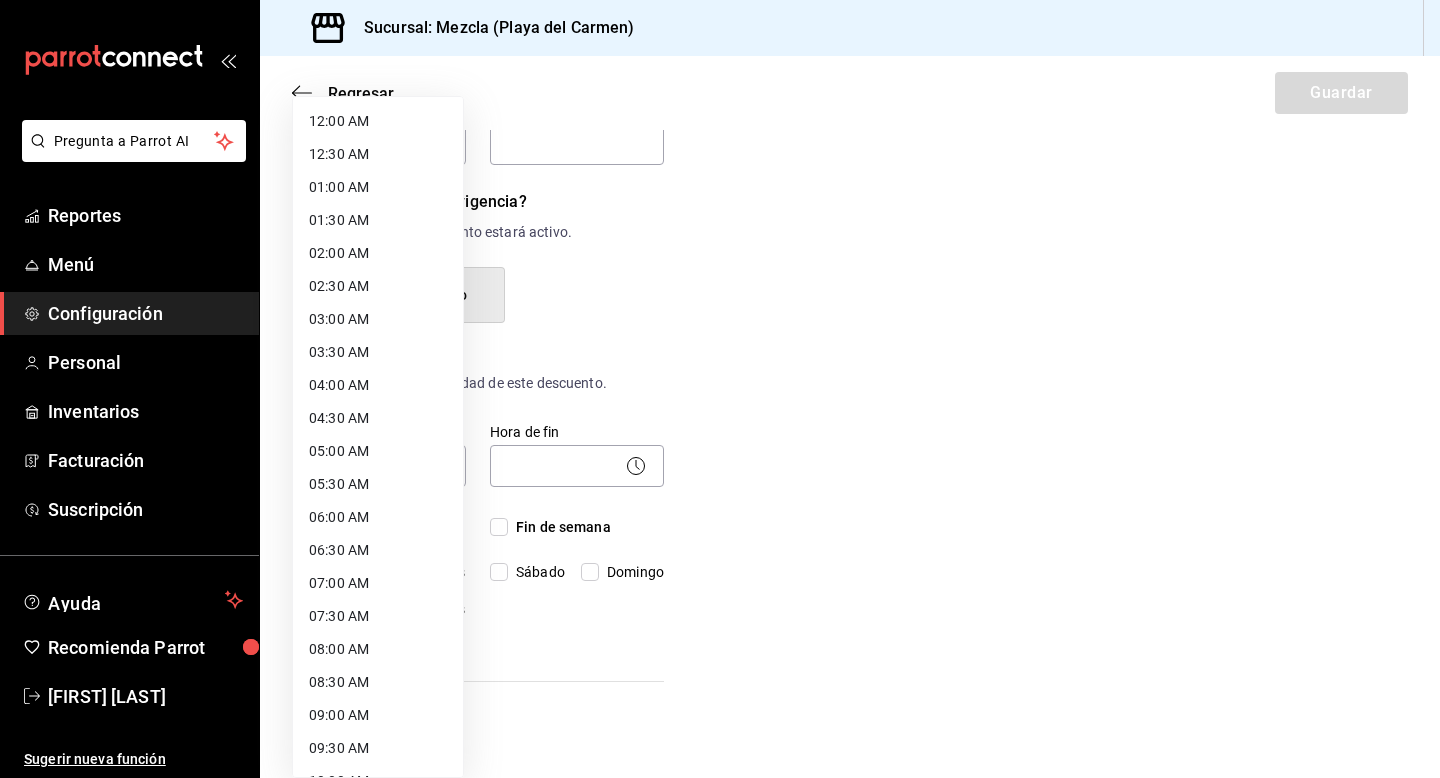 click on "12:00 AM" at bounding box center (378, 121) 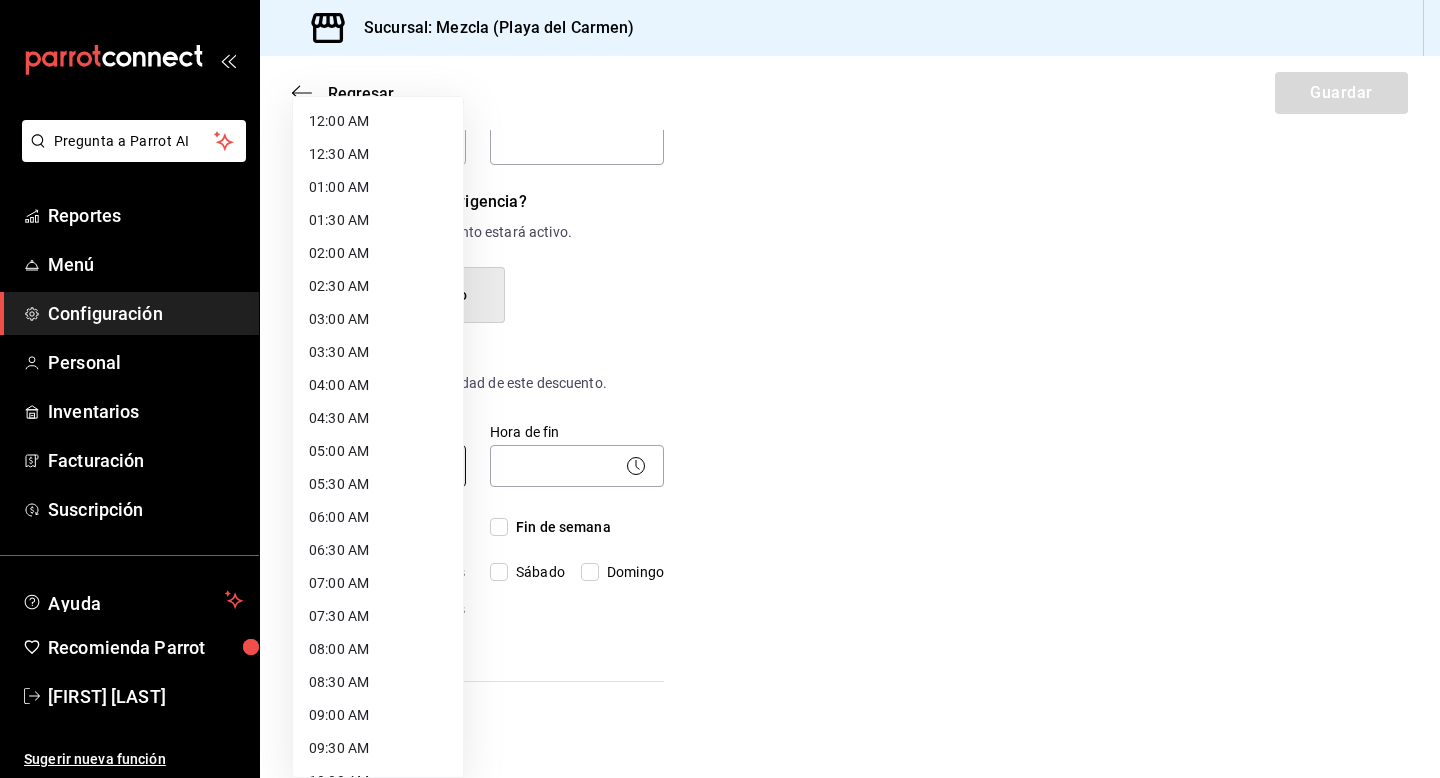 type on "00:00" 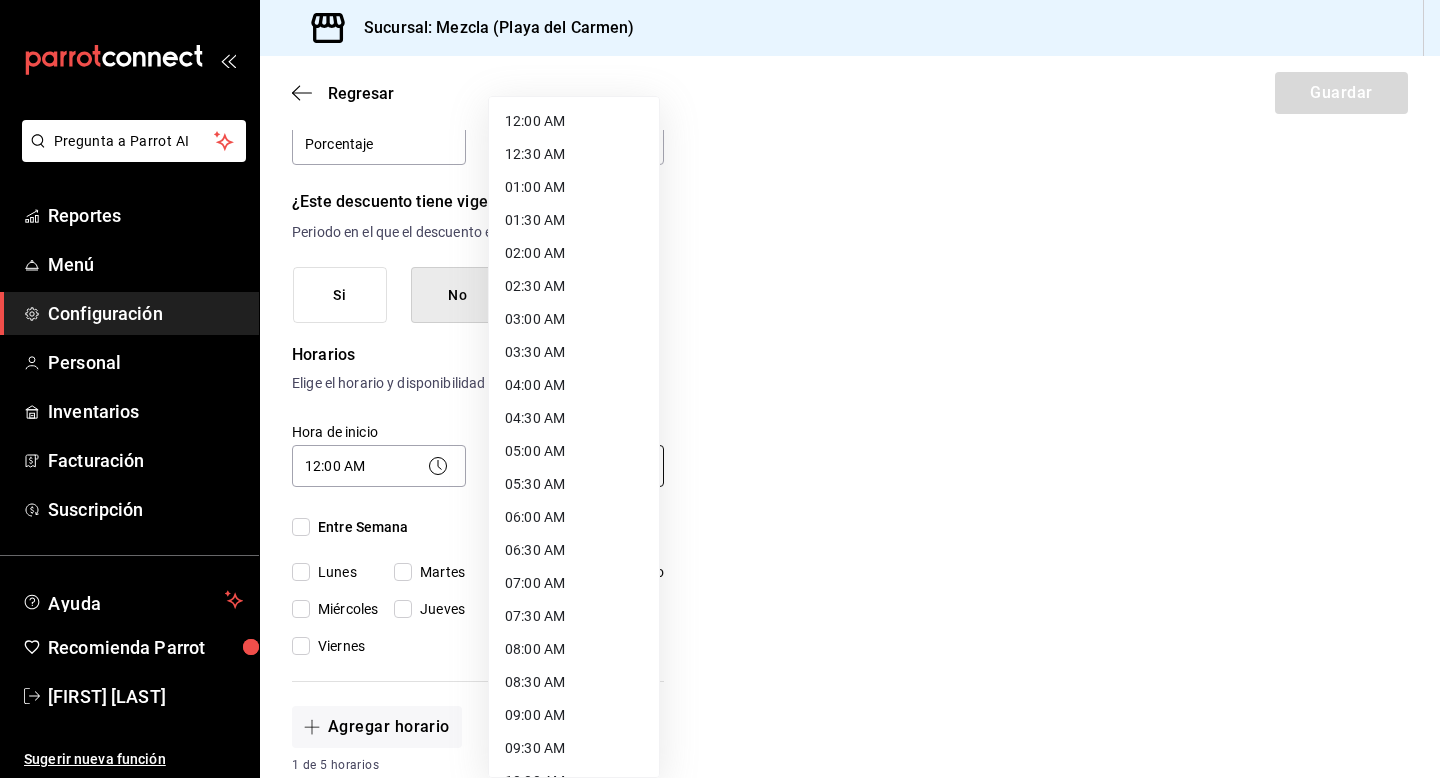 click on "Pregunta a Parrot AI Reportes   Menú   Configuración   Personal   Inventarios   Facturación   Suscripción   Ayuda Recomienda Parrot   [FIRST] [LAST]   Sugerir nueva función   Sucursal: Mezcla ([CITY]) Regresar Guardar Nuevo descuento ¿Dónde se aplicará el descuento? Orden completa ORDER ¿Cómo se va a llamar? Porcentaje Ingresa una descripción (opcional) ¿Este descuento tiene vigencia? Periodo en el que el descuento estará activo. Si No Horarios Elige el horario y disponibilidad de este descuento. Hora de inicio 12:00 AM 00:00 Entre Semana Lunes Martes Miércoles Jueves Viernes Hora de fin ​ Fin de semana Sábado Domingo Agregar horario 1 de 5 horarios ¿Este descuento requiere un permiso especial para aplicarse? Solo los usuarios con el permiso de "Aplicar descuento" podrán usar este descuento en el Punto de Venta. Si No ¿Quieres que el usuario defina el valor del descuento en el Punto de Venta? Si No ¿Cómo se aplicará el descuento? Porcentaje Cantidad Porcentaje 0.00 % Porcentaje" at bounding box center (720, 389) 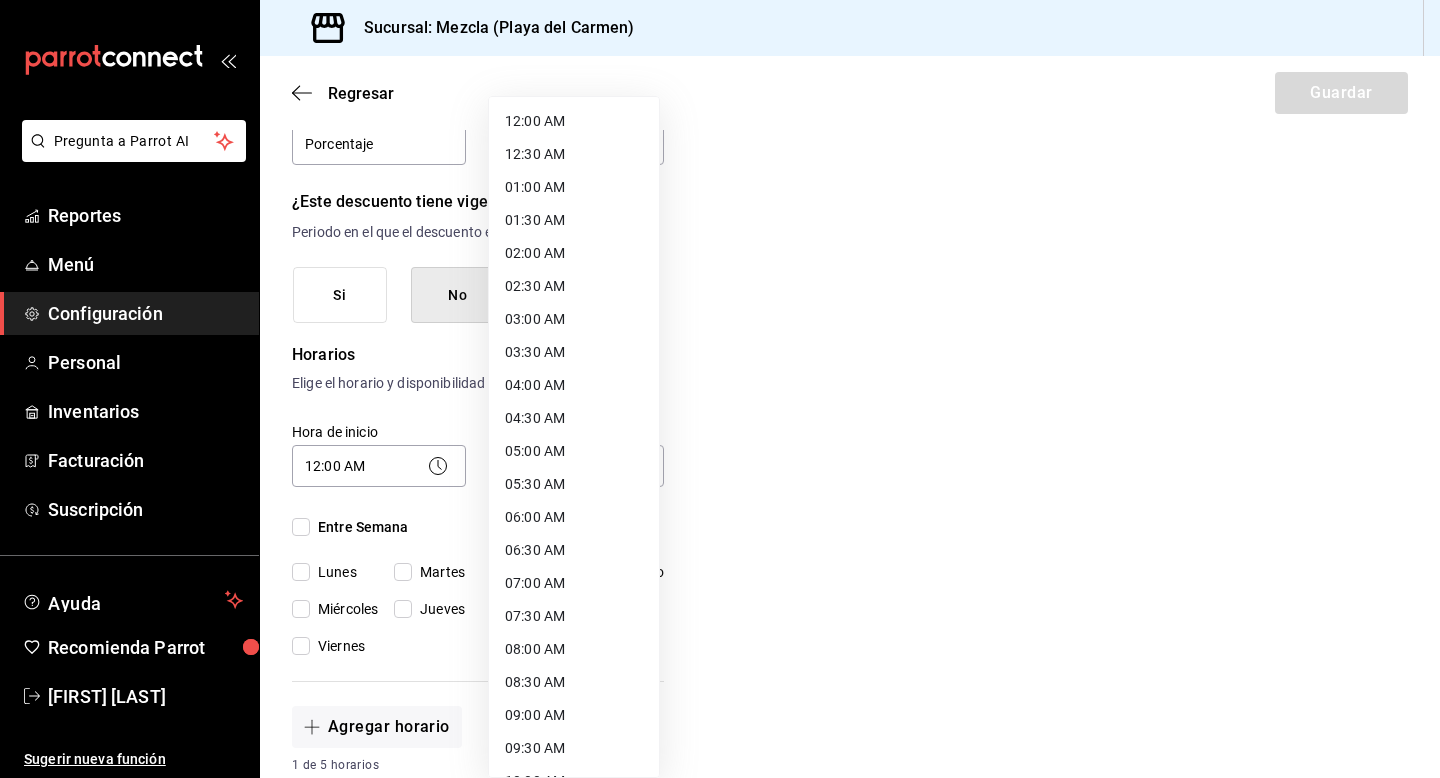 click on "12:00 AM" at bounding box center (574, 121) 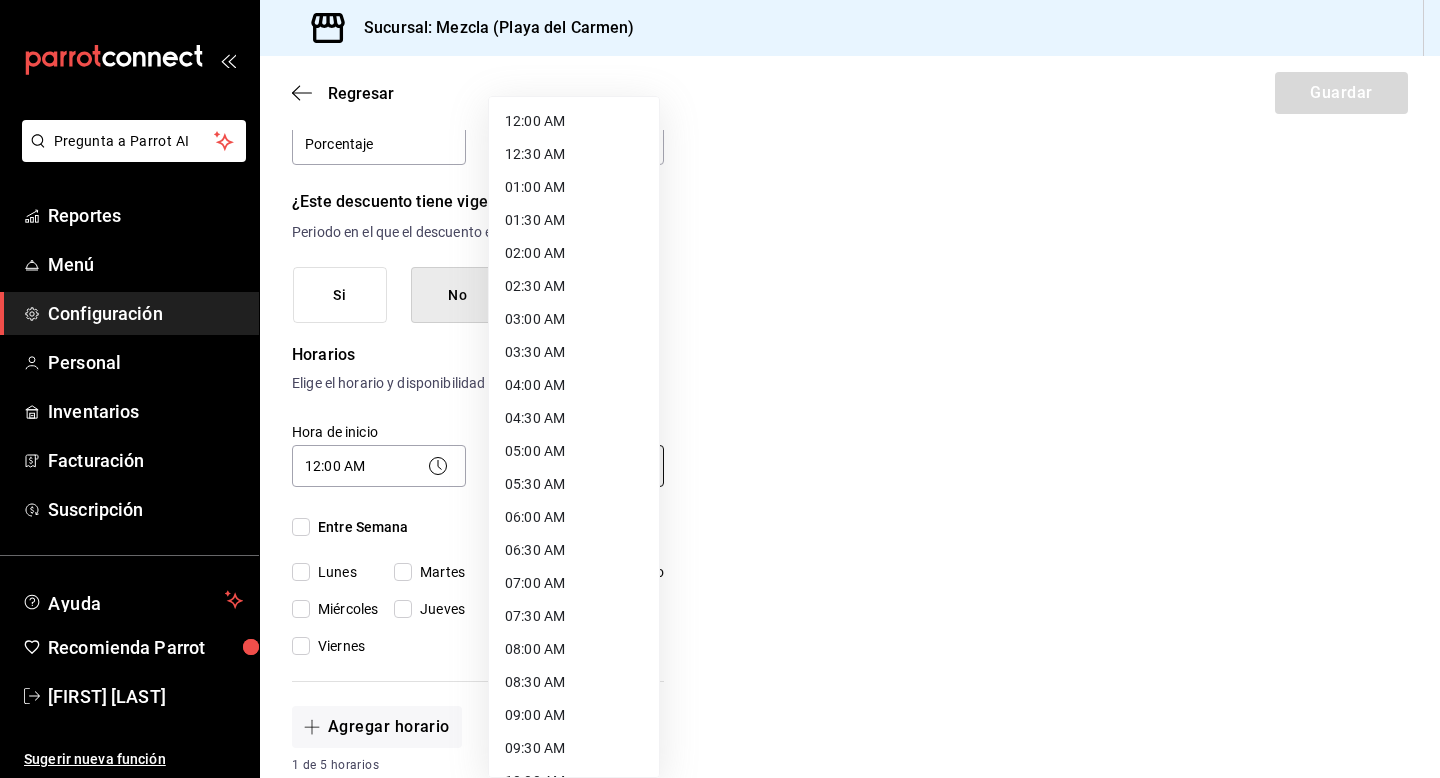 type on "00:00" 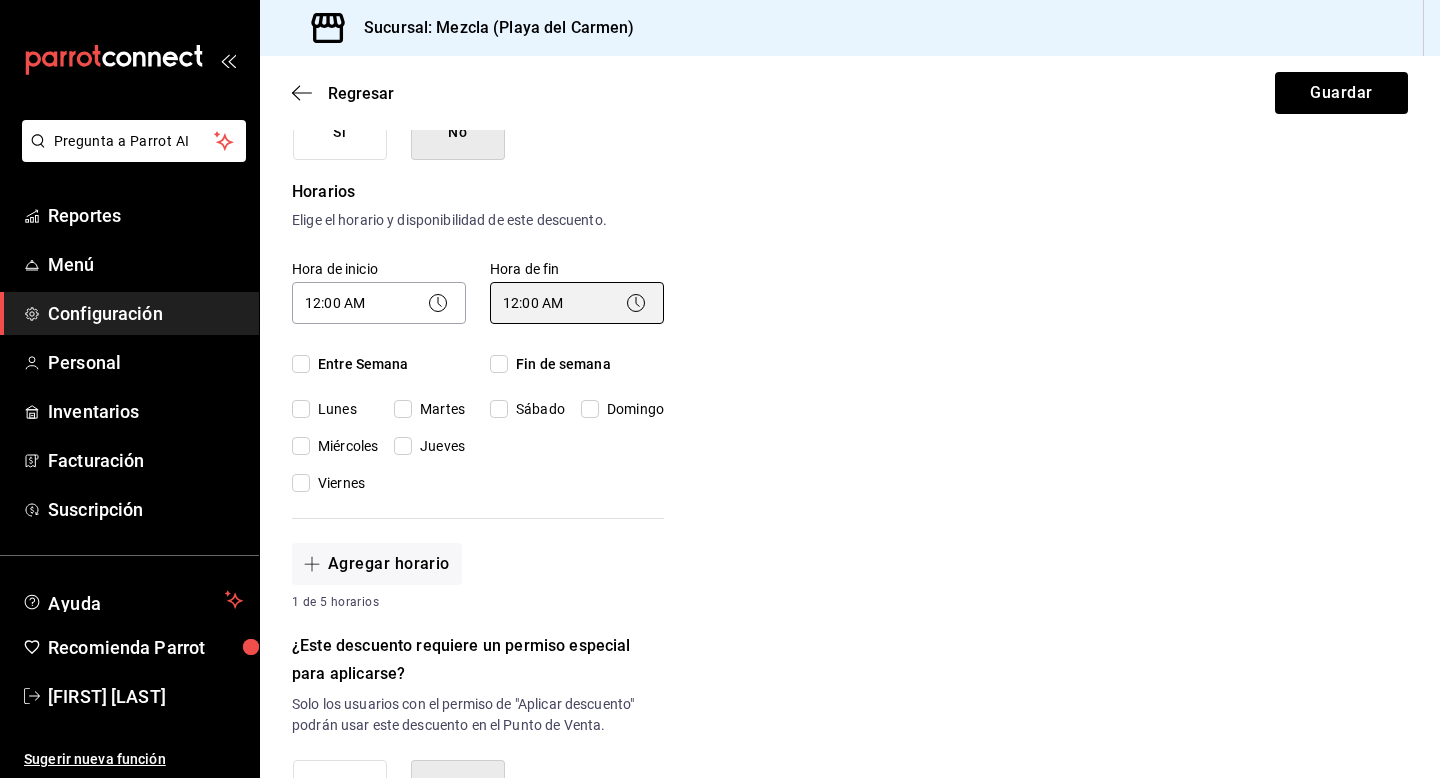scroll, scrollTop: 374, scrollLeft: 0, axis: vertical 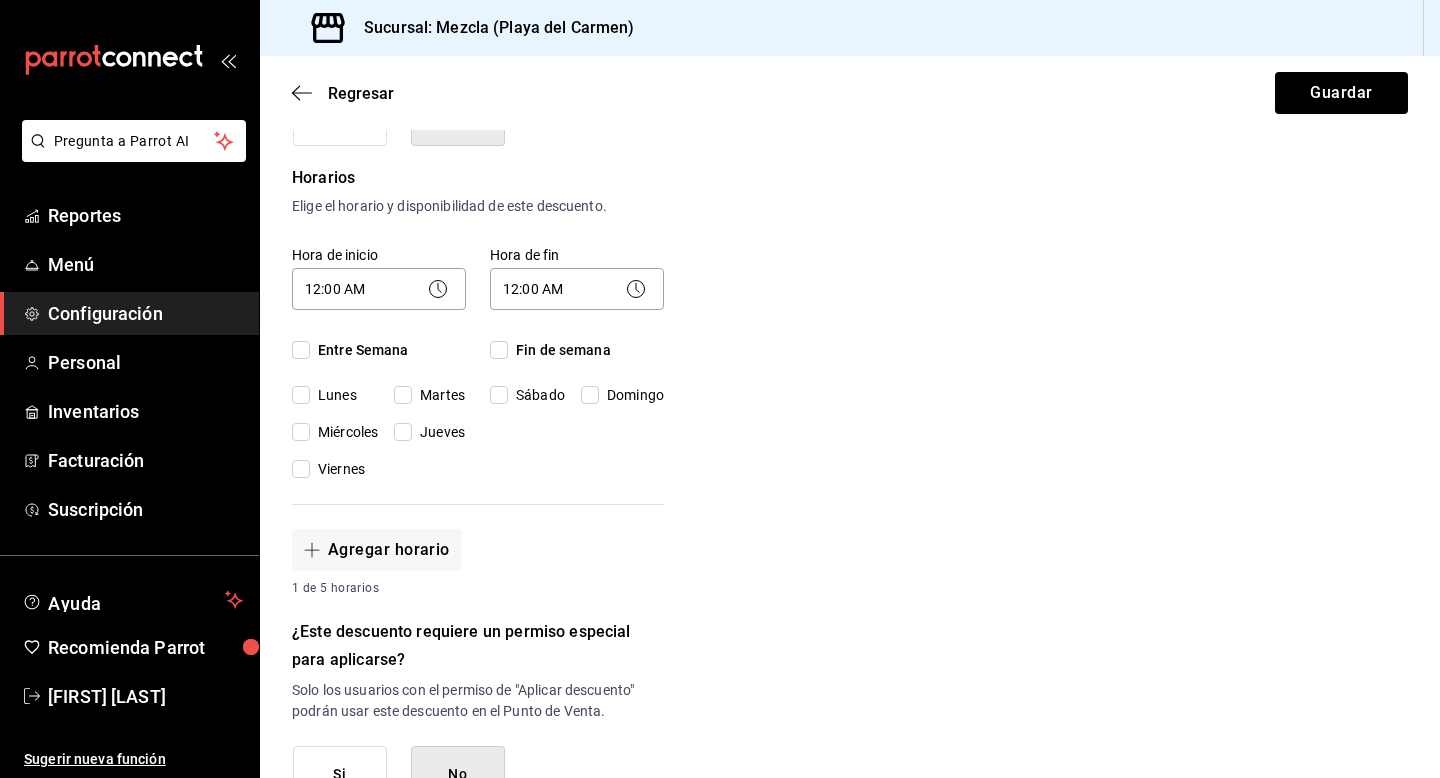 click on "Entre Semana" at bounding box center [359, 350] 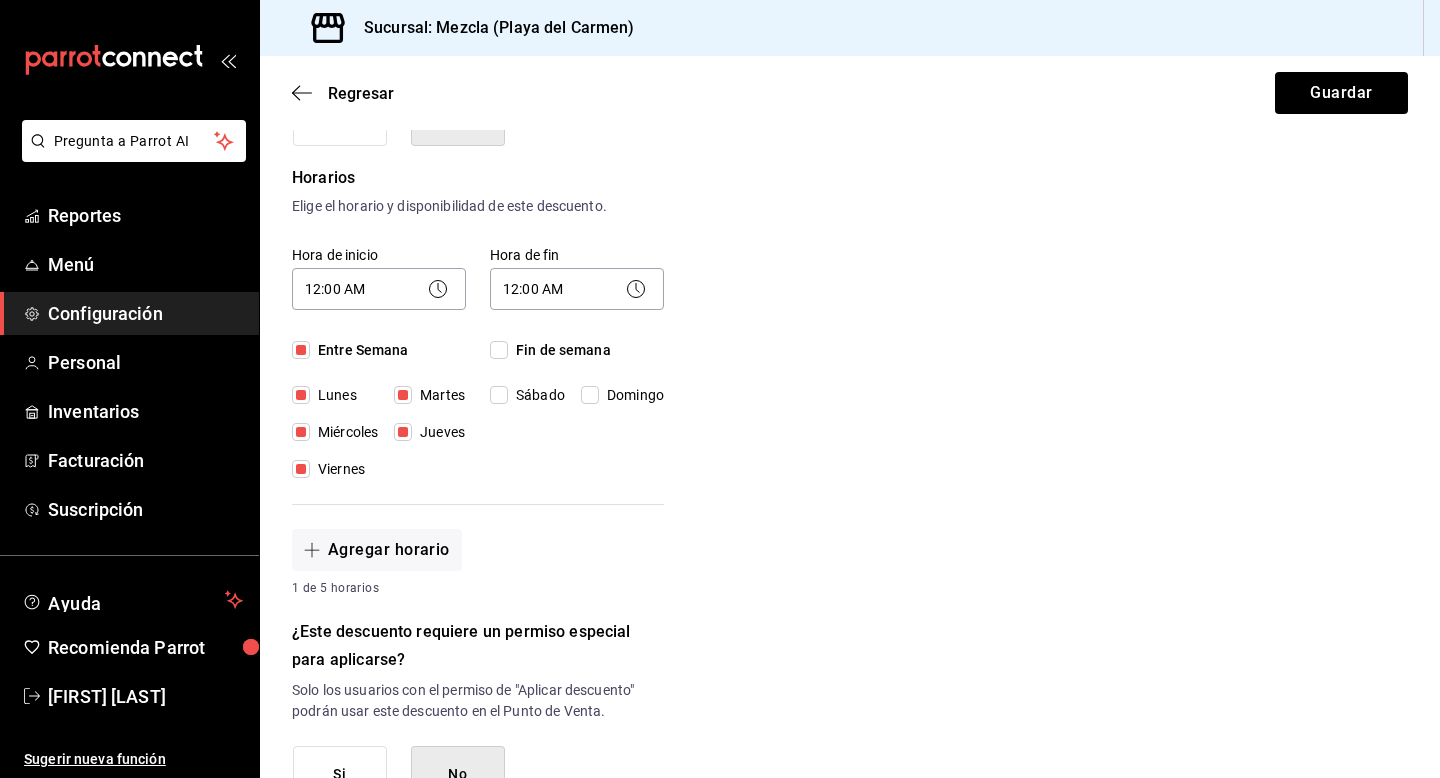 click on "Fin de semana" at bounding box center (499, 350) 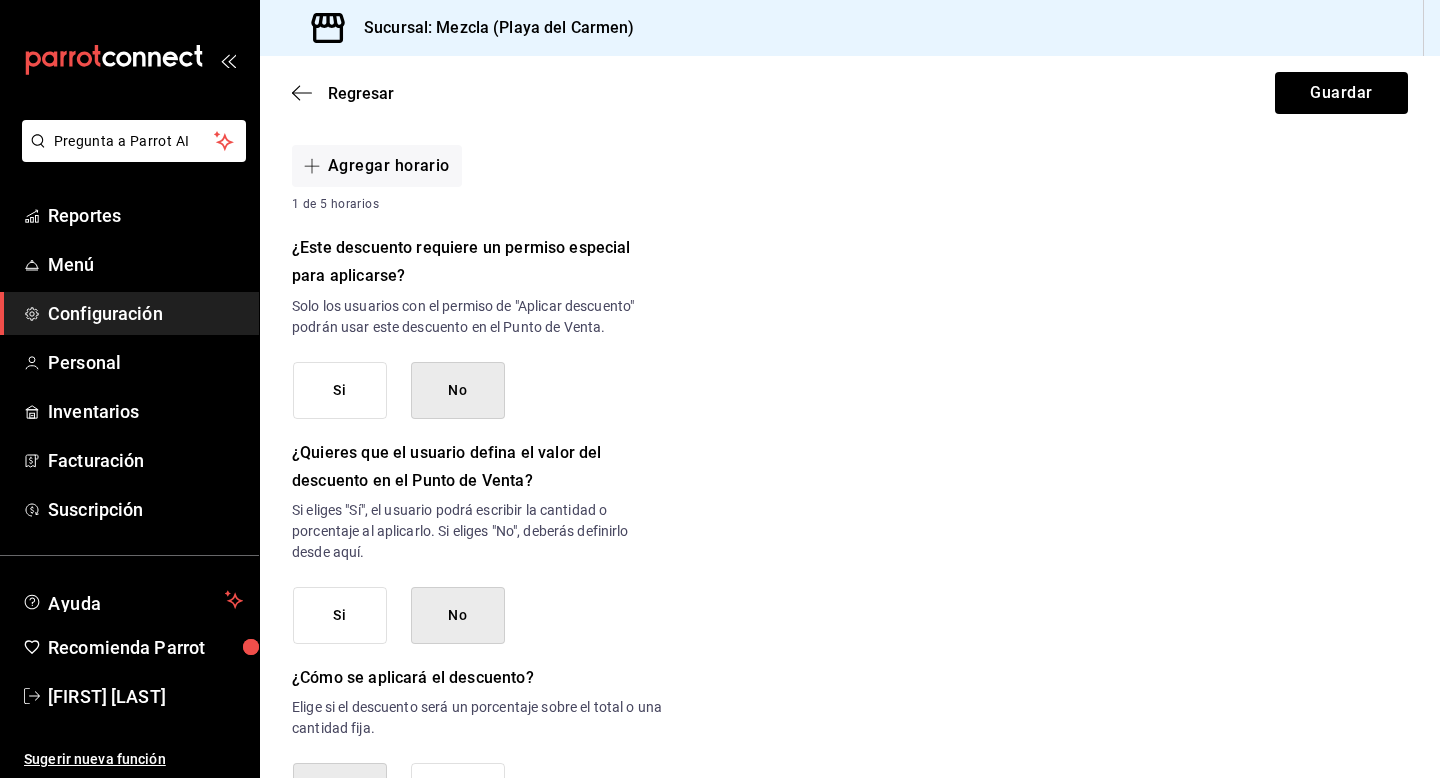scroll, scrollTop: 766, scrollLeft: 0, axis: vertical 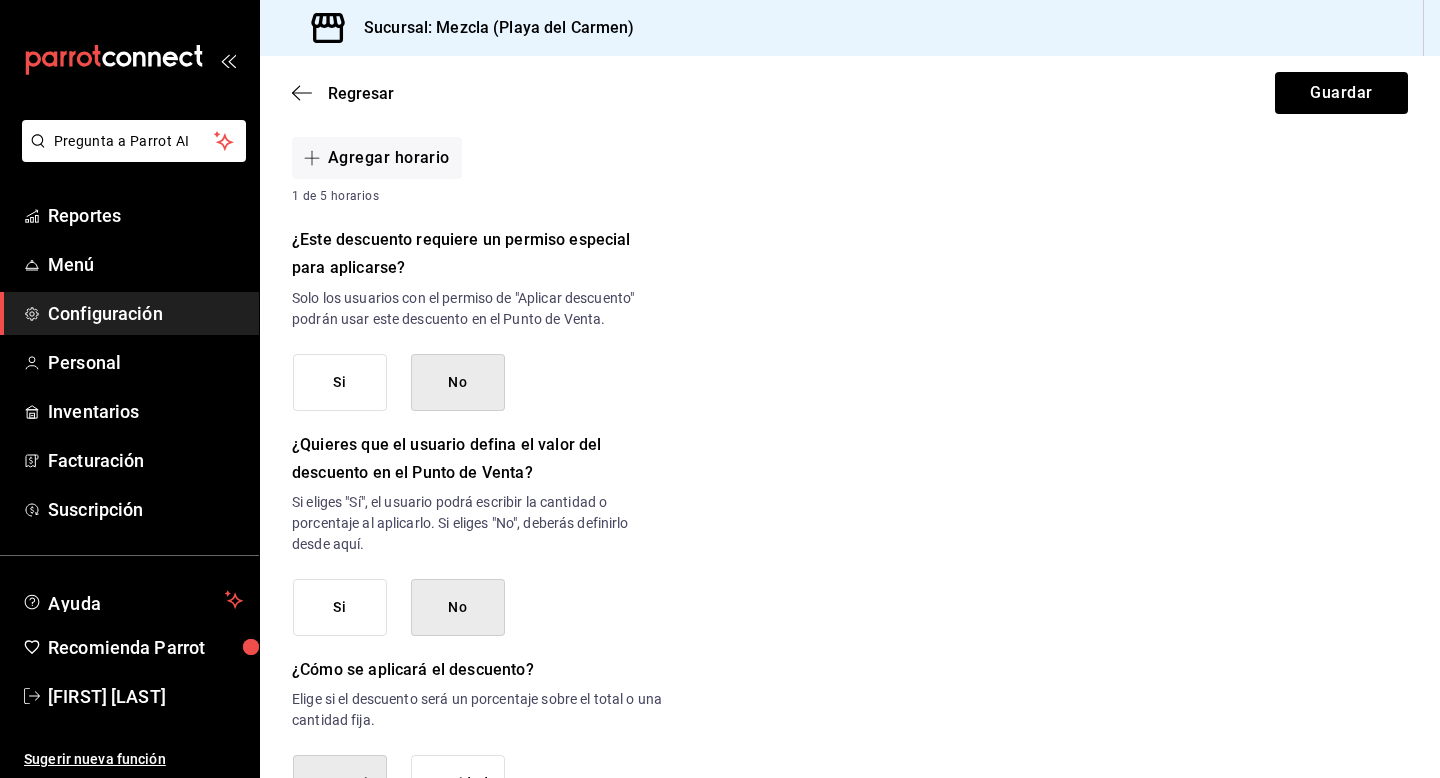 click on "Si" at bounding box center (340, 382) 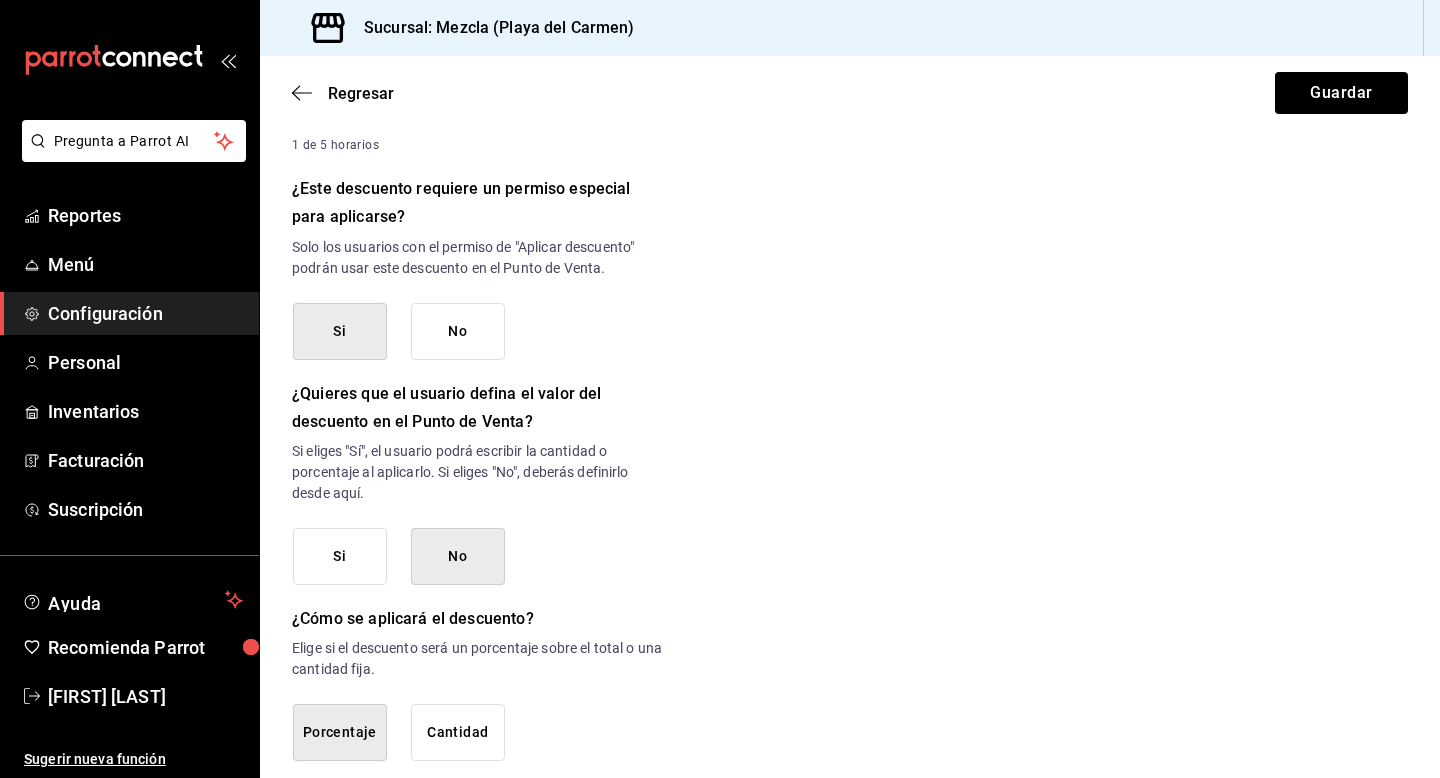 scroll, scrollTop: 815, scrollLeft: 0, axis: vertical 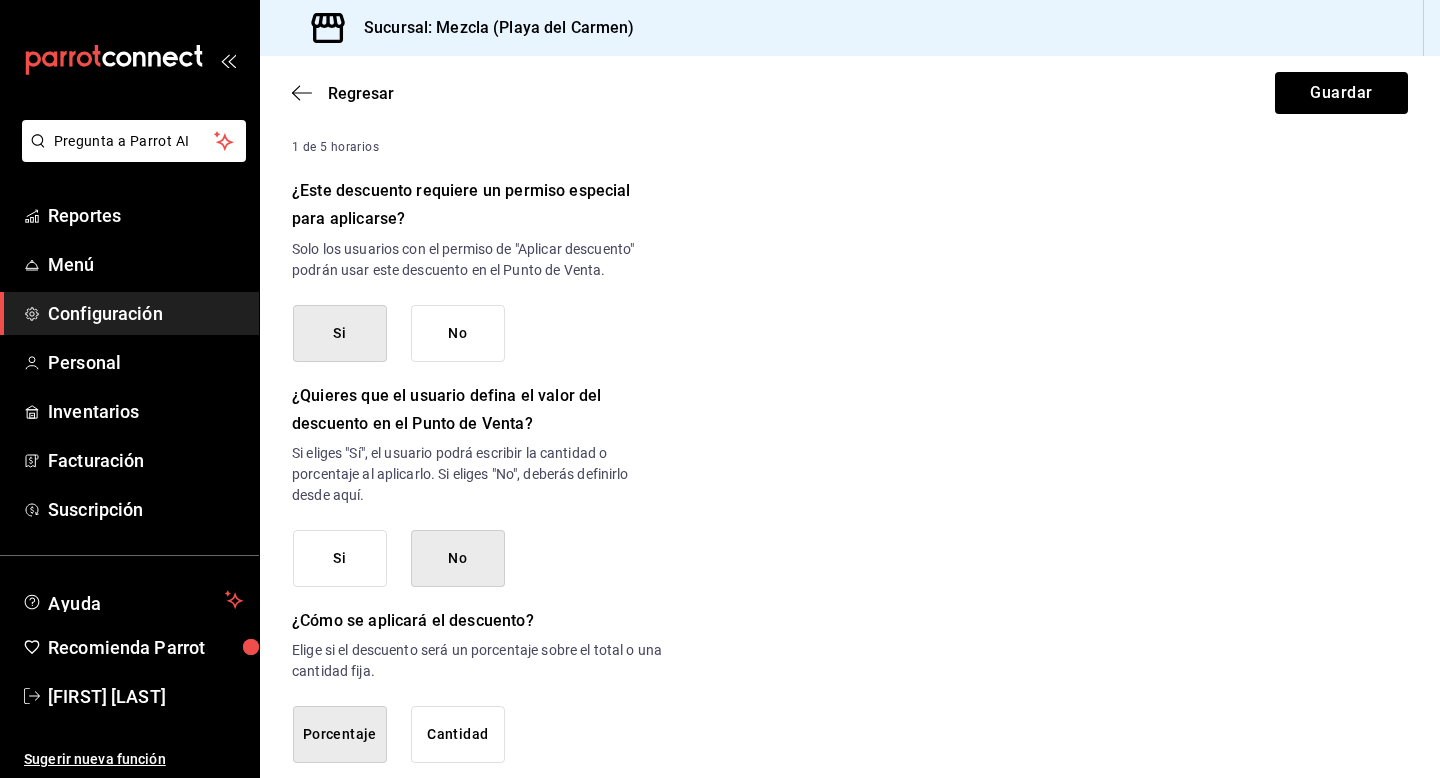 click on "Si" at bounding box center (340, 558) 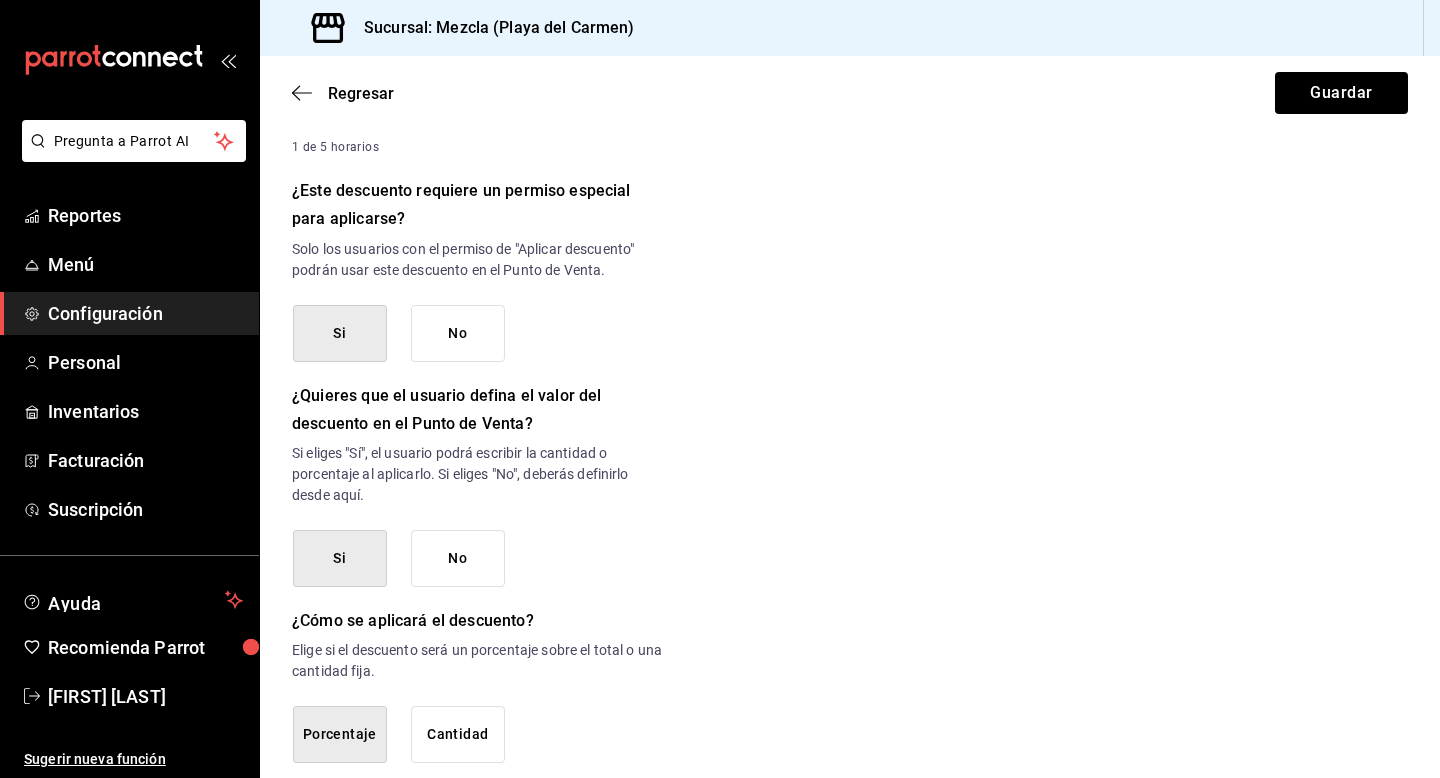 scroll, scrollTop: 852, scrollLeft: 0, axis: vertical 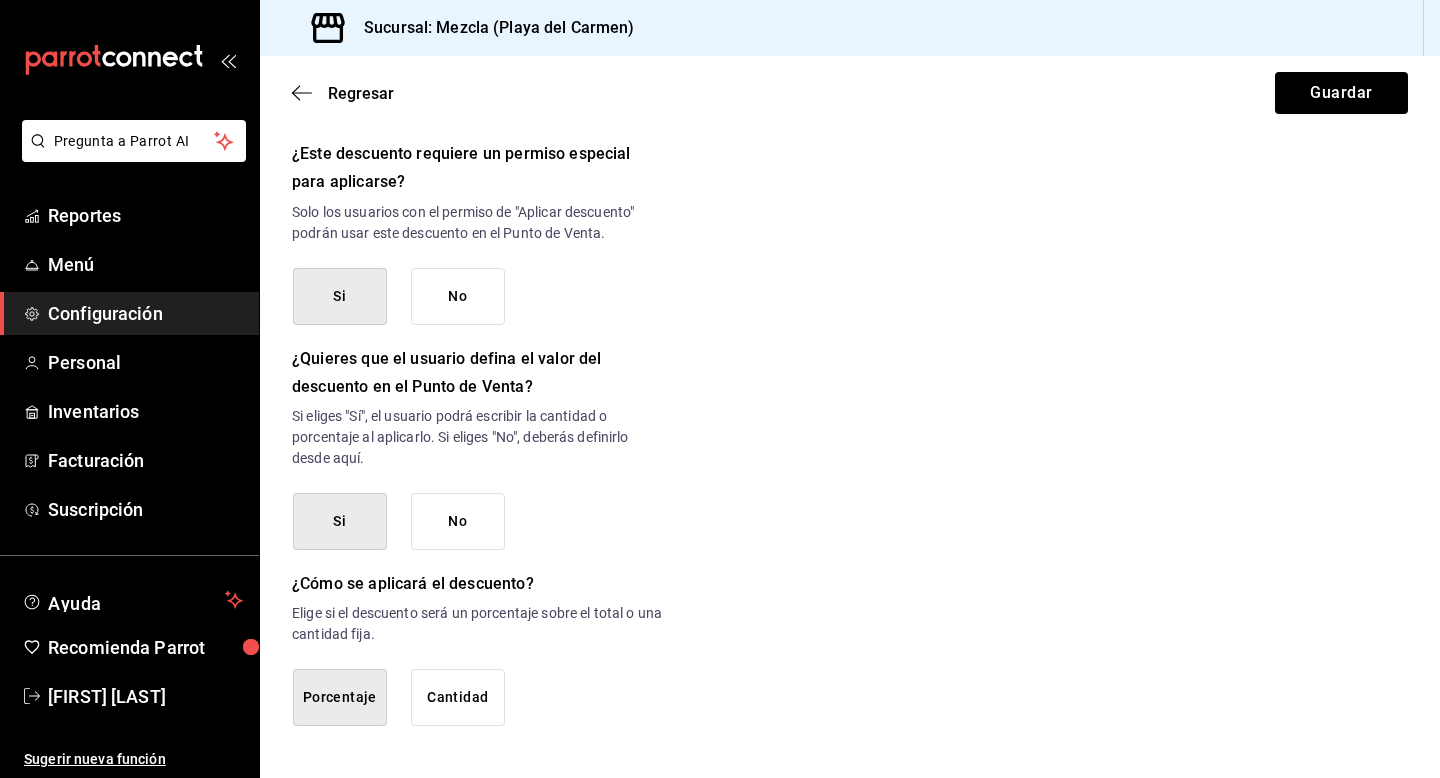 click on "Cantidad" at bounding box center [458, 697] 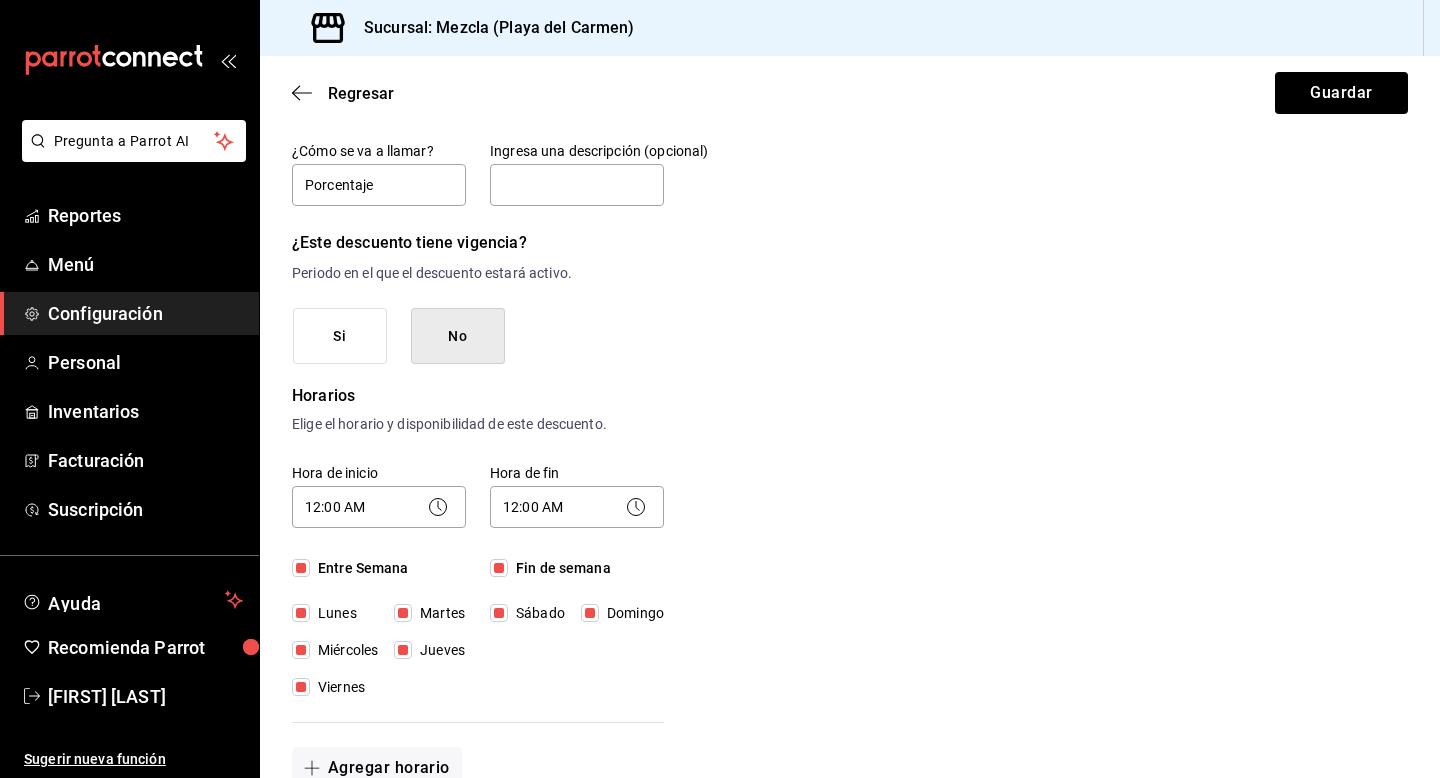 scroll, scrollTop: 0, scrollLeft: 0, axis: both 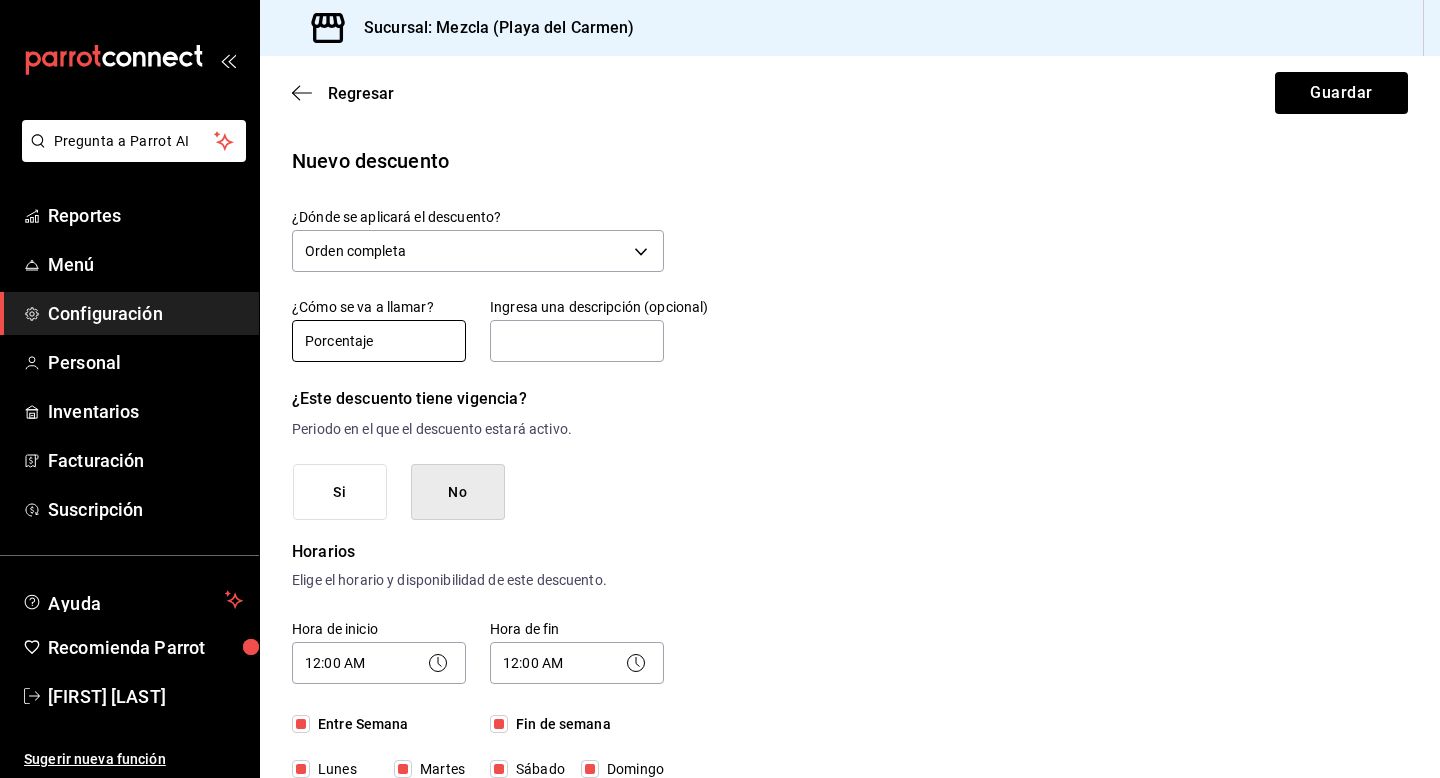 click on "Porcentaje" at bounding box center (379, 341) 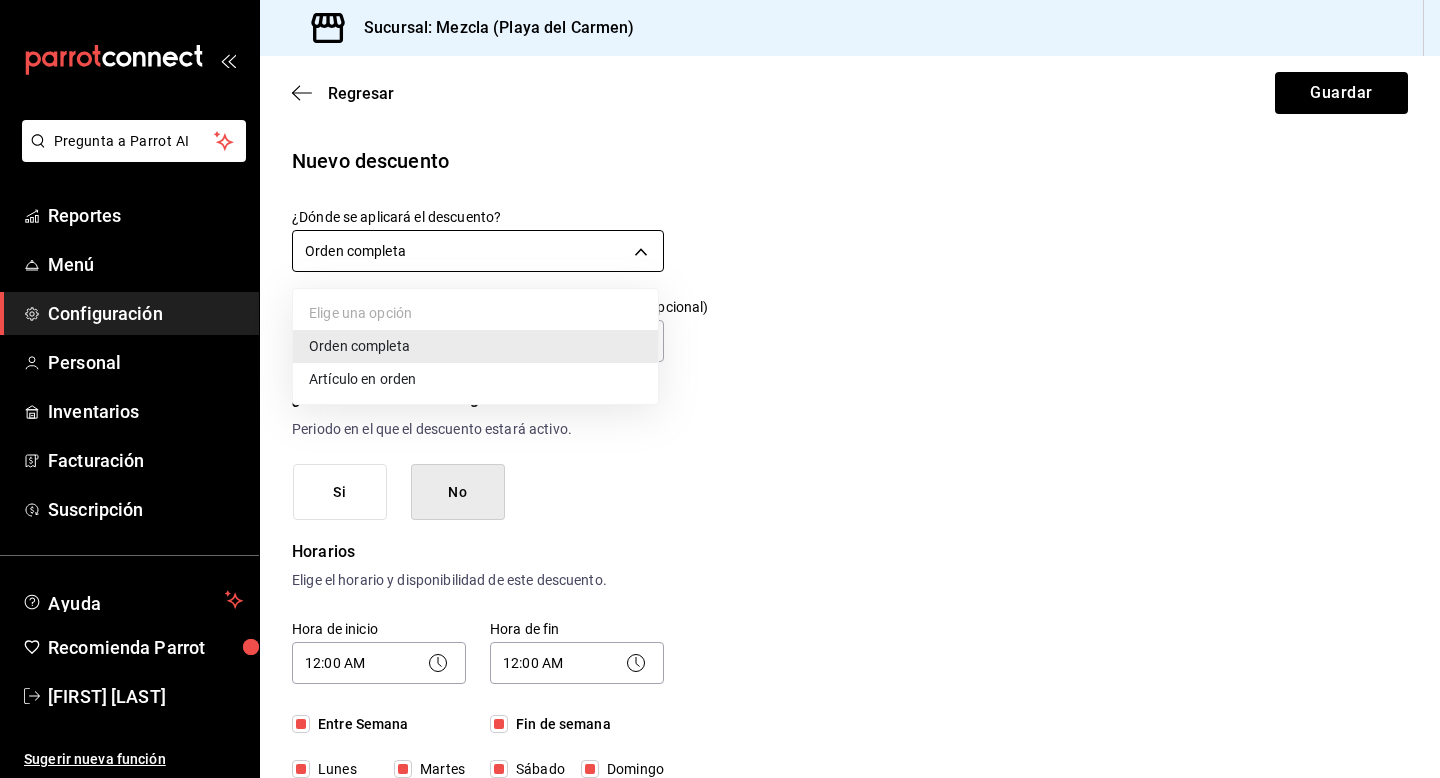 click on "Pregunta a Parrot AI Reportes   Menú   Configuración   Personal   Inventarios   Facturación   Suscripción   Ayuda Recomienda Parrot   [FIRST] [LAST]   Sugerir nueva función   Sucursal: Mezcla ([CITY]) Regresar Guardar Nuevo descuento ¿Dónde se aplicará el descuento? Orden completa ORDER ¿Cómo se va a llamar? Porcentaje Ingresa una descripción (opcional) ¿Este descuento tiene vigencia? Periodo en el que el descuento estará activo. Si No Horarios Elige el horario y disponibilidad de este descuento. Hora de inicio 12:00 AM 00:00 Entre Semana Lunes Martes Miércoles Jueves Viernes Hora de fin 12:00 AM 00:00 Fin de semana Sábado Domingo Agregar horario 1 de 5 horarios ¿Este descuento requiere un permiso especial para aplicarse? Solo los usuarios con el permiso de "Aplicar descuento" podrán usar este descuento en el Punto de Venta. Si No ¿Quieres que el usuario defina el valor del descuento en el Punto de Venta? Si No ¿Cómo se aplicará el descuento? Porcentaje Cantidad Reportes   Menú" at bounding box center [720, 389] 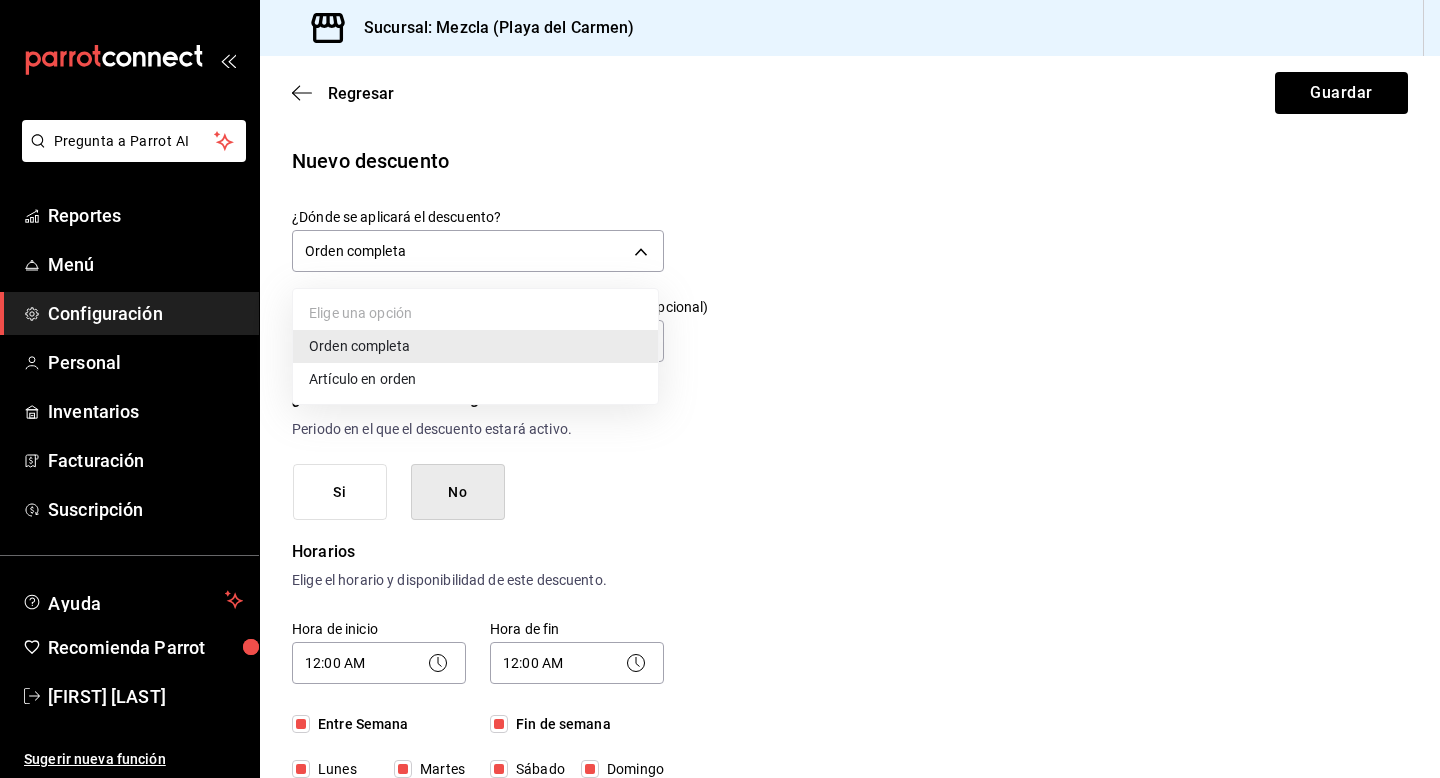 click at bounding box center (720, 389) 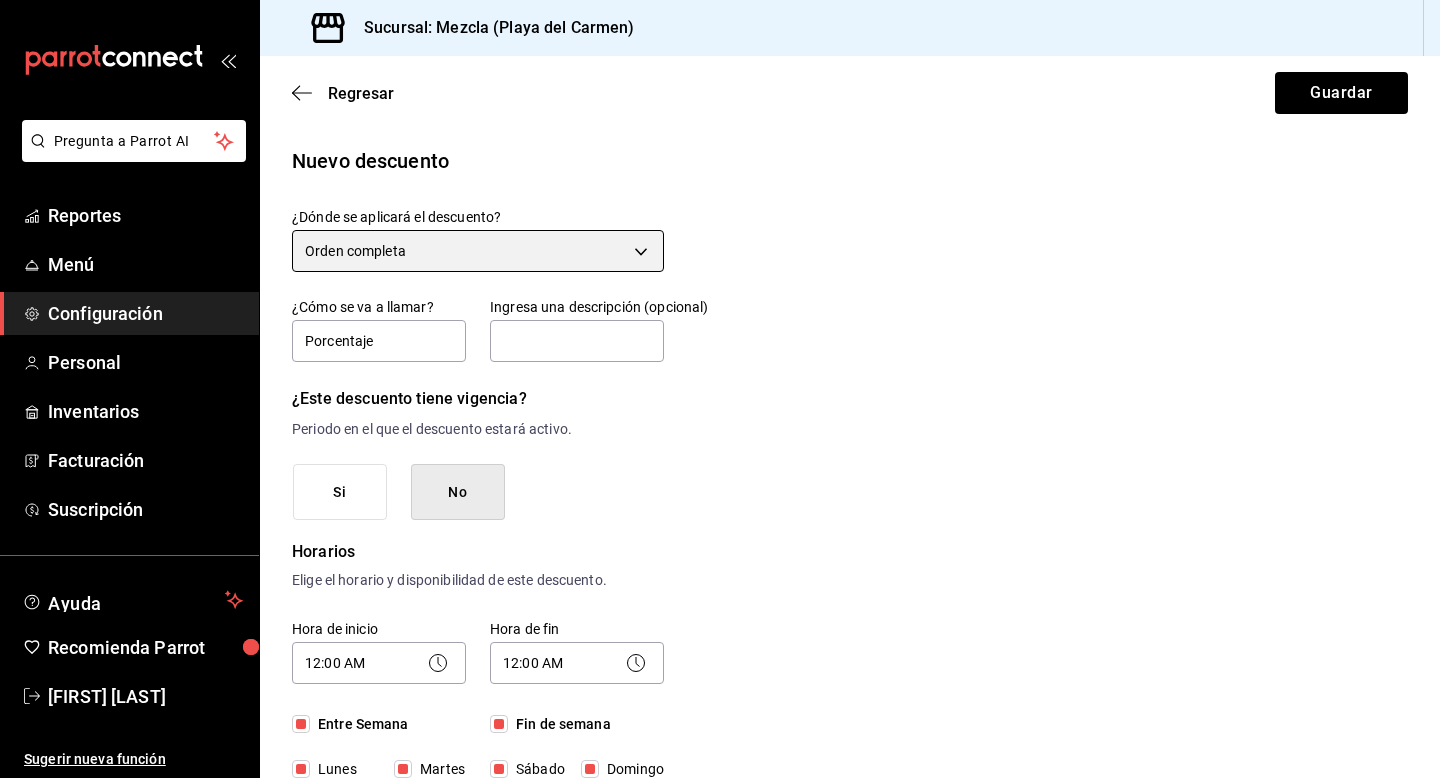 scroll, scrollTop: 852, scrollLeft: 0, axis: vertical 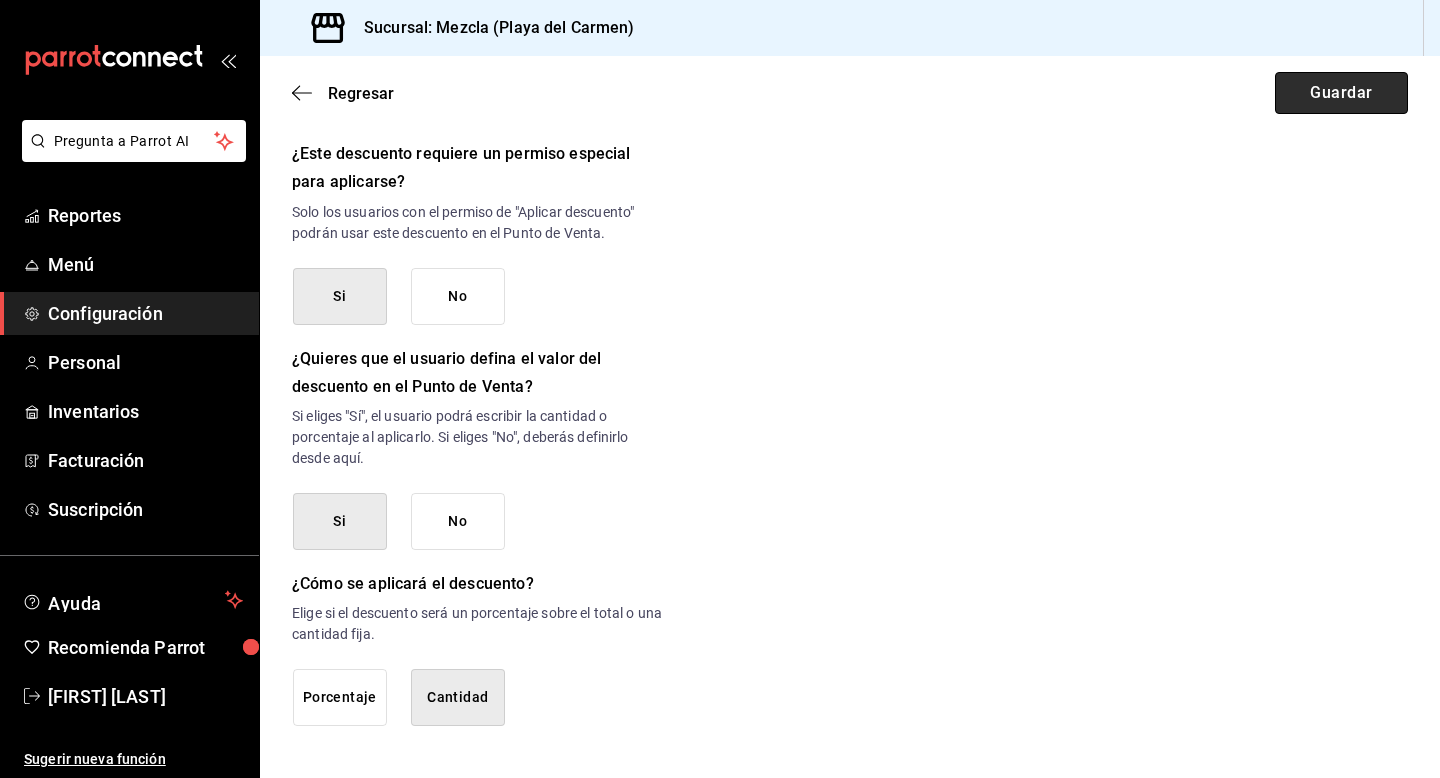 click on "Guardar" at bounding box center [1341, 93] 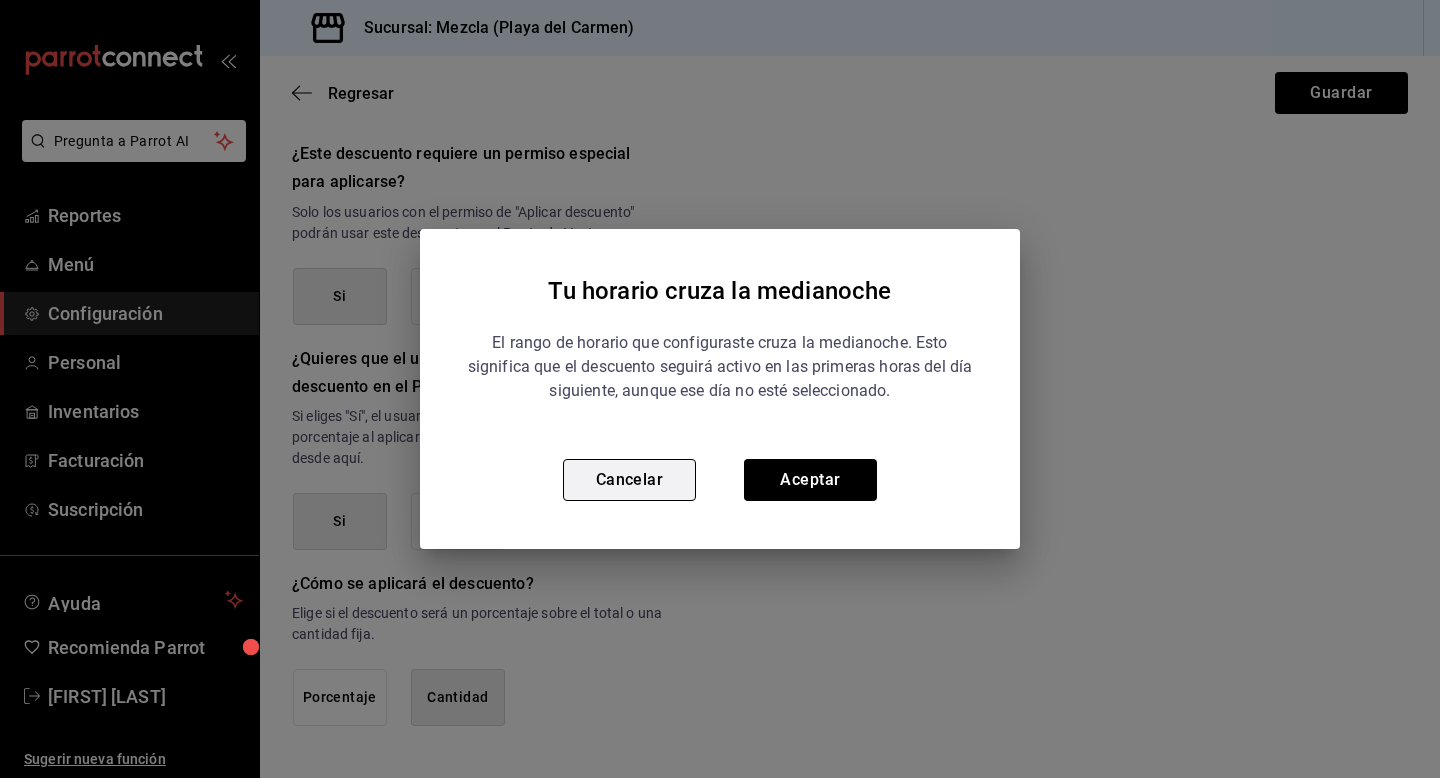 click on "Cancelar" at bounding box center (629, 480) 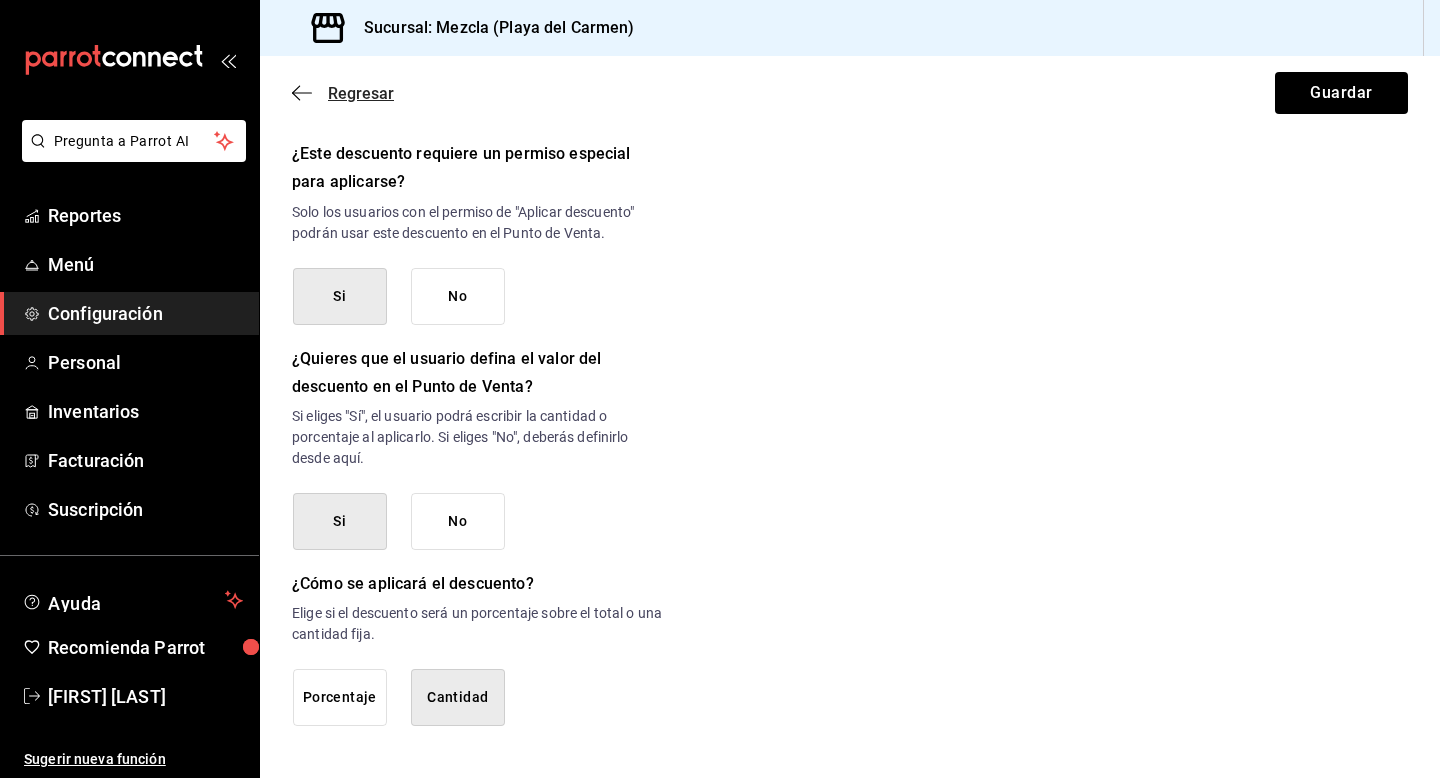 click 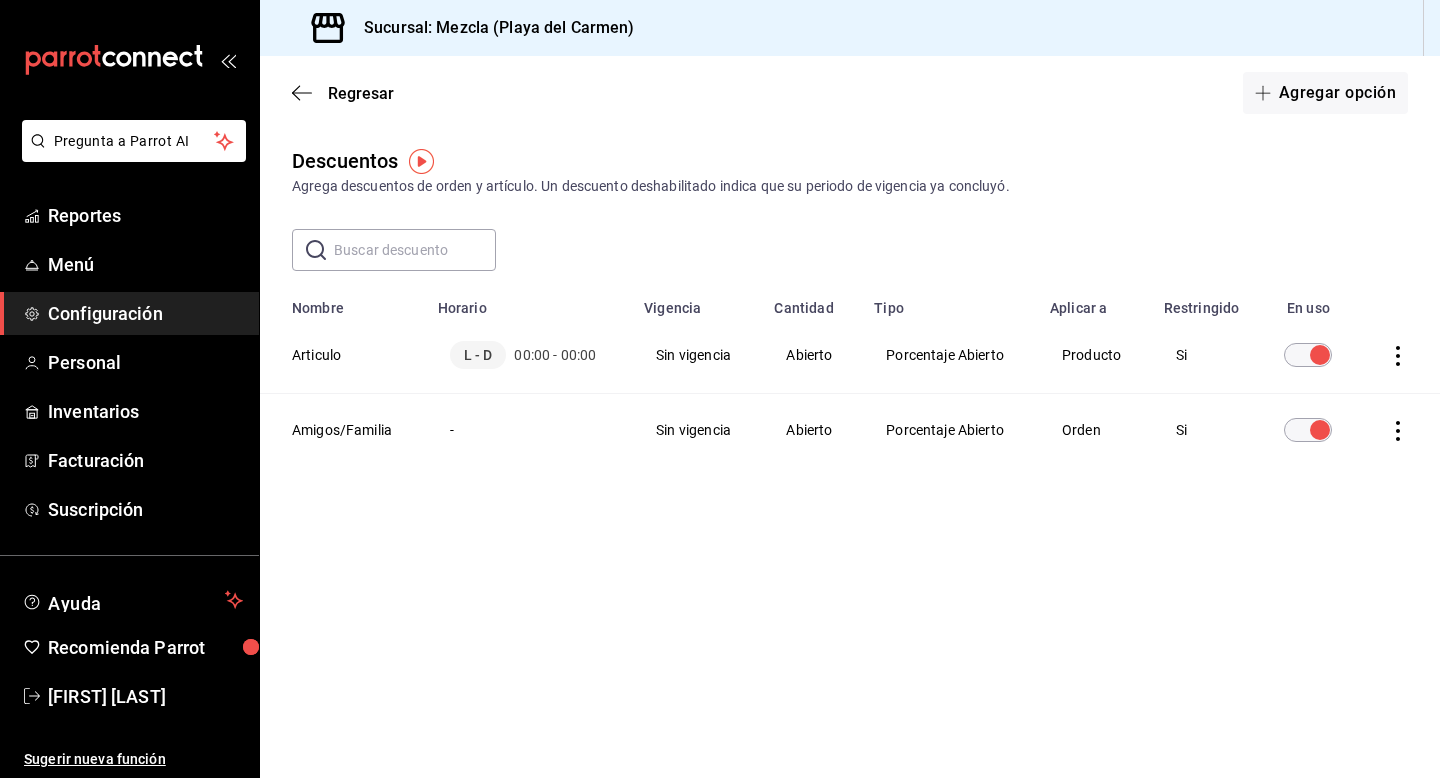 scroll, scrollTop: 0, scrollLeft: 0, axis: both 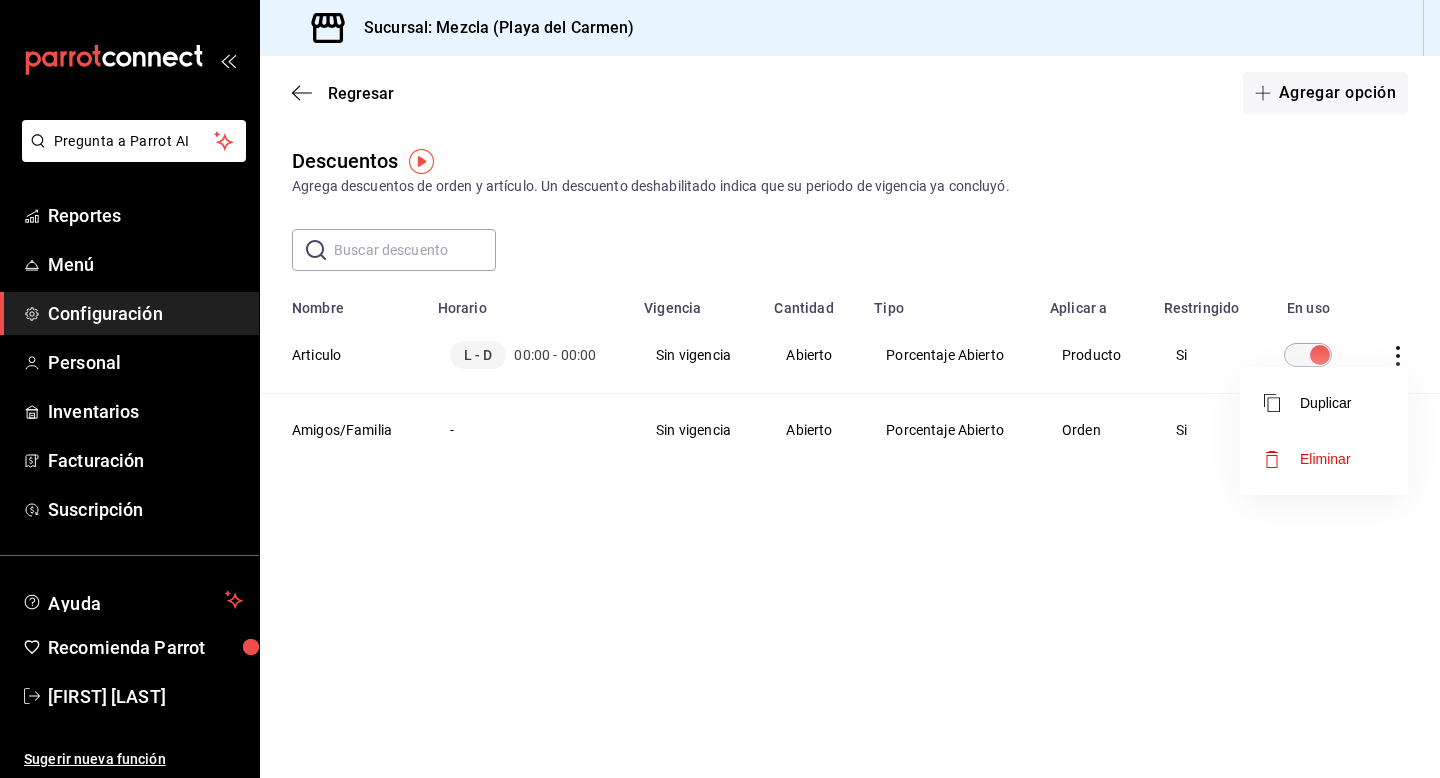 click at bounding box center [720, 389] 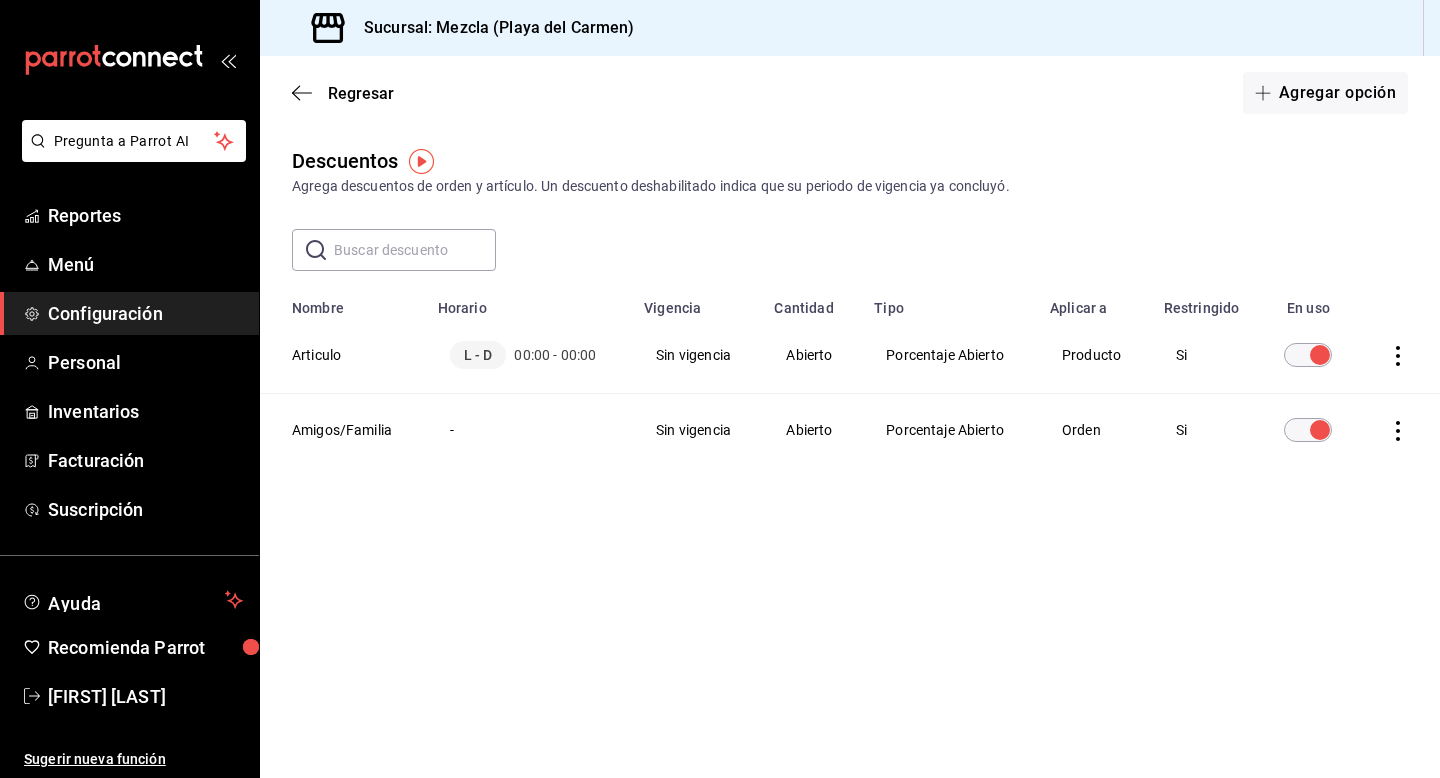 click on "Amigos/Familia" at bounding box center (343, 430) 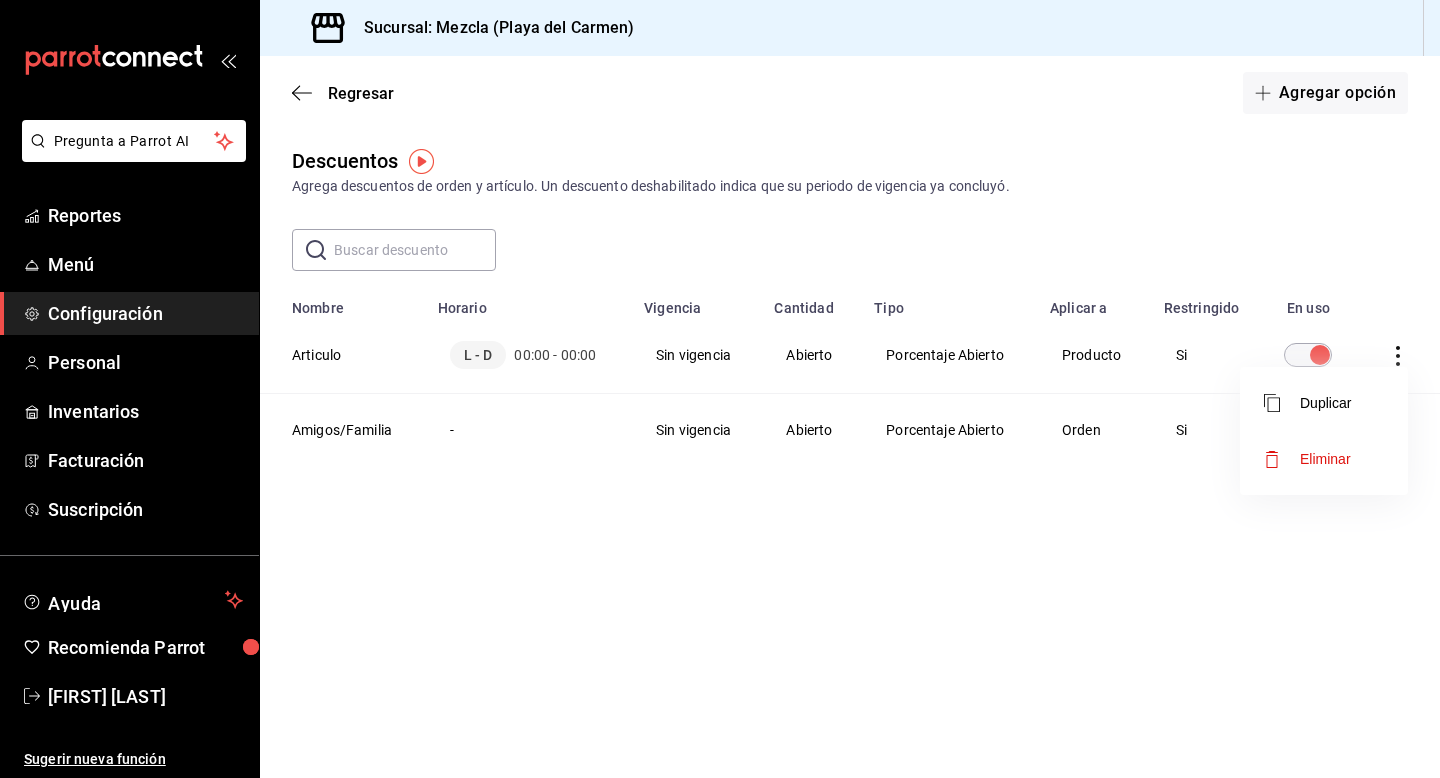 drag, startPoint x: 1324, startPoint y: 411, endPoint x: 1114, endPoint y: 559, distance: 256.91245 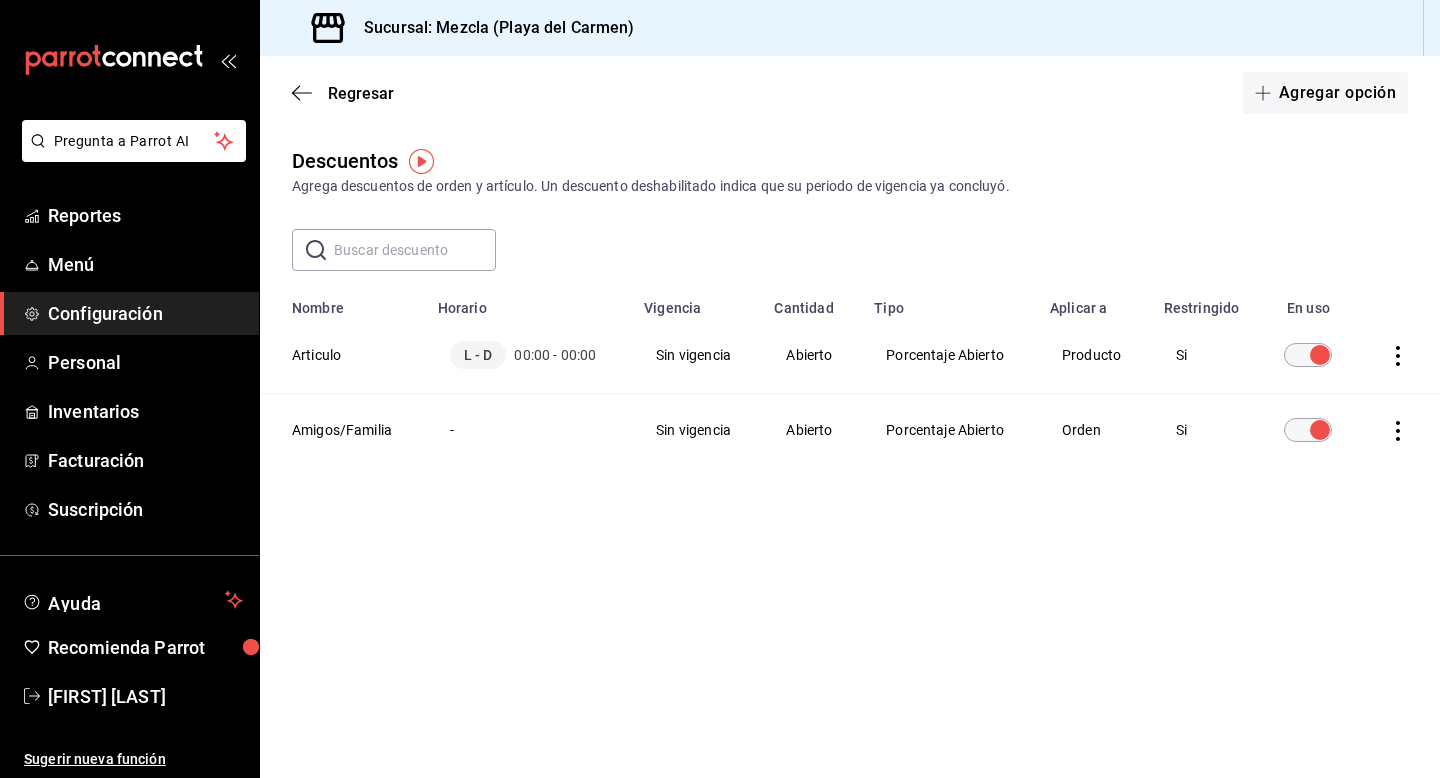 type 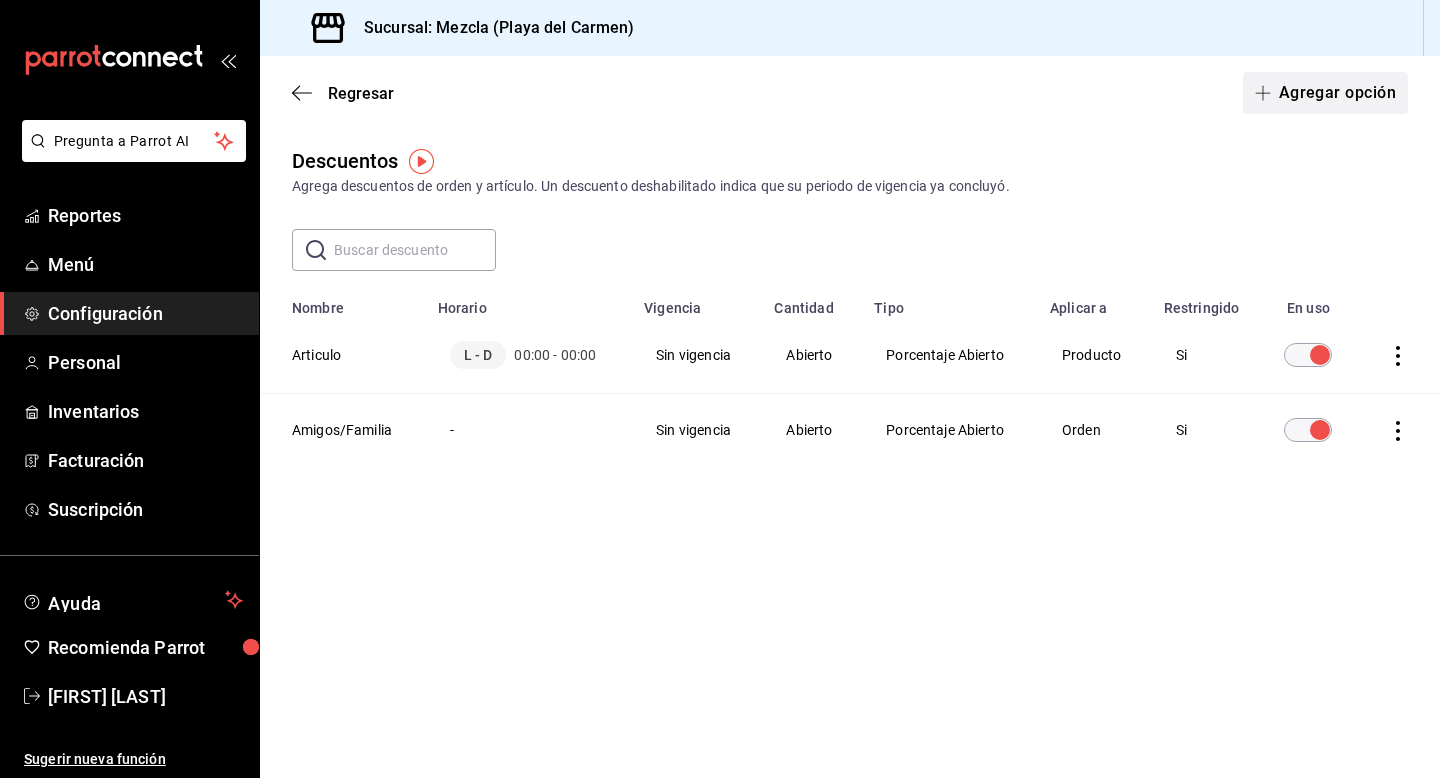 click on "Agregar opción" at bounding box center (1325, 93) 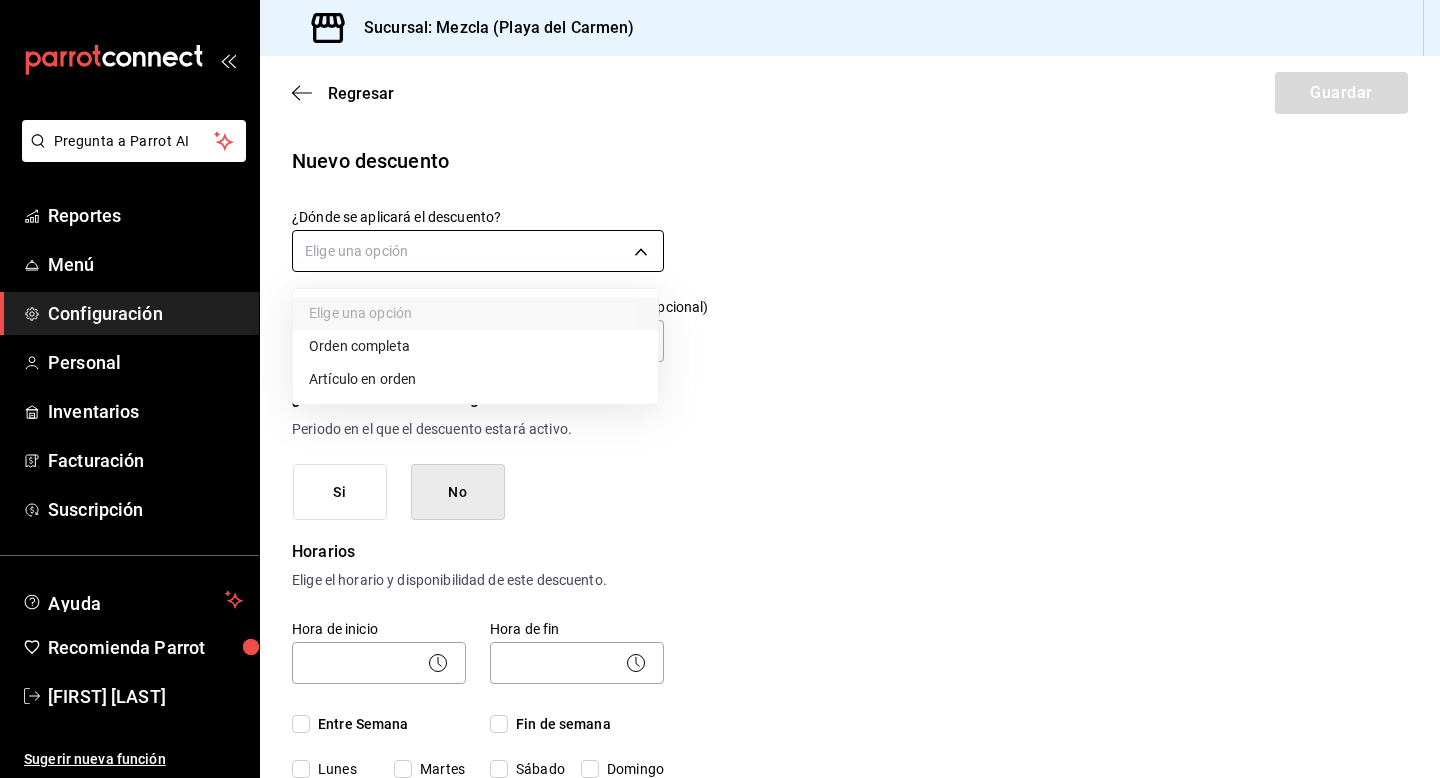 click on "Pregunta a Parrot AI Reportes   Menú   Configuración   Personal   Inventarios   Facturación   Suscripción   Ayuda Recomienda Parrot   [FIRST] [LAST]   Sugerir nueva función   Sucursal: Mezcla ([CITY]) Regresar Guardar Nuevo descuento ¿Dónde se aplicará el descuento? Elige una opción ¿Cómo se va a llamar? Ingresa una descripción (opcional) ¿Este descuento tiene vigencia? Periodo en el que el descuento estará activo. Si No Horarios Elige el horario y disponibilidad de este descuento. Hora de inicio ​ Entre Semana Lunes Martes Miércoles Jueves Viernes Hora de fin ​ Fin de semana Sábado Domingo Agregar horario 1 de 5 horarios ¿Este descuento requiere un permiso especial para aplicarse? Solo los usuarios con el permiso de "Aplicar descuento" podrán usar este descuento en el Punto de Venta. Si No ¿Quieres que el usuario defina el valor del descuento en el Punto de Venta? Si No ¿Cómo se aplicará el descuento? Porcentaje Cantidad Porcentaje 0.00 % Porcentaje Ver video tutorial   Menú" at bounding box center [720, 389] 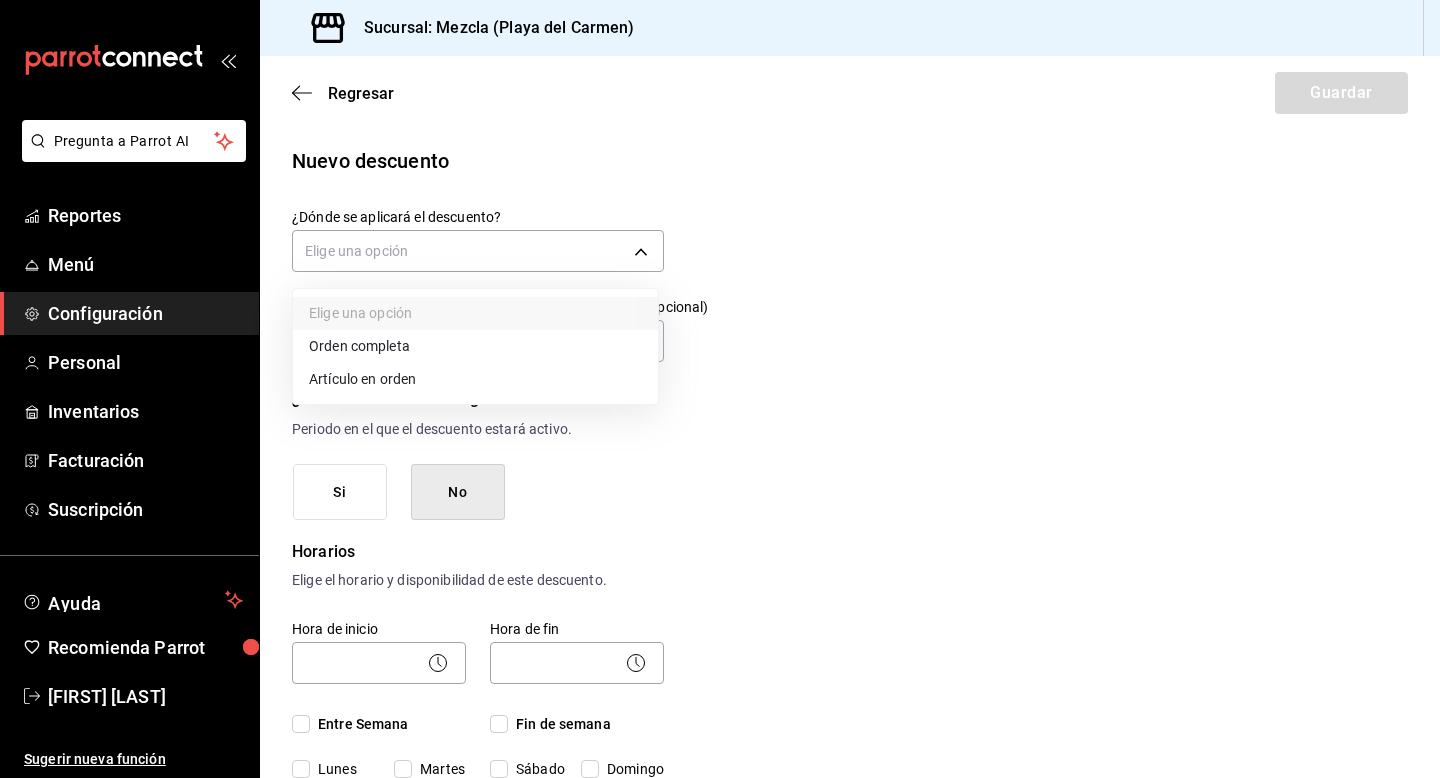 click on "Orden completa" at bounding box center [475, 346] 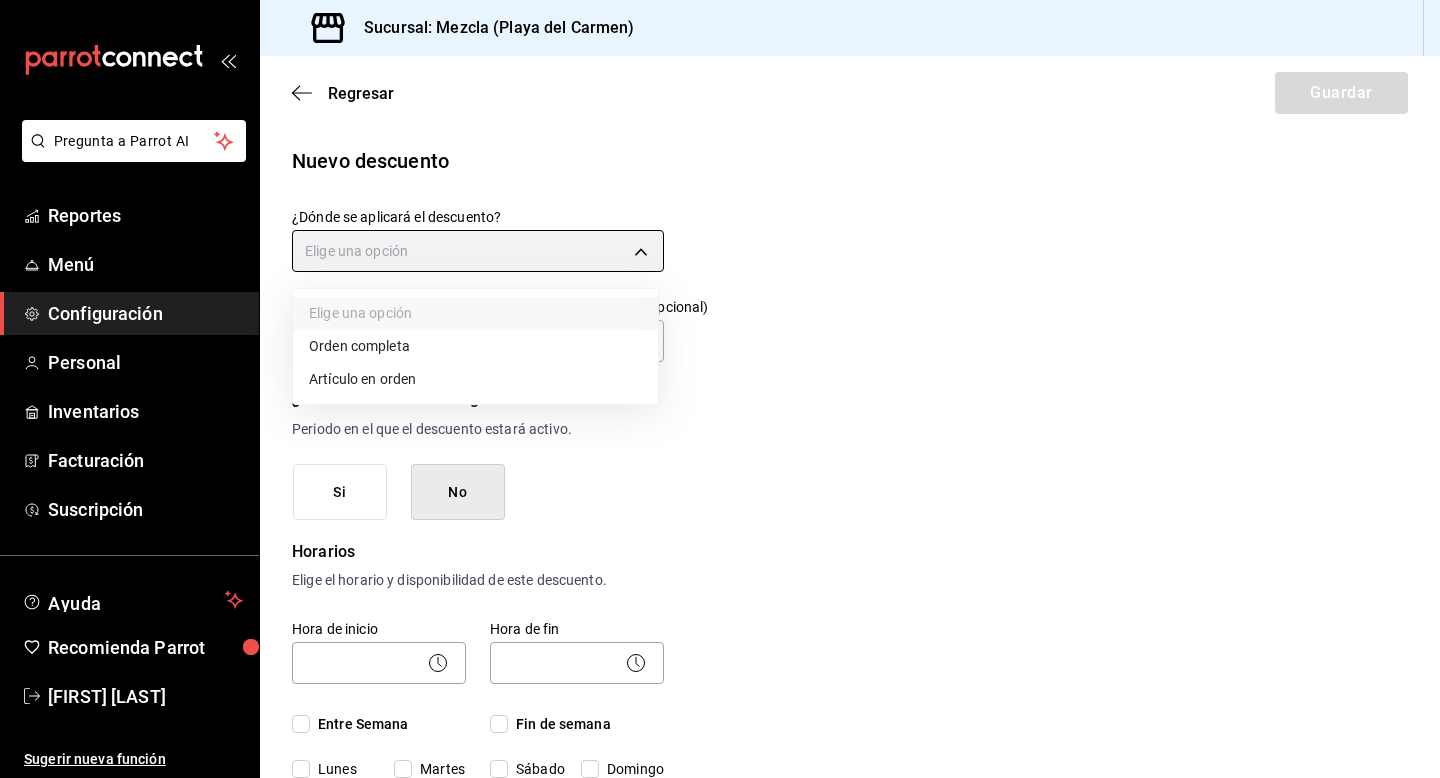 type on "ORDER" 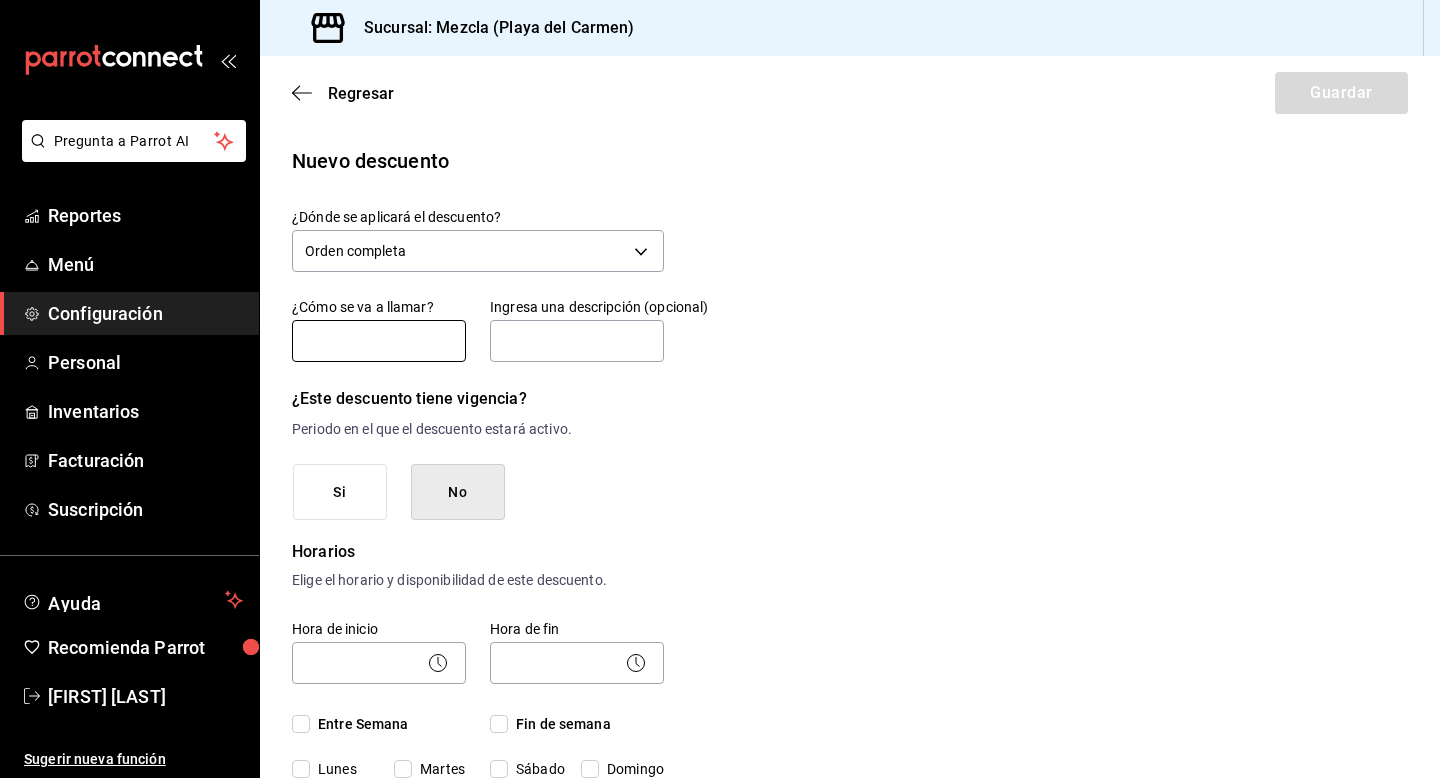 click at bounding box center (379, 341) 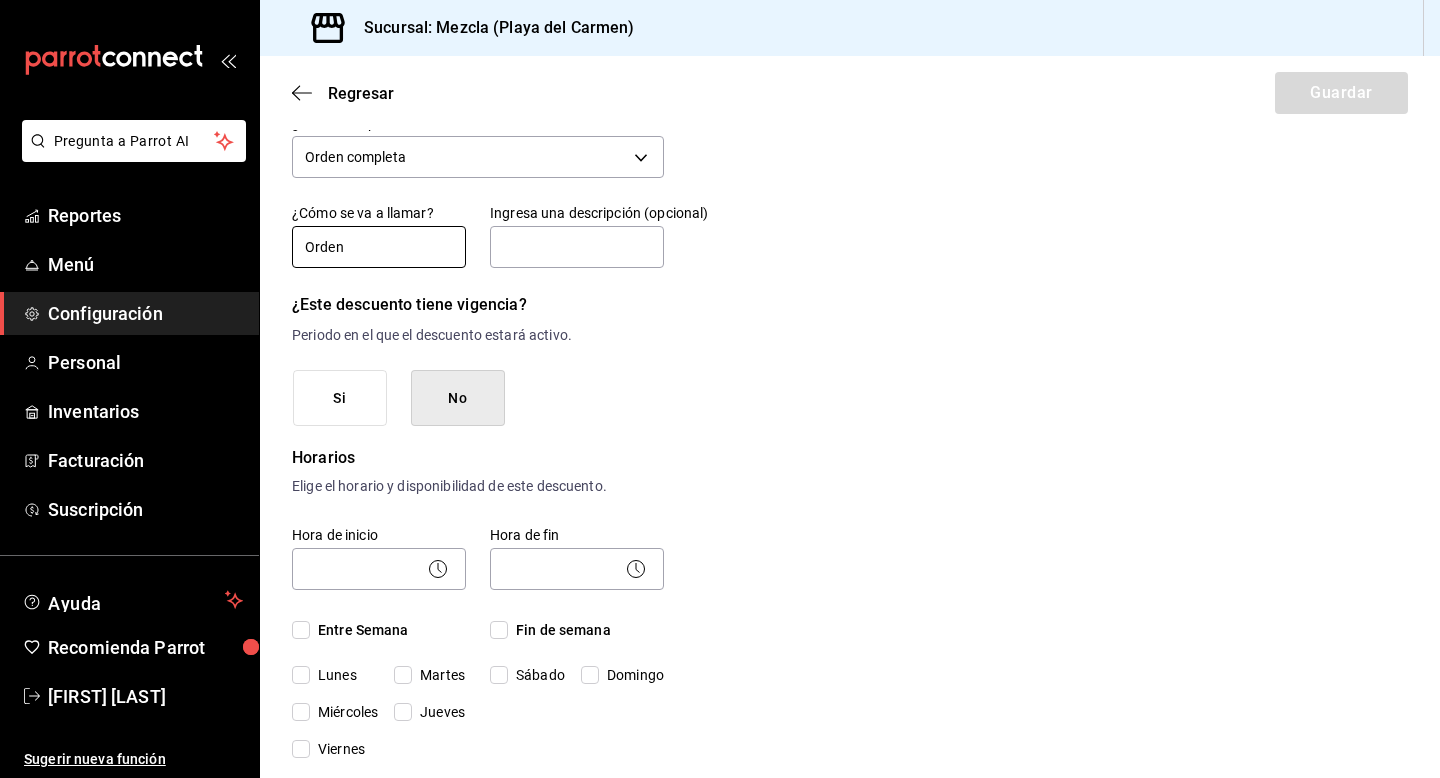 scroll, scrollTop: 128, scrollLeft: 0, axis: vertical 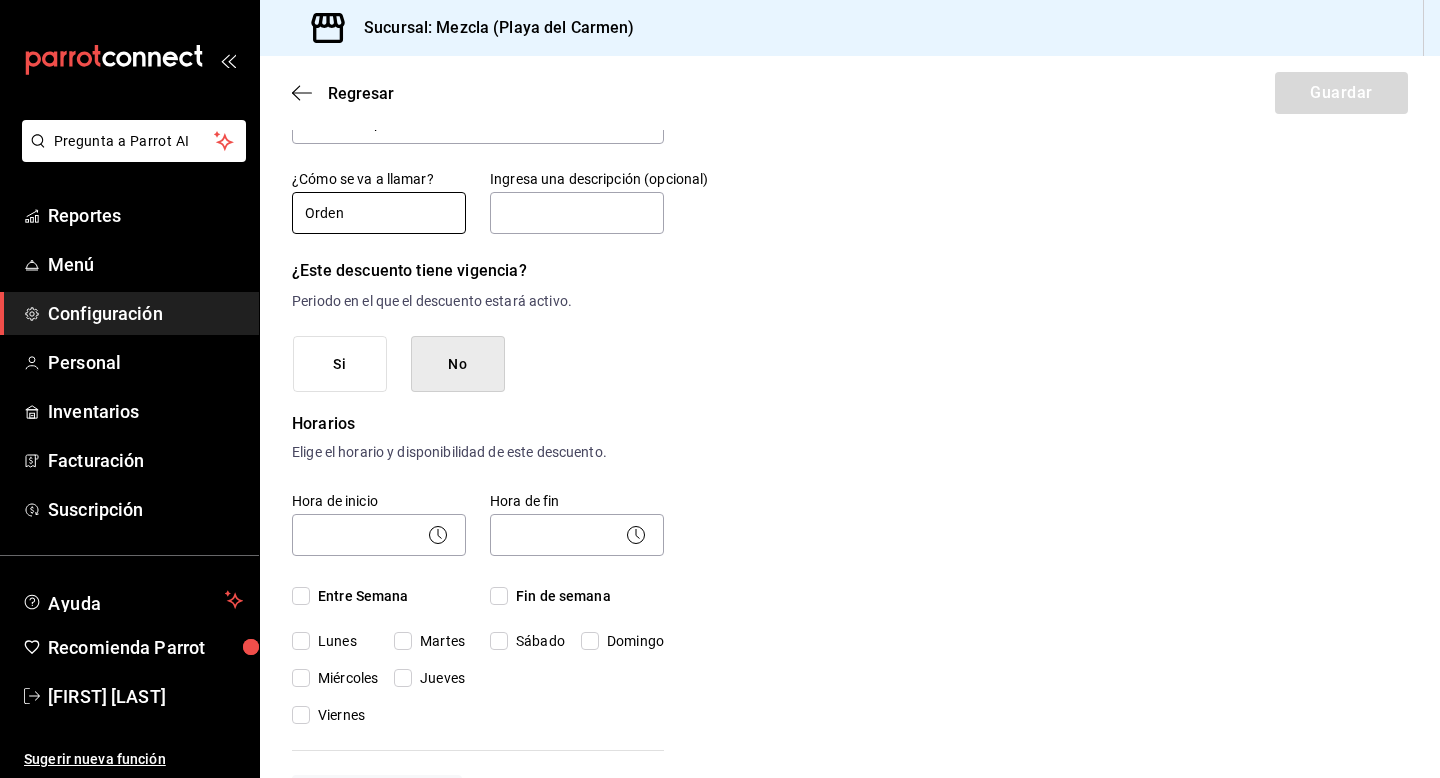 type on "Orden" 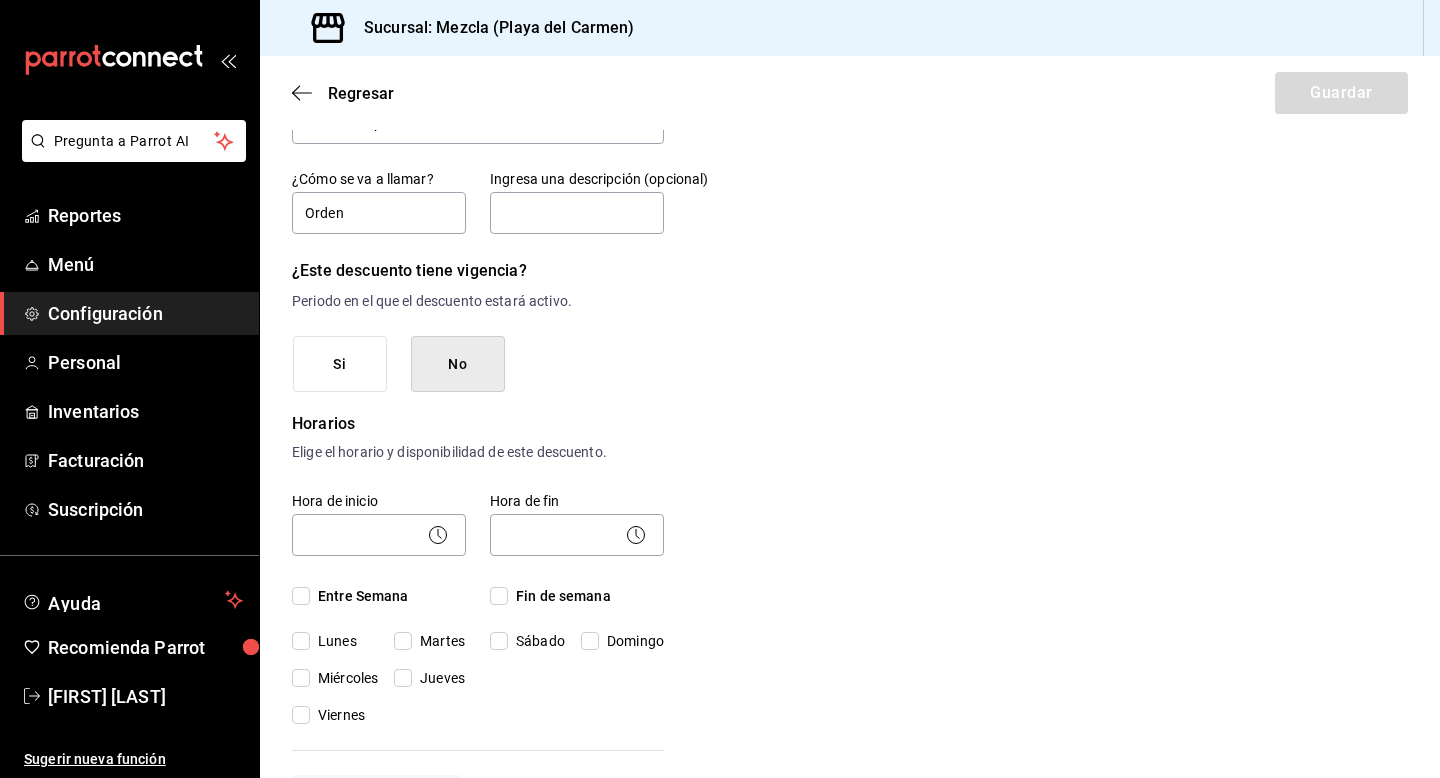 click on "Si" at bounding box center (340, 364) 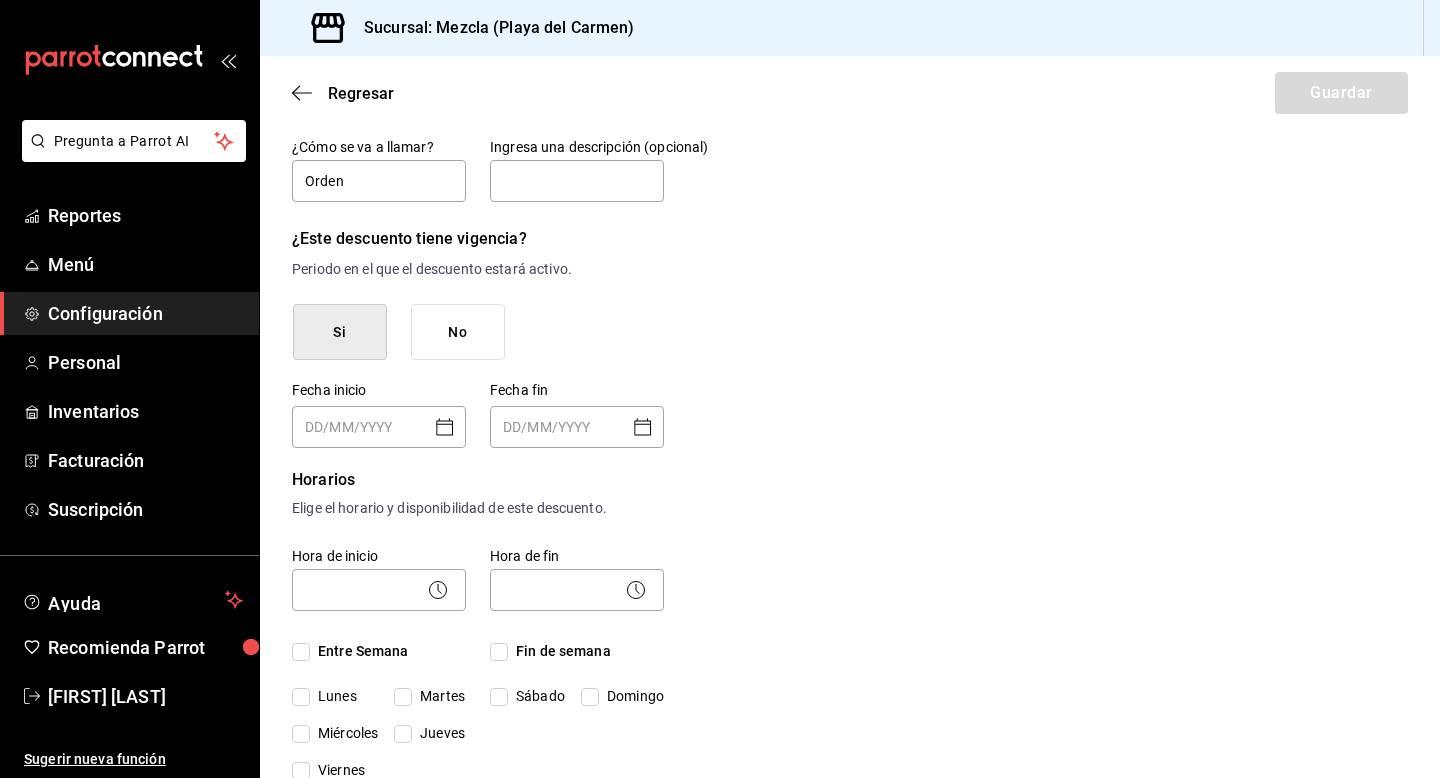 click on "No" at bounding box center [458, 332] 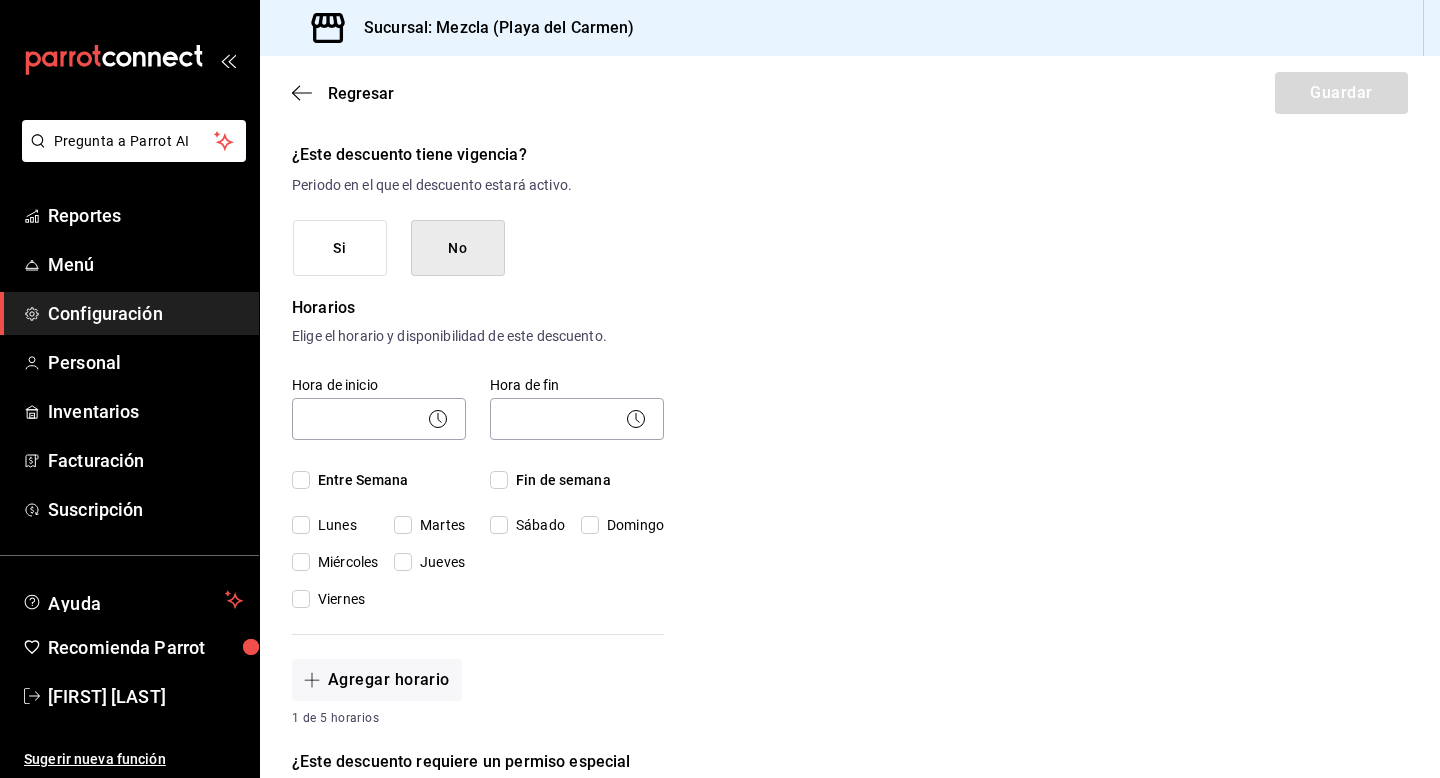 scroll, scrollTop: 245, scrollLeft: 0, axis: vertical 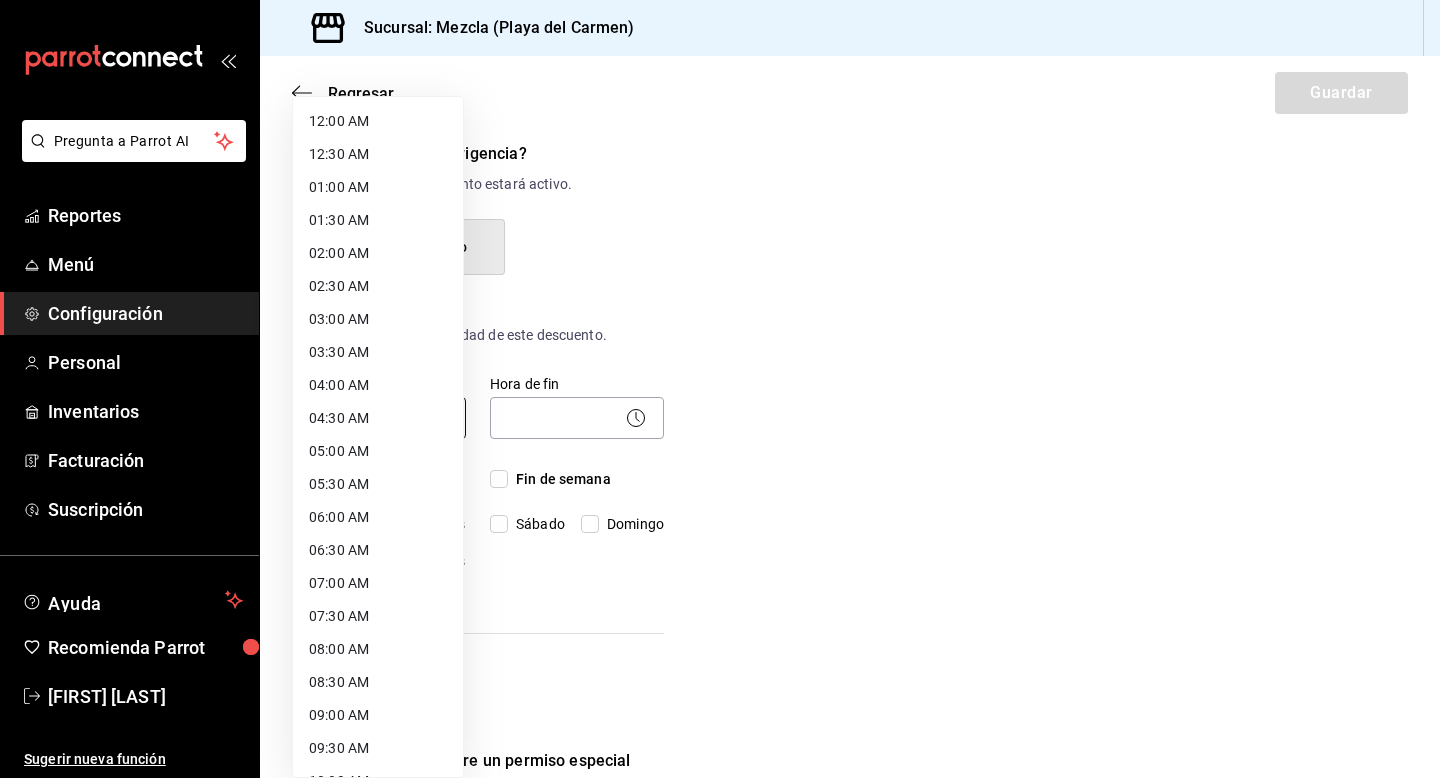 click on "Pregunta a Parrot AI Reportes   Menú   Configuración   Personal   Inventarios   Facturación   Suscripción   Ayuda Recomienda Parrot   [FIRST] [LAST]   Sugerir nueva función   Sucursal: Mezcla ([CITY]) Regresar Guardar Nuevo descuento ¿Dónde se aplicará el descuento? Orden completa ORDER ¿Cómo se va a llamar? Orden Ingresa una descripción (opcional) ¿Este descuento tiene vigencia? Periodo en el que el descuento estará activo. Si No Horarios Elige el horario y disponibilidad de este descuento. Hora de inicio ​ Entre Semana Lunes Martes Miércoles Jueves Viernes Hora de fin ​ Fin de semana Sábado Domingo Agregar horario 1 de 5 horarios ¿Este descuento requiere un permiso especial para aplicarse? Solo los usuarios con el permiso de "Aplicar descuento" podrán usar este descuento en el Punto de Venta. Si No ¿Quieres que el usuario defina el valor del descuento en el Punto de Venta? Si No ¿Cómo se aplicará el descuento? Porcentaje Cantidad Porcentaje 0.00 % Porcentaje Reportes   Menú" at bounding box center [720, 389] 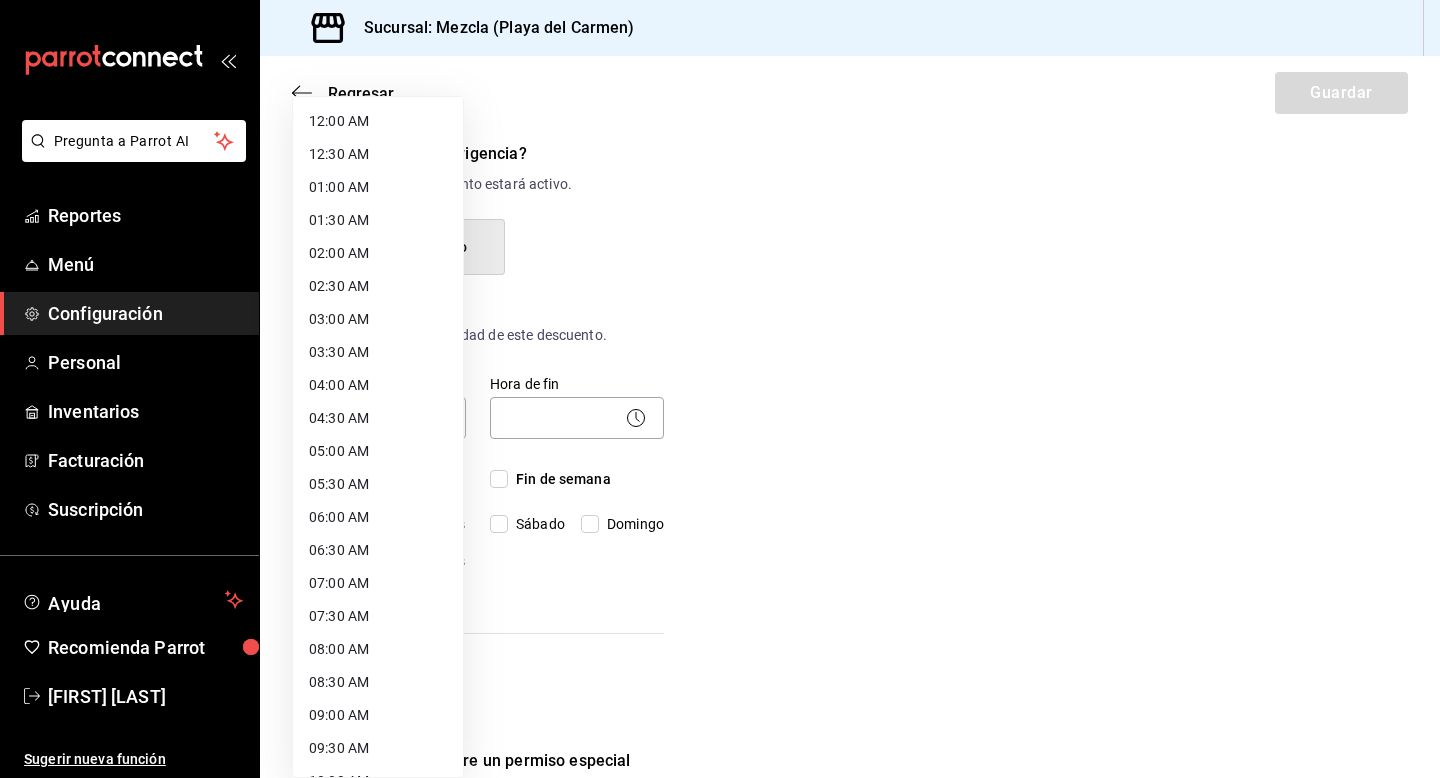click on "12:00 AM" at bounding box center (378, 121) 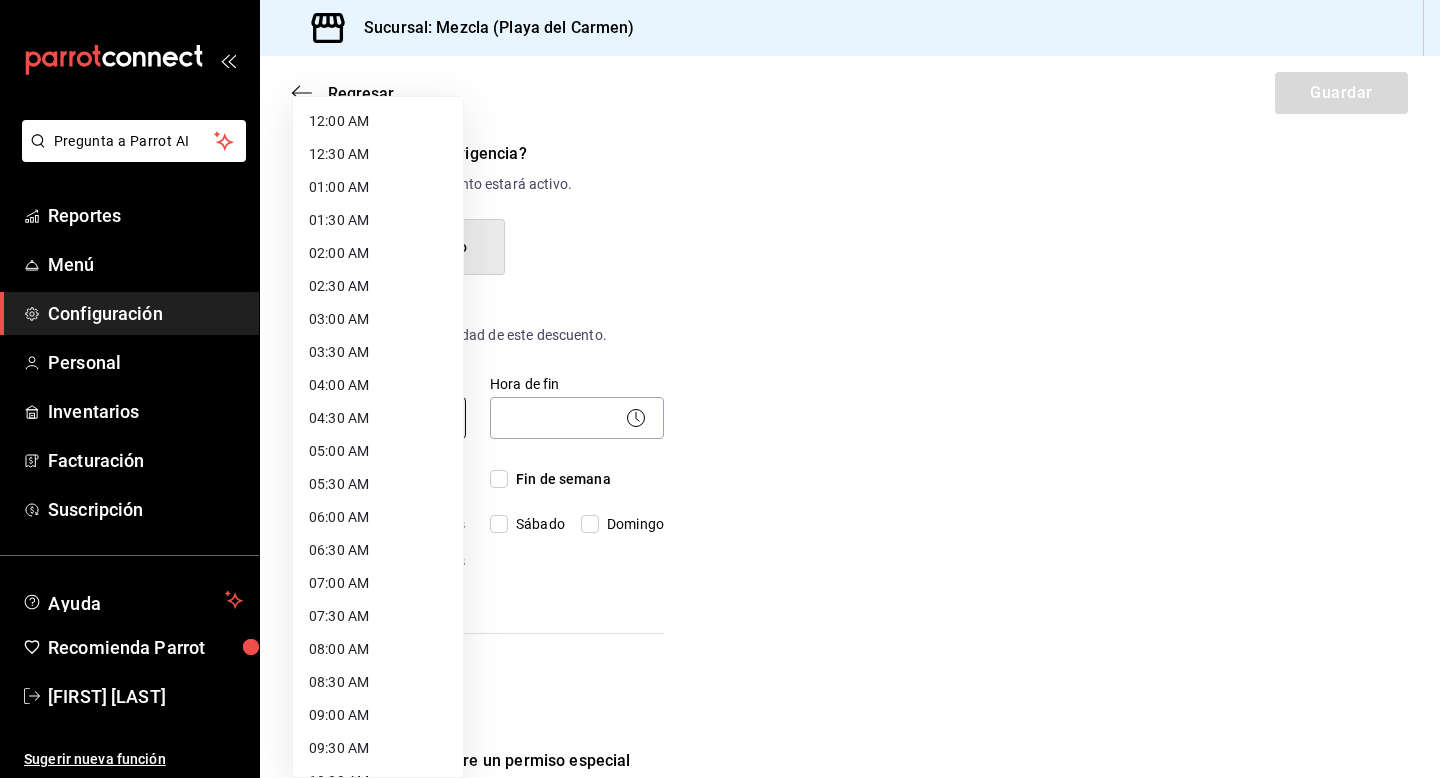 type on "00:00" 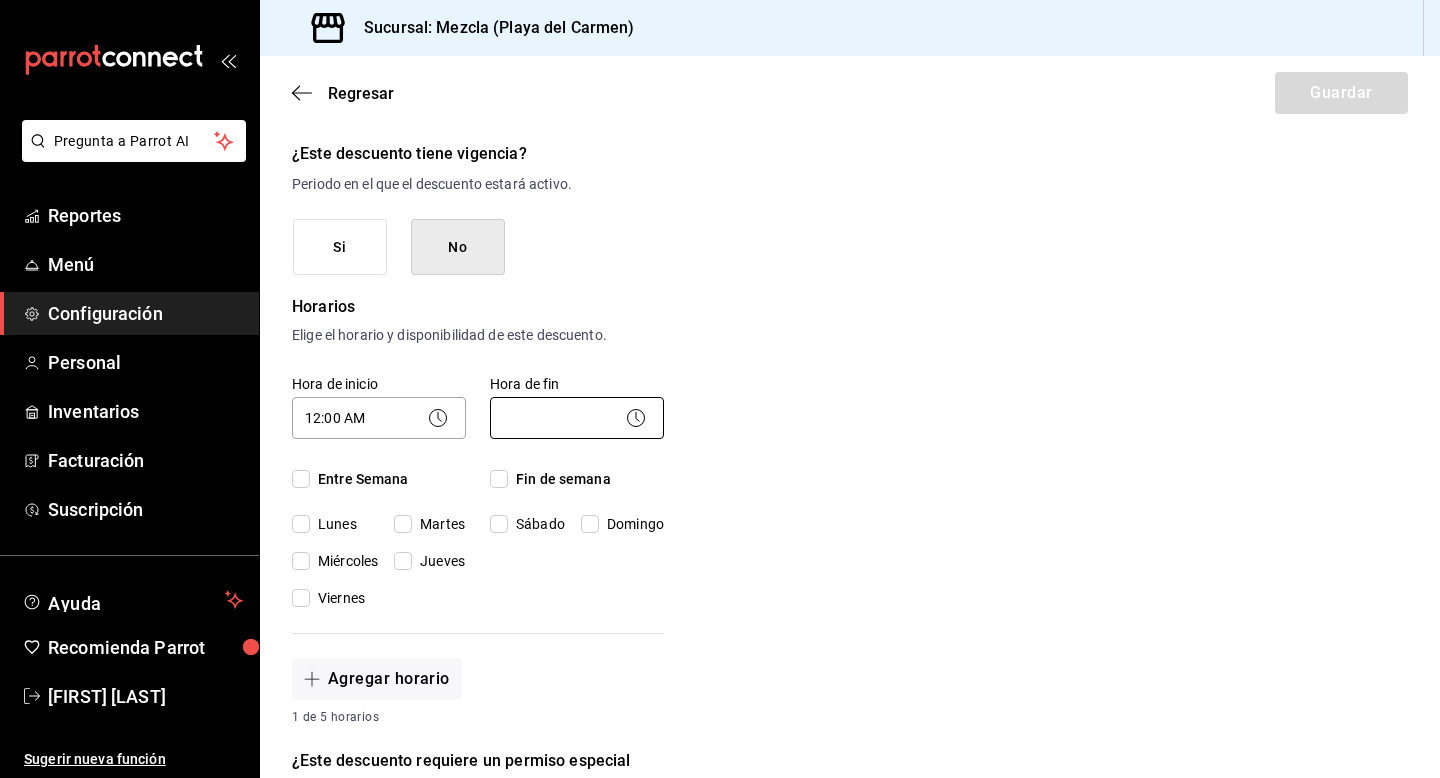 click on "Pregunta a Parrot AI Reportes   Menú   Configuración   Personal   Inventarios   Facturación   Suscripción   Ayuda Recomienda Parrot   [FIRST] [LAST]   Sugerir nueva función   Sucursal: Mezcla ([CITY]) Regresar Guardar Nuevo descuento ¿Dónde se aplicará el descuento? Orden completa ORDER ¿Cómo se va a llamar? Orden Ingresa una descripción (opcional) ¿Este descuento tiene vigencia? Periodo en el que el descuento estará activo. Si No Horarios Elige el horario y disponibilidad de este descuento. Hora de inicio 12:00 AM 00:00 Entre Semana Lunes Martes Miércoles Jueves Viernes Hora de fin ​ Fin de semana Sábado Domingo Agregar horario 1 de 5 horarios ¿Este descuento requiere un permiso especial para aplicarse? Solo los usuarios con el permiso de "Aplicar descuento" podrán usar este descuento en el Punto de Venta. Si No ¿Quieres que el usuario defina el valor del descuento en el Punto de Venta? Si No ¿Cómo se aplicará el descuento? Porcentaje Cantidad Porcentaje 0.00 % Porcentaje" at bounding box center [720, 389] 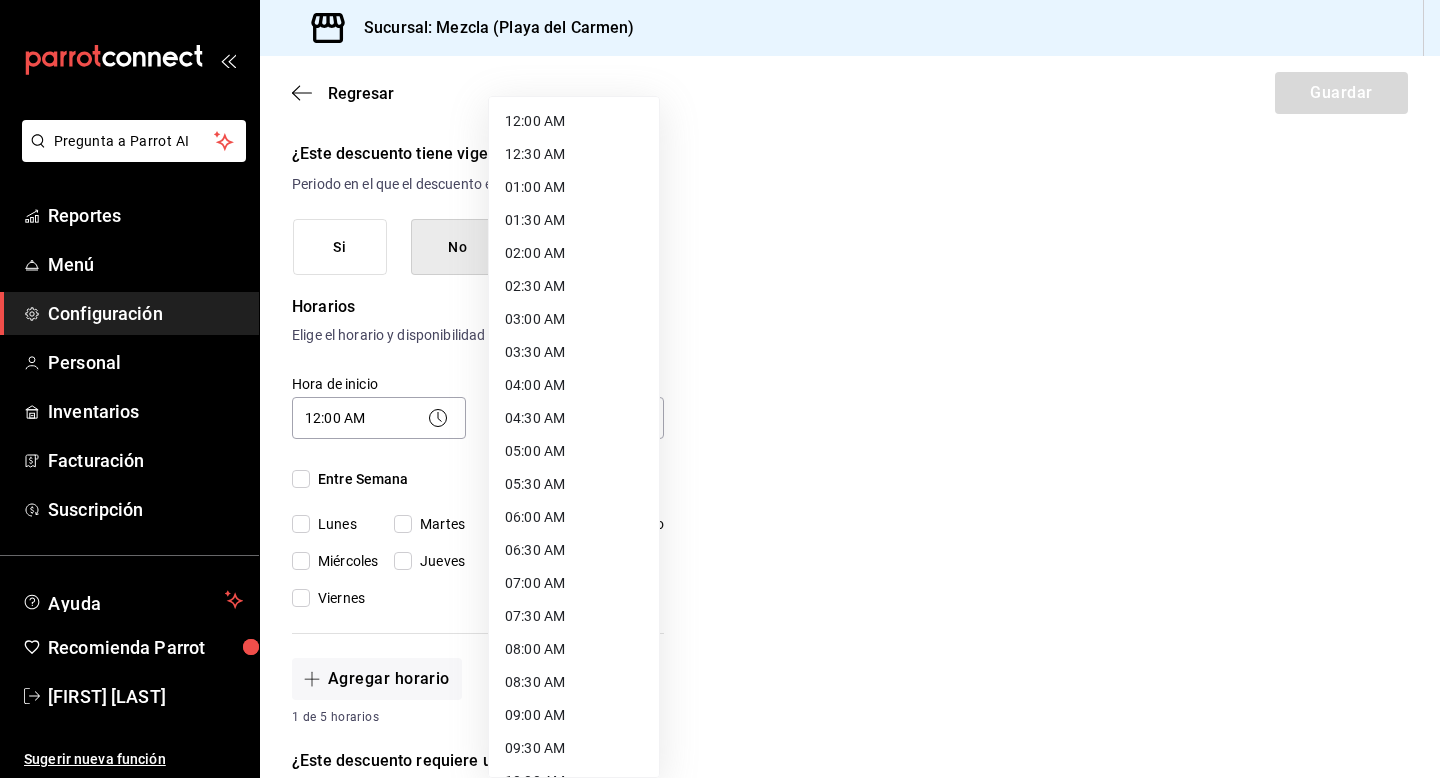 drag, startPoint x: 540, startPoint y: 101, endPoint x: 538, endPoint y: 128, distance: 27.073973 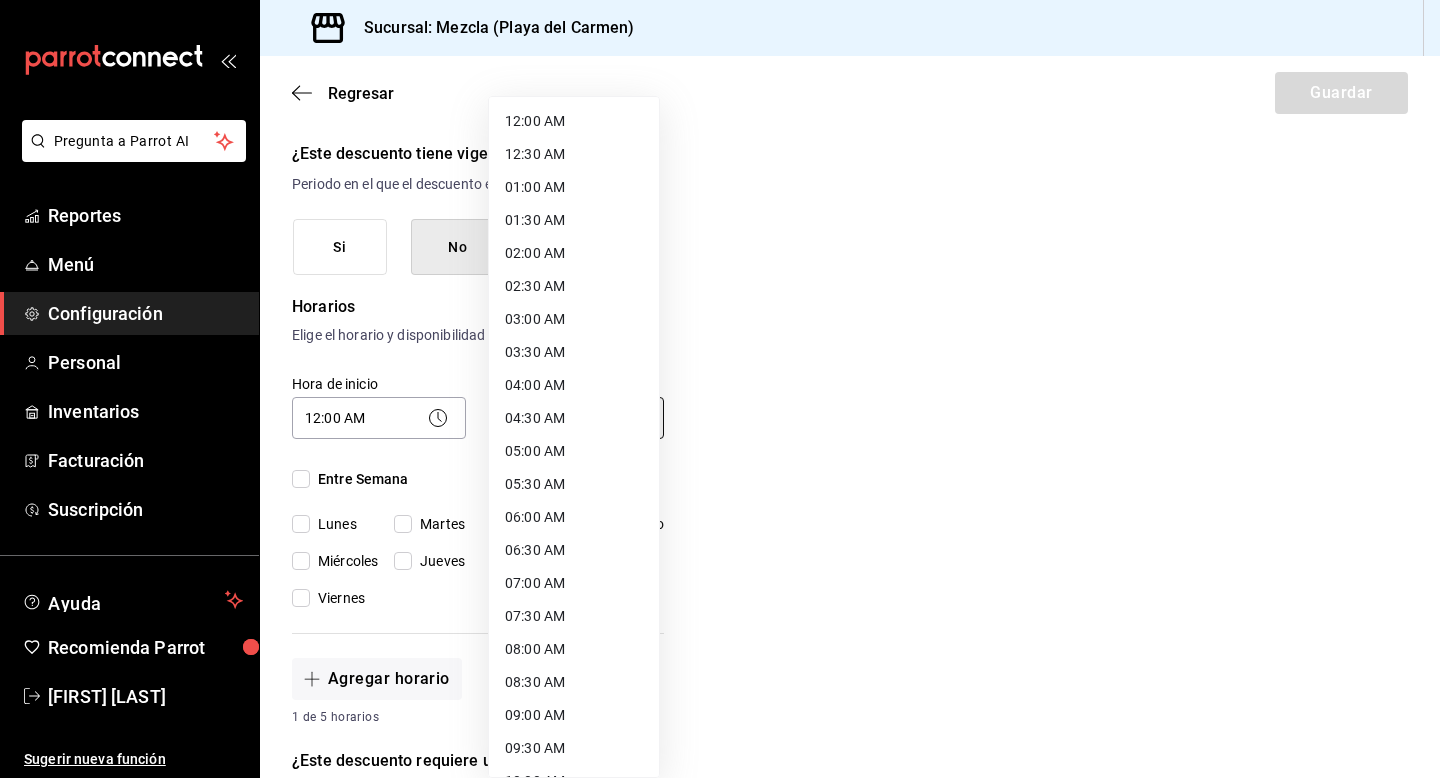 type on "00:00" 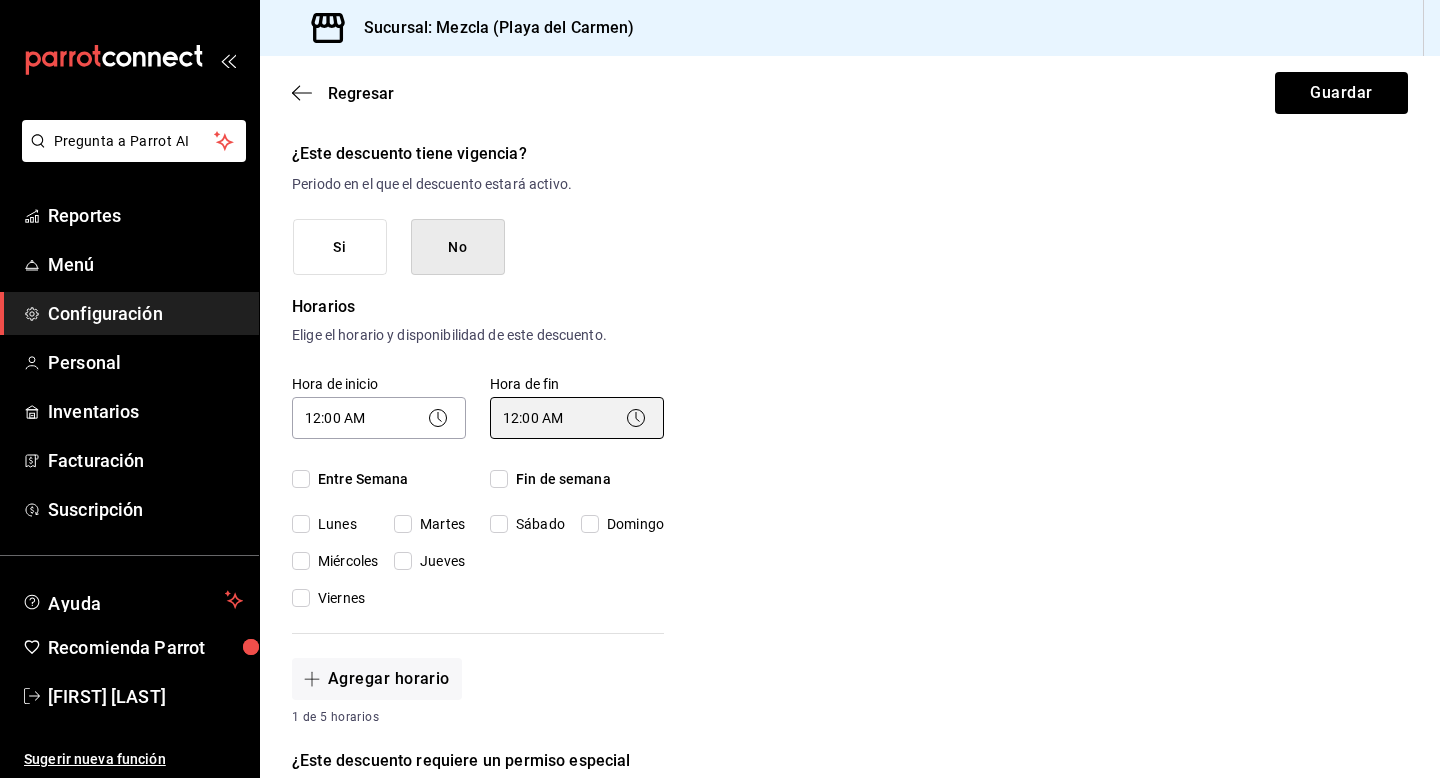 scroll, scrollTop: 295, scrollLeft: 0, axis: vertical 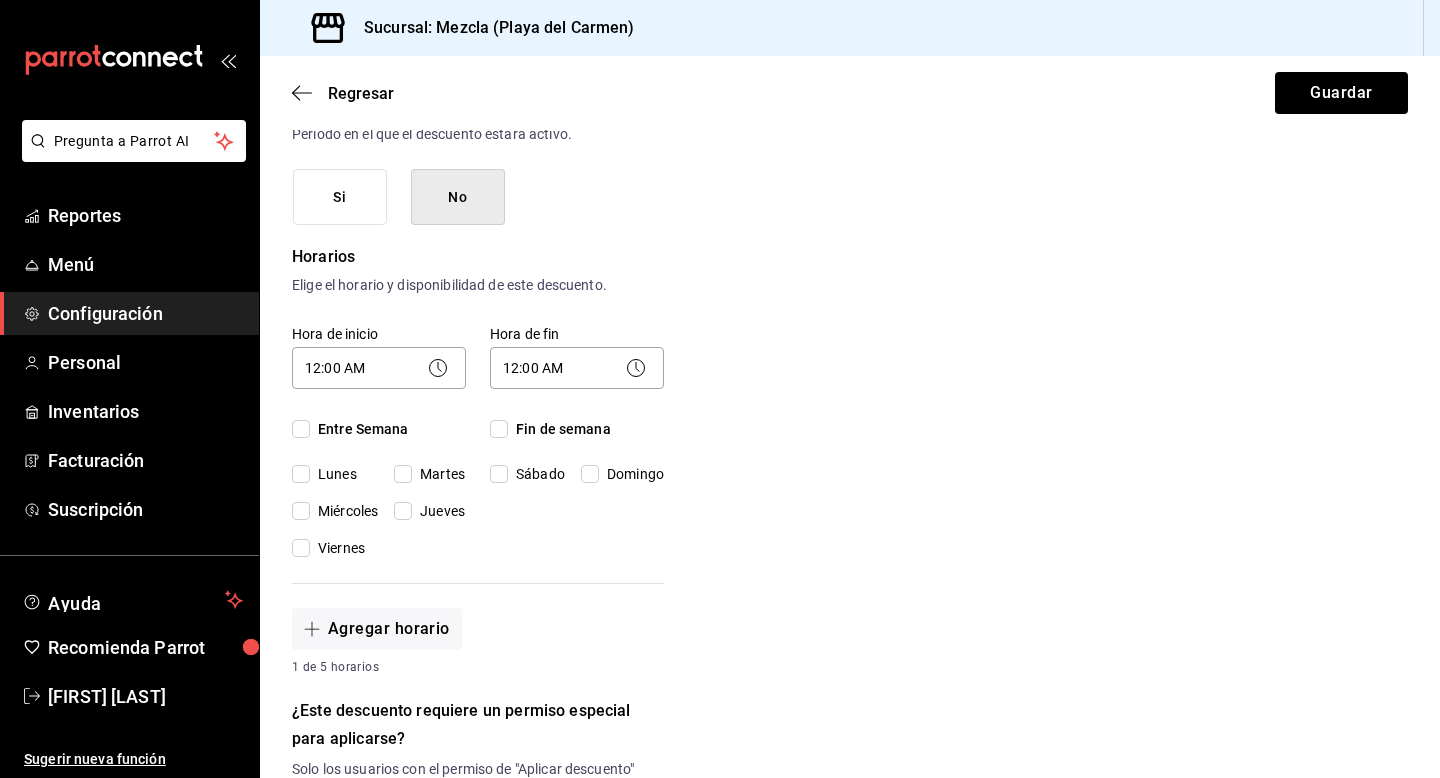 click on "Entre Semana" at bounding box center (301, 429) 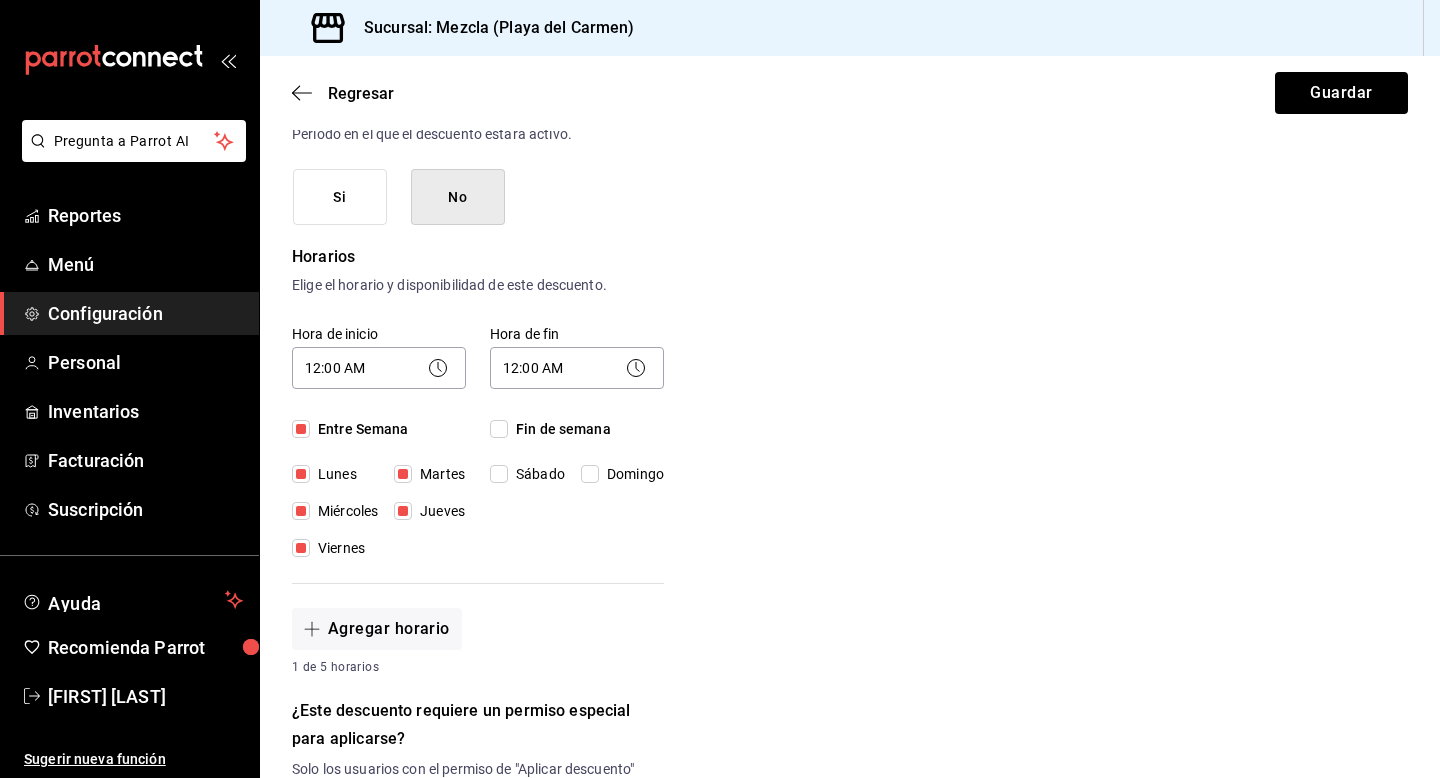 click on "Fin de semana" at bounding box center (499, 429) 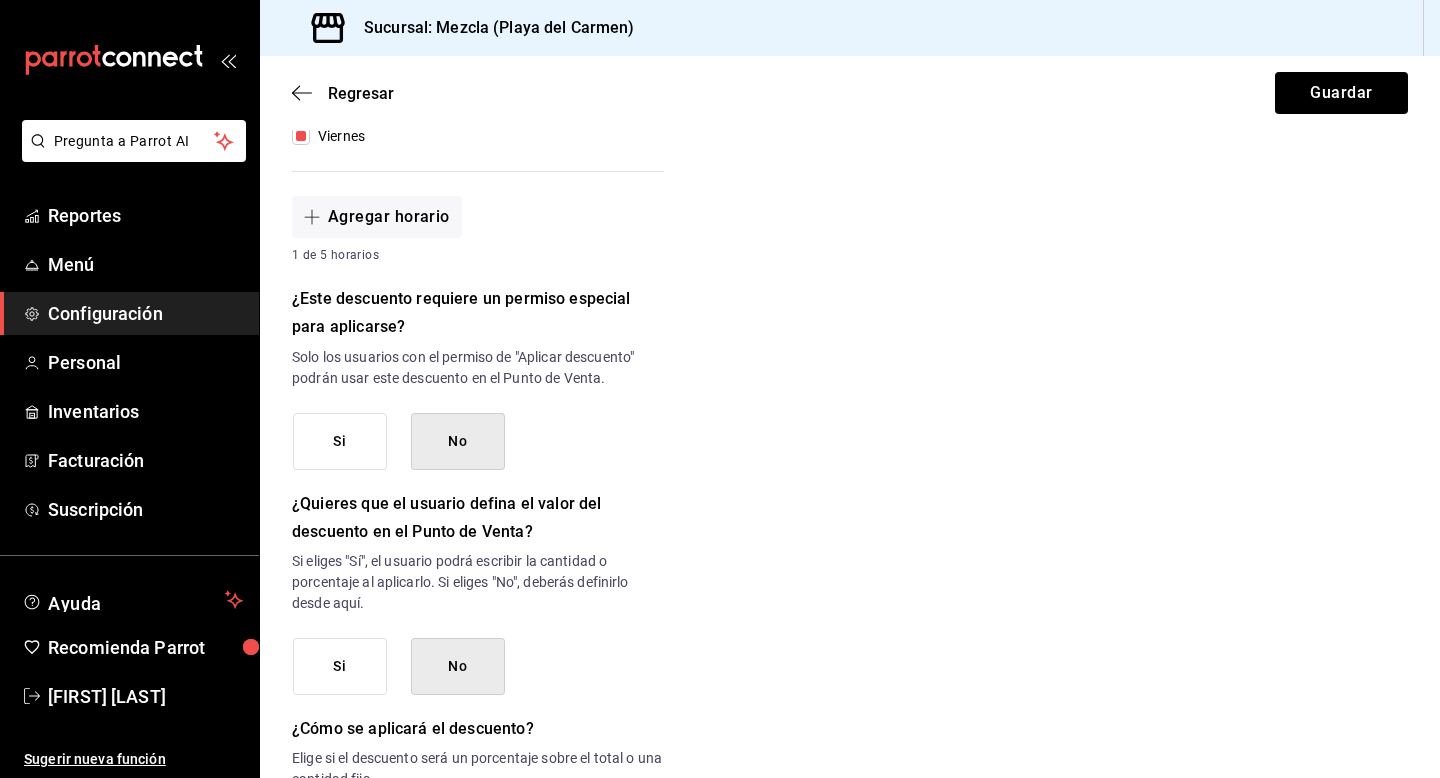 scroll, scrollTop: 710, scrollLeft: 0, axis: vertical 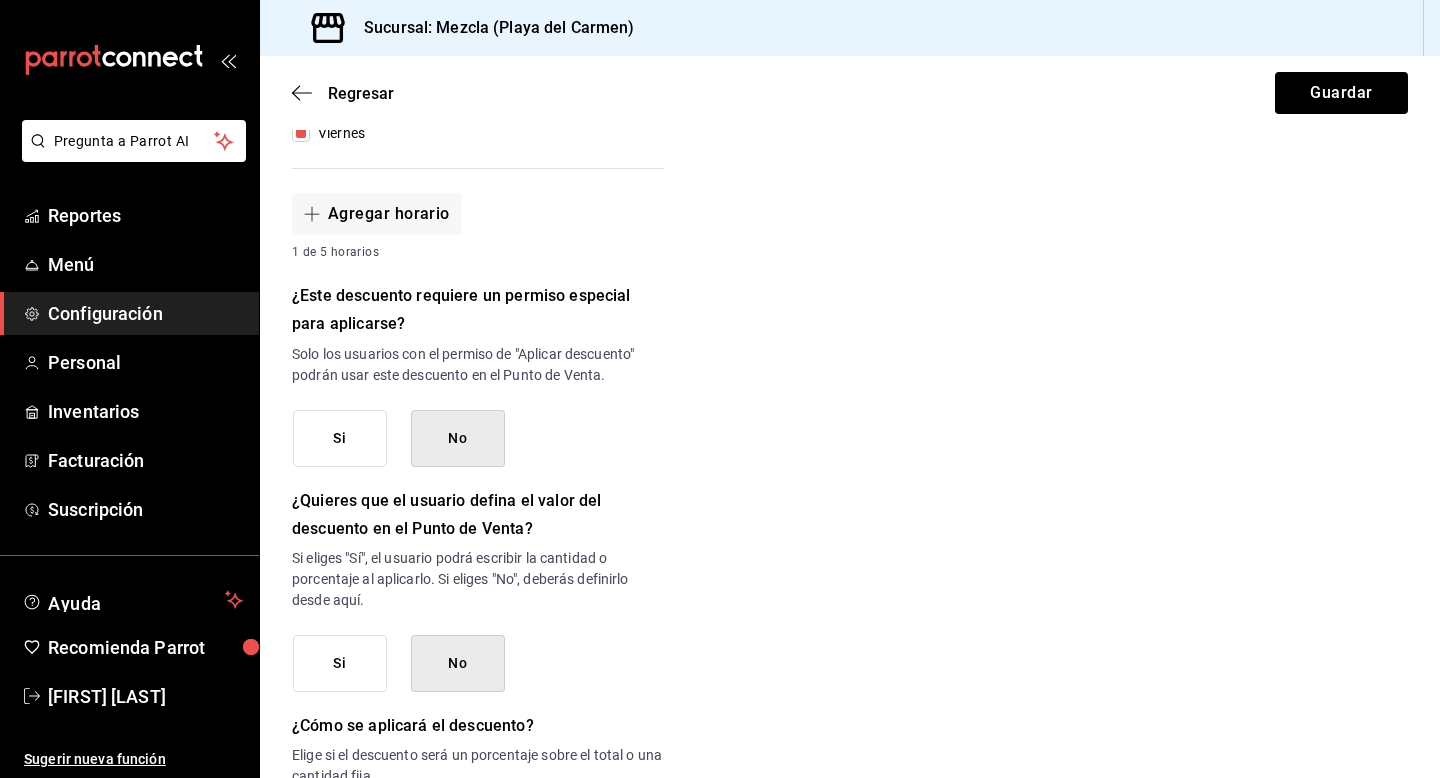 click on "¿Dónde se aplicará el descuento? Orden completa ORDER ¿Cómo se va a llamar? Ingresa una descripción (opcional) ¿Este descuento tiene vigencia? Periodo en el que el descuento estará activo. Si No Horarios Elige el horario y disponibilidad de este descuento. Hora de inicio 12:00 AM 00:00 Entre Semana Lunes Martes Miércoles Jueves Viernes Hora de fin 12:00 AM 00:00 Fin de semana Sábado Domingo Agregar horario 1 de 5 horarios ¿Este descuento requiere un permiso especial para aplicarse? Solo los usuarios con el permiso de "Aplicar descuento" podrán usar este descuento en el Punto de Venta. Si No ¿Quieres que el usuario defina el valor del descuento en el Punto de Venta? Si eliges "Sí", el usuario podrá escribir la cantidad o porcentaje al aplicarlo. Si eliges "No", deberás definirlo desde aquí. Si No ¿Cómo se aplicará el descuento? Elige si el descuento será un porcentaje sobre el total o una cantidad fija. Porcentaje Cantidad Porcentaje 0.00 % Porcentaje" at bounding box center (478, 225) 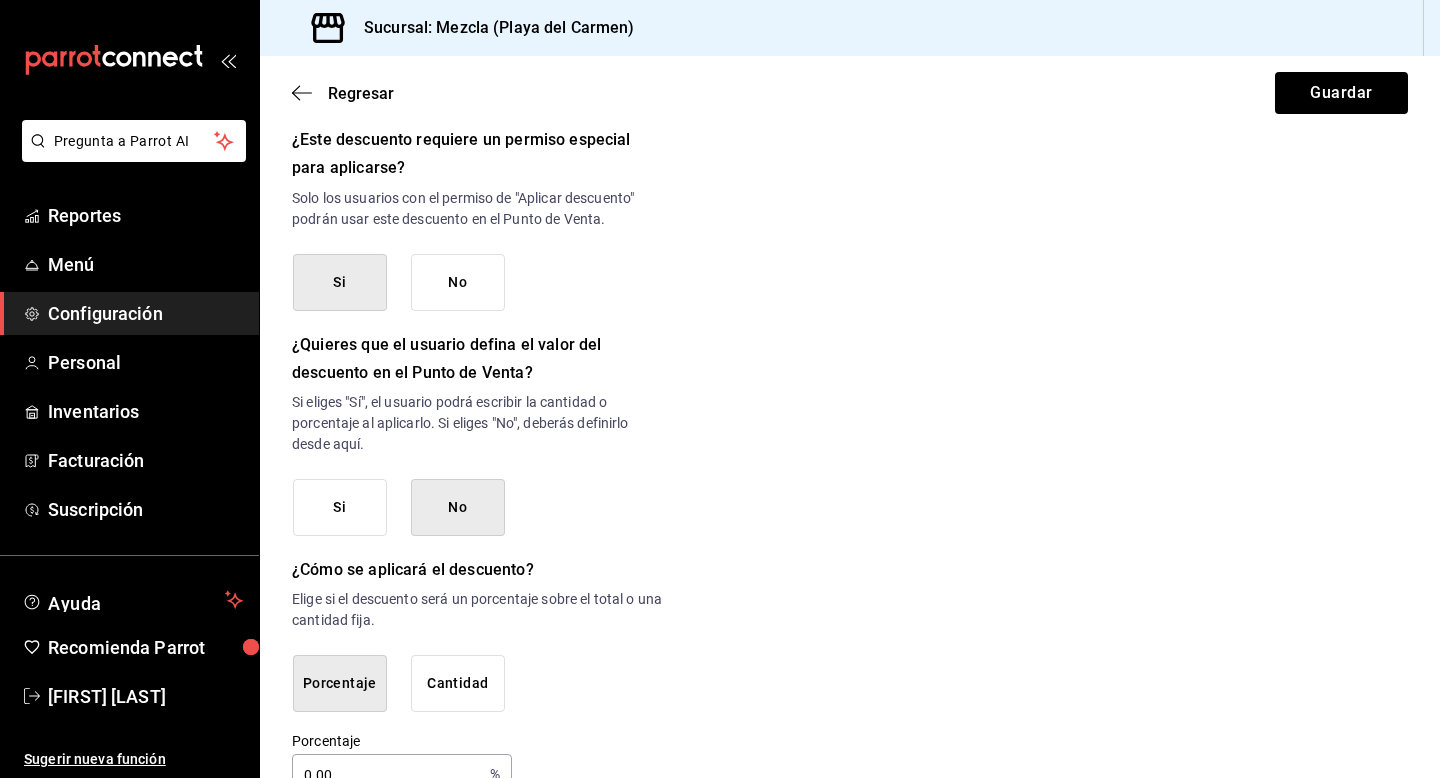 scroll, scrollTop: 864, scrollLeft: 0, axis: vertical 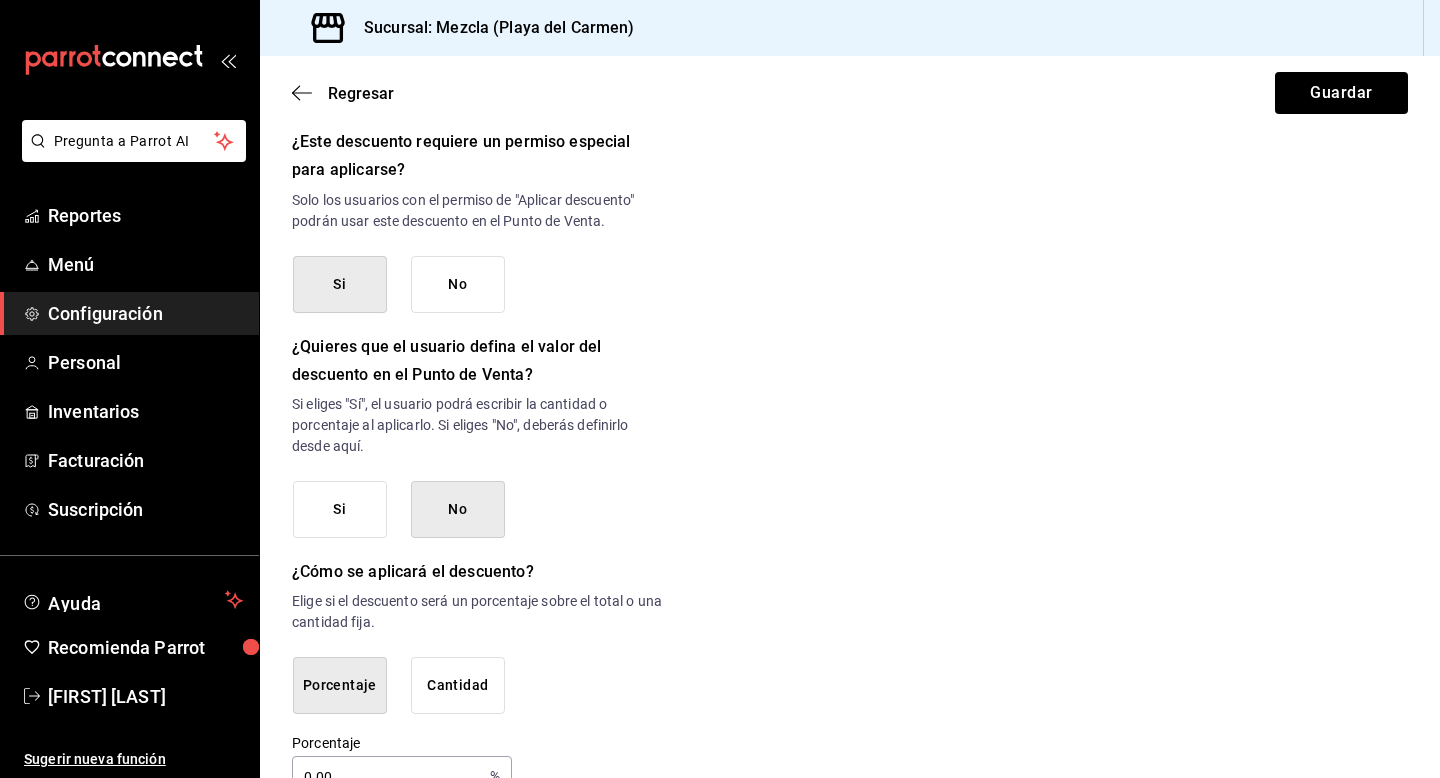 click on "Si" at bounding box center (340, 509) 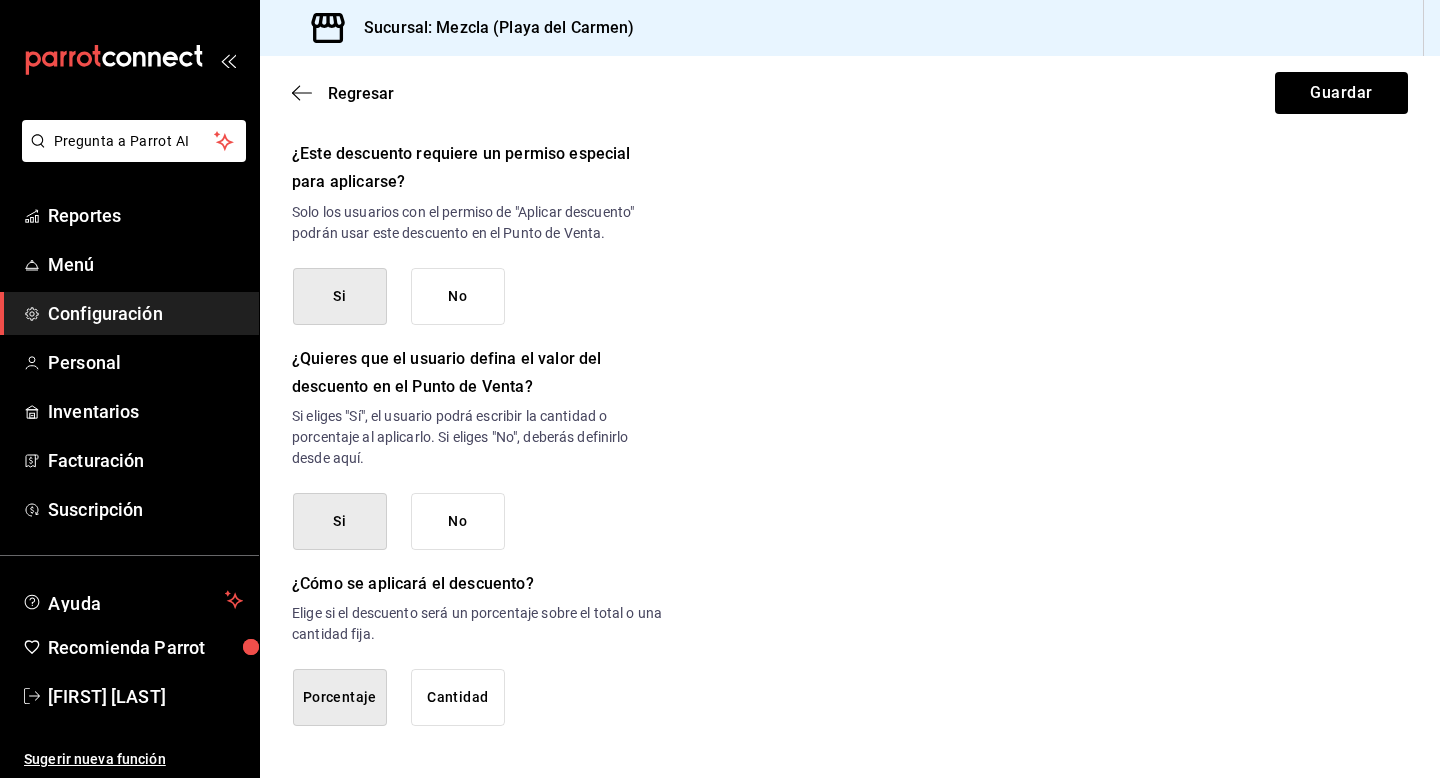 click on "Cantidad" at bounding box center [458, 697] 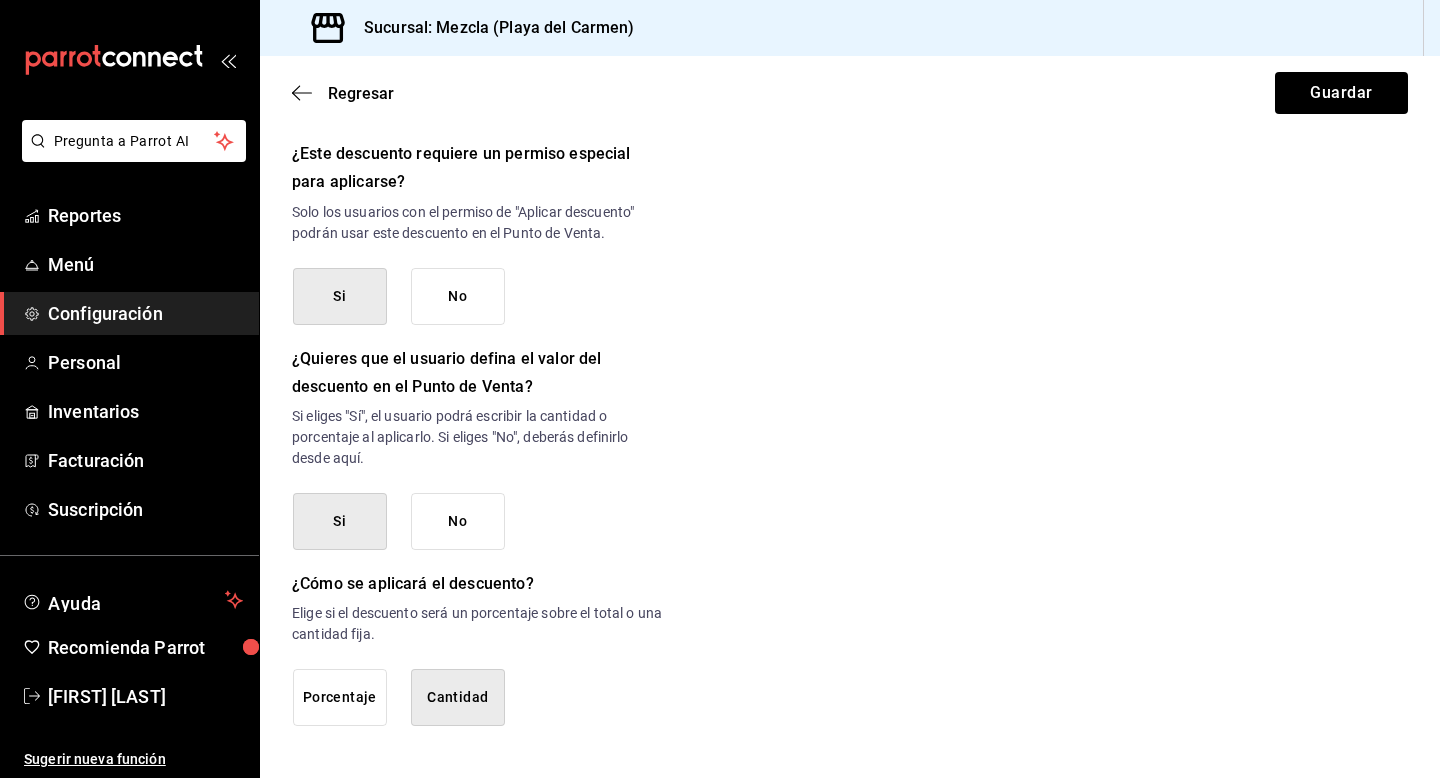 click on "Regresar Guardar" at bounding box center (850, 93) 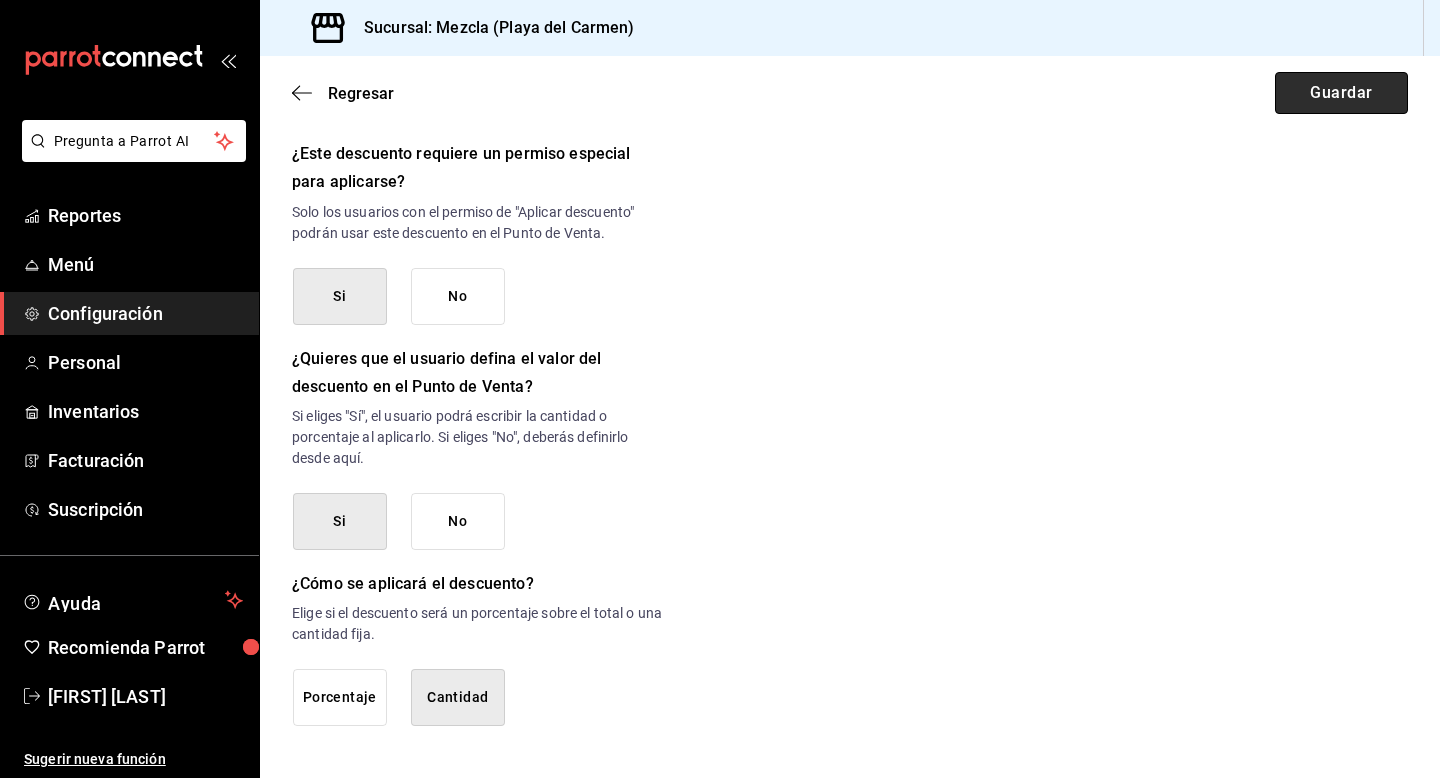 click on "Guardar" at bounding box center [1341, 93] 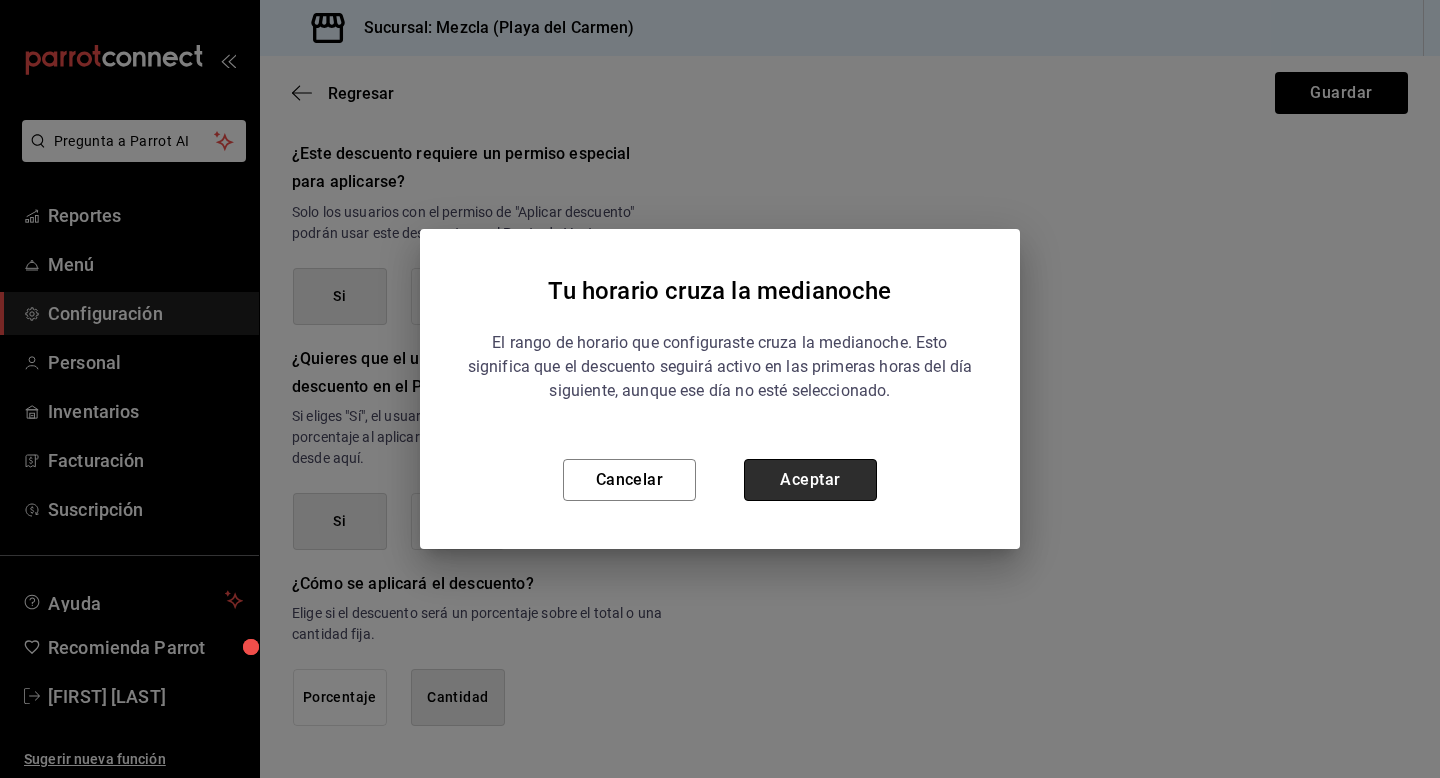 click on "Aceptar" at bounding box center (810, 480) 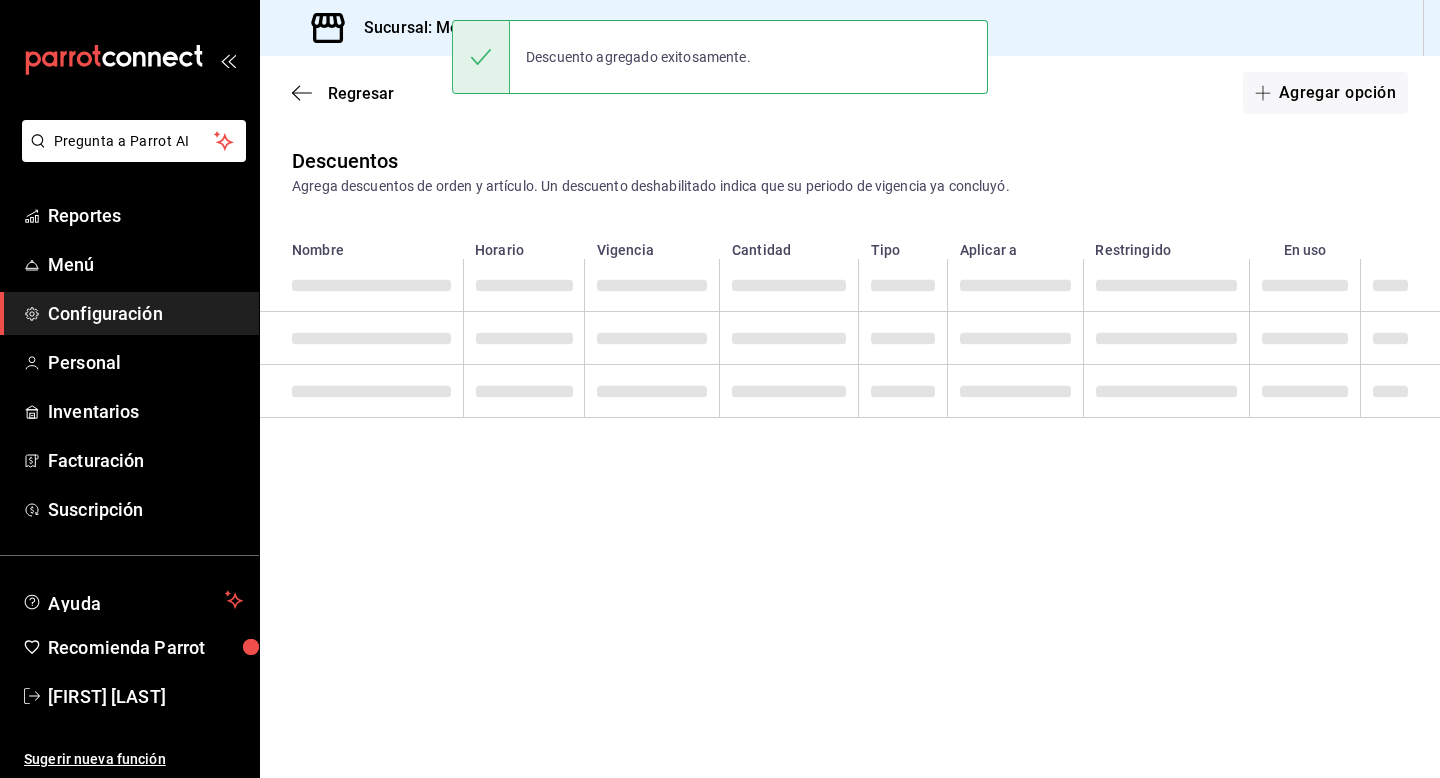 scroll, scrollTop: 0, scrollLeft: 0, axis: both 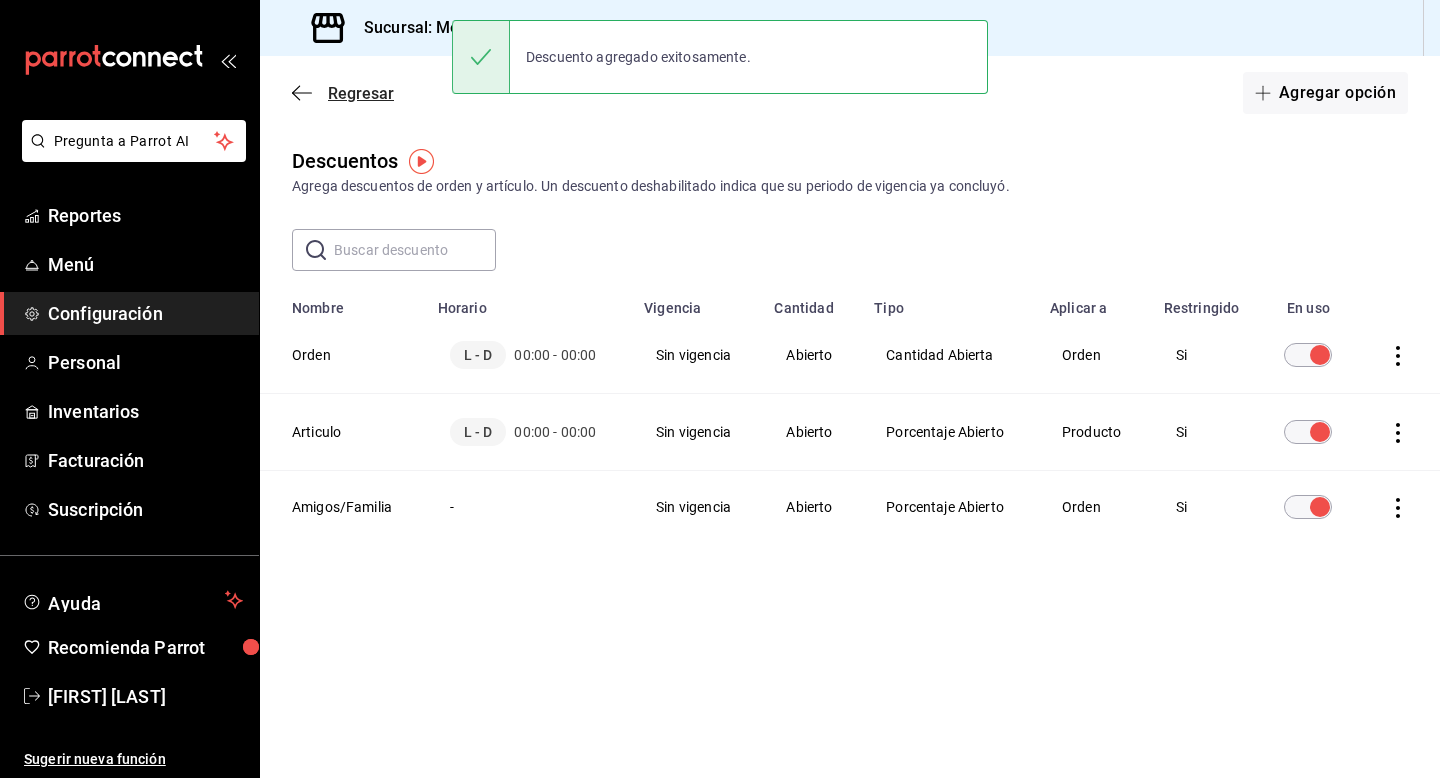 click 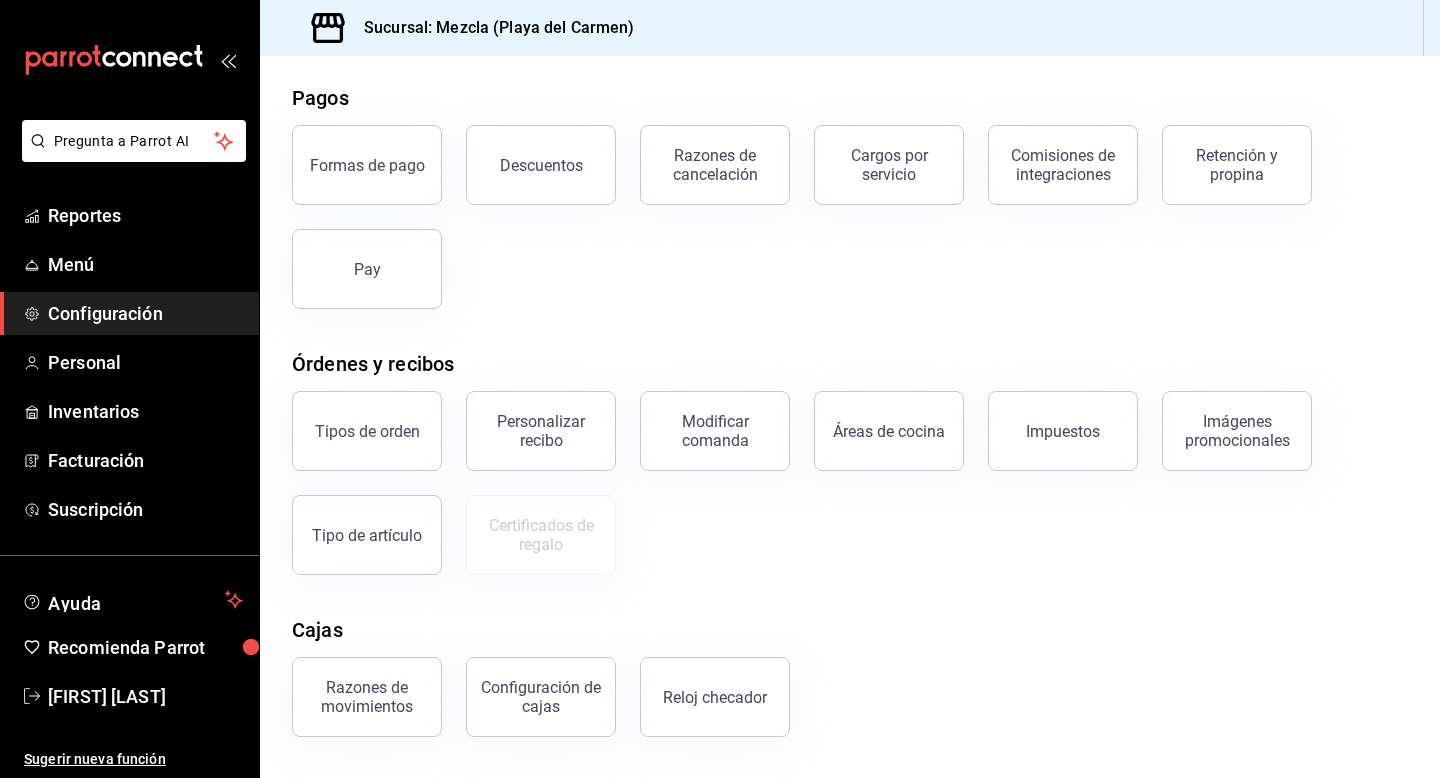 scroll, scrollTop: 85, scrollLeft: 0, axis: vertical 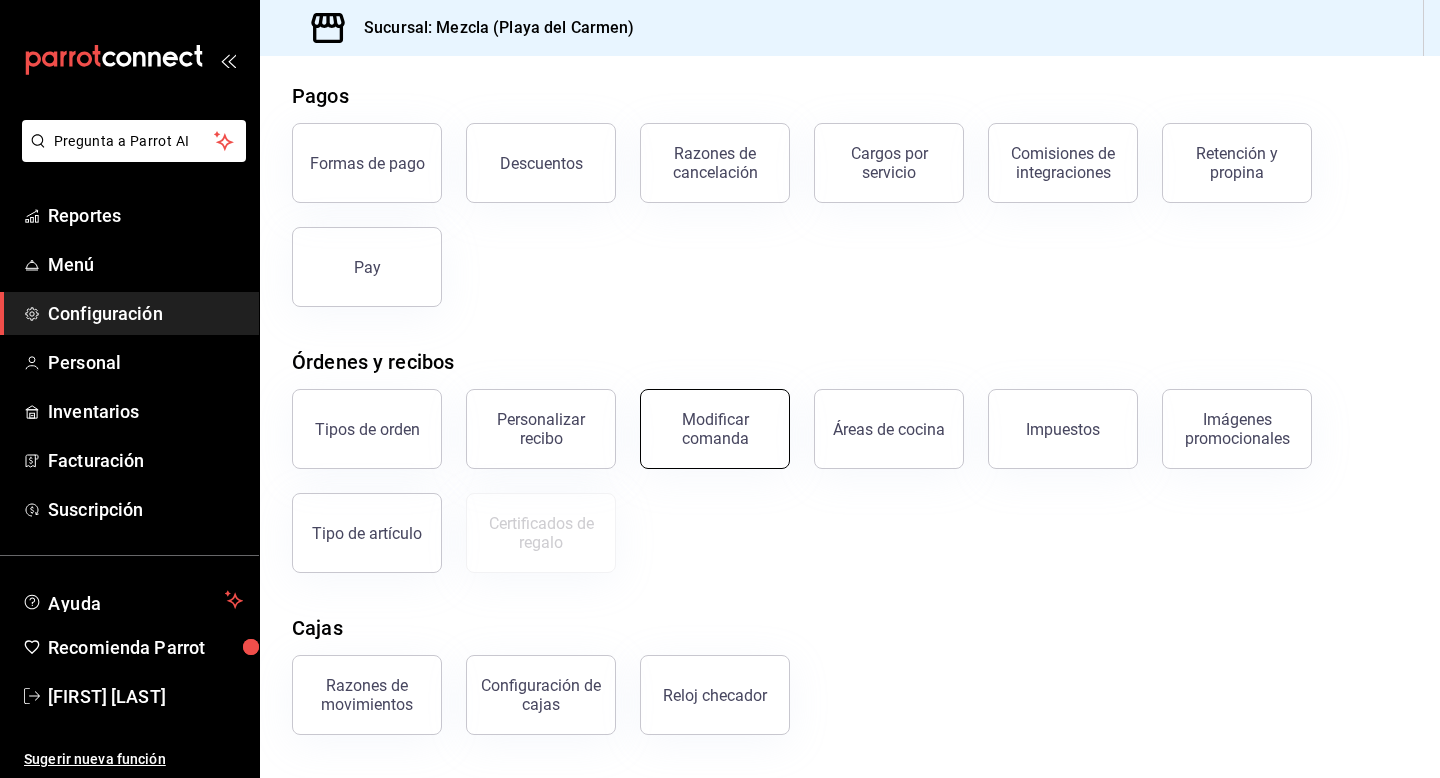 click on "Modificar comanda" at bounding box center [715, 429] 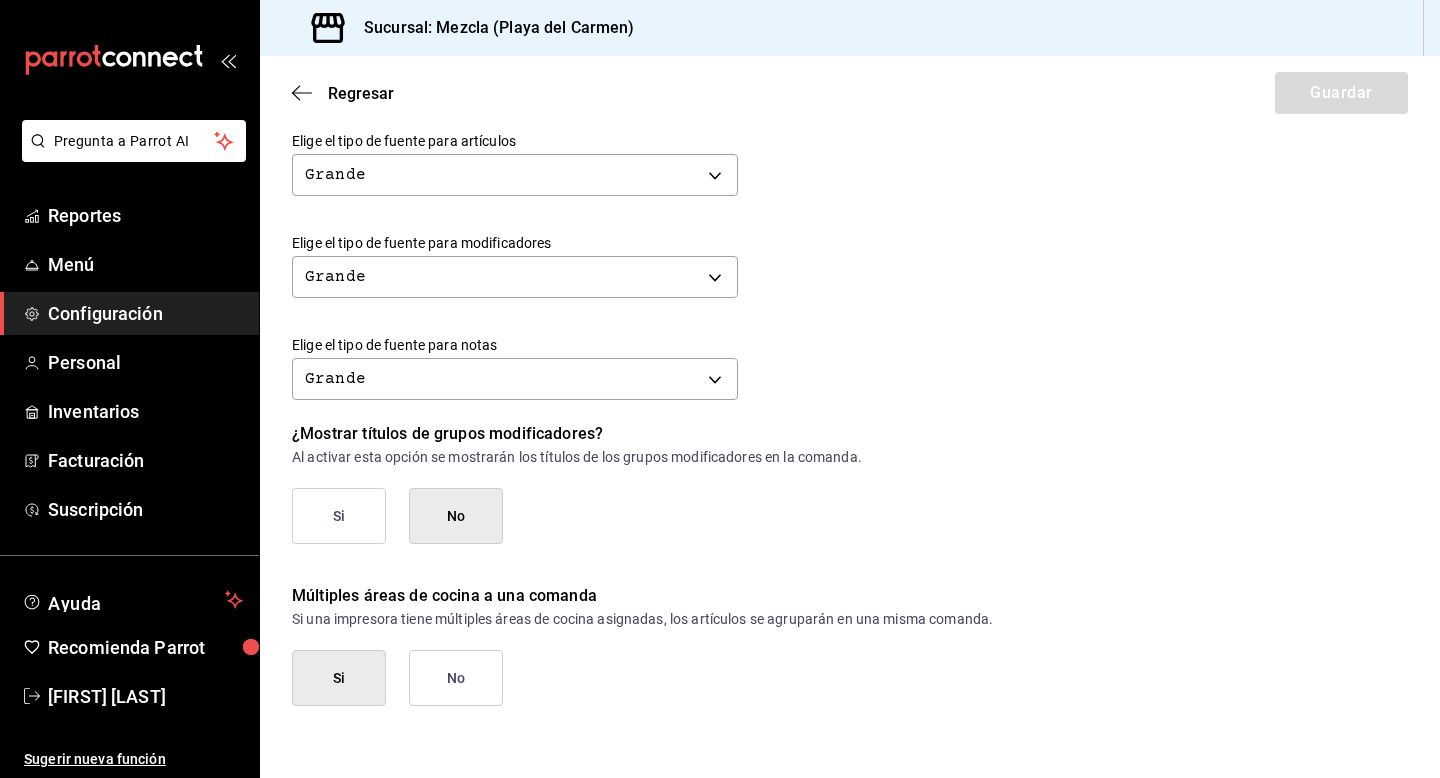 scroll, scrollTop: 819, scrollLeft: 0, axis: vertical 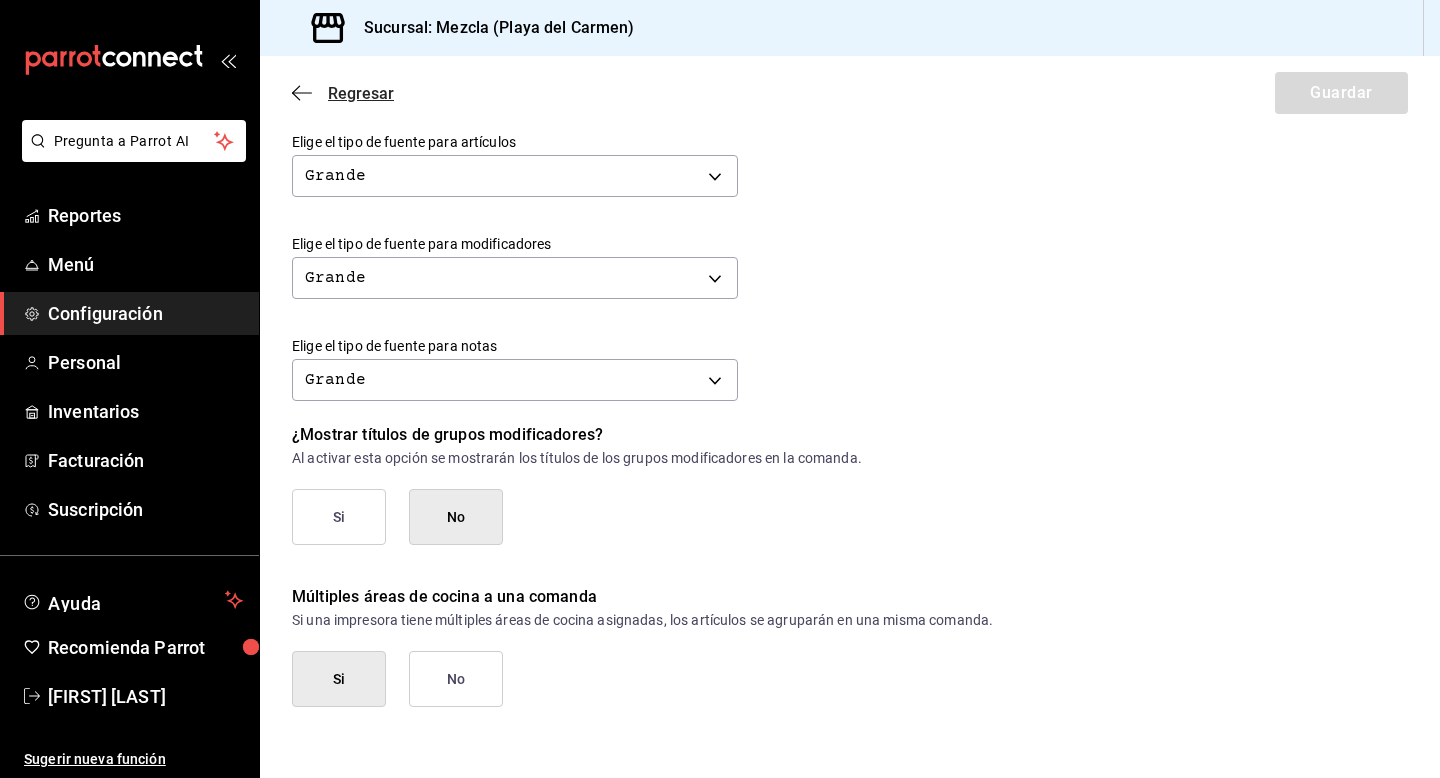 click 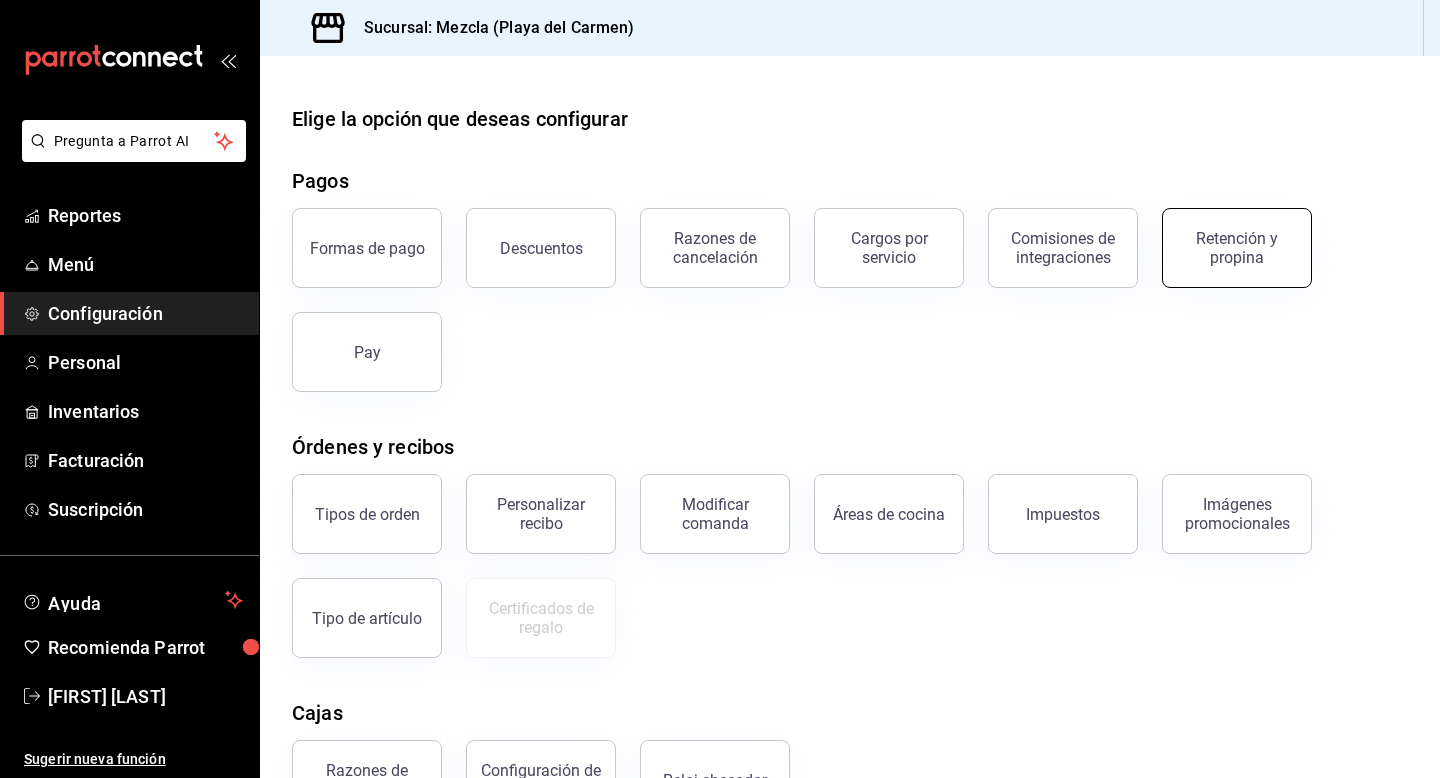 click on "Retención y propina" at bounding box center [1237, 248] 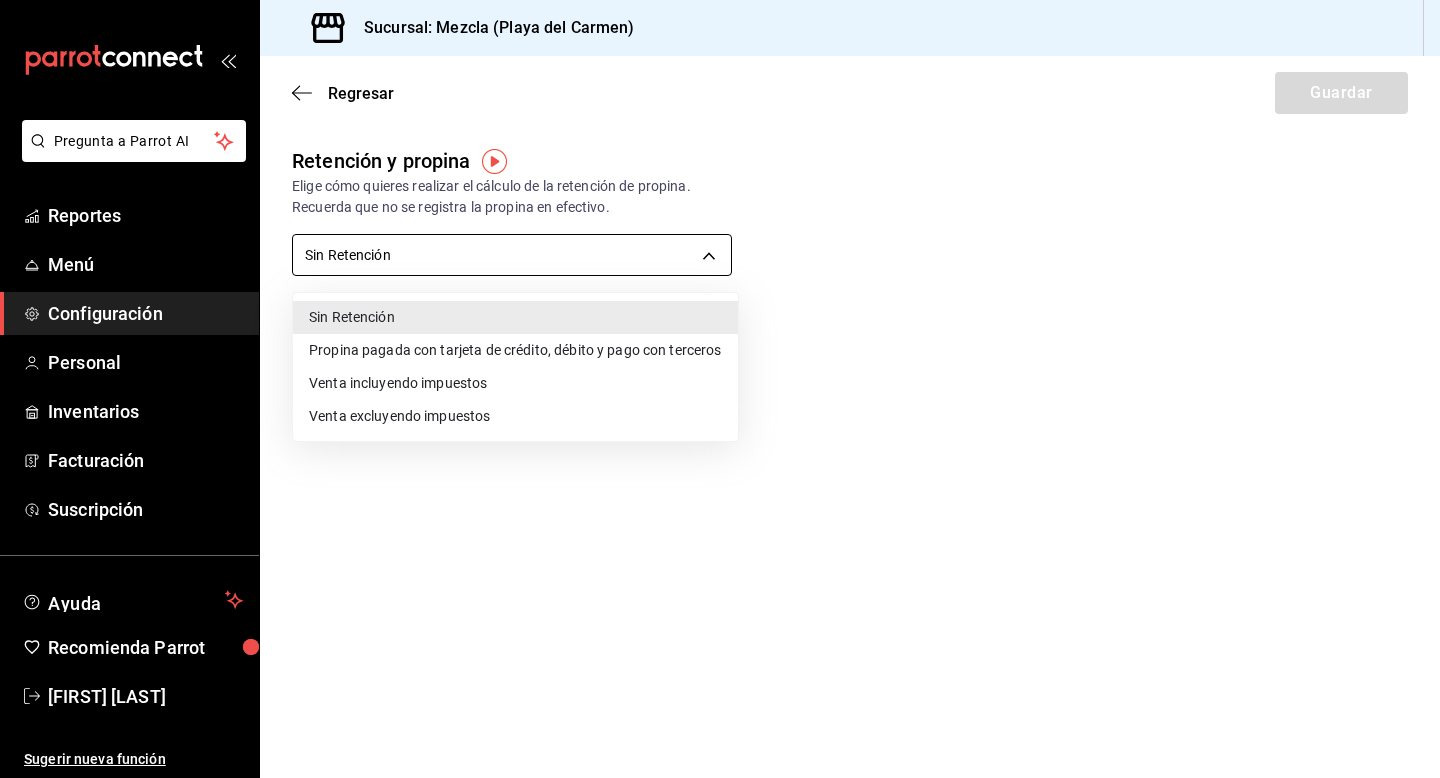 click on "Pregunta a Parrot AI Reportes   Menú   Configuración   Personal   Inventarios   Facturación   Suscripción   Ayuda Recomienda Parrot   [FIRST] [LAST]   Sugerir nueva función   Sucursal: Mezcla ([CITY]) Regresar Guardar Retención y propina Elige cómo quieres realizar el cálculo de la retención de propina. Recuerda que no se registra la propina en efectivo. Sin Retención NO_RETENTION Porcentaje de retención % Porcentaje de retención GANA 1 MES GRATIS EN TU SUSCRIPCIÓN AQUÍ ¿Recuerdas cómo empezó tu restaurante?
Hoy puedes ayudar a un colega a tener el mismo cambio que tú viviste.
Recomienda Parrot directamente desde tu Portal Administrador.
Es fácil y rápido.
🎁 Por cada restaurante que se una, ganas 1 mes gratis. Ver video tutorial Ir a video Pregunta a Parrot AI Reportes   Menú   Configuración   Personal   Inventarios   Facturación   Suscripción   Ayuda Recomienda Parrot   [FIRST] [LAST]   Sugerir nueva función   Visitar centro de ayuda (81) [PHONE] [EMAIL]" at bounding box center [720, 389] 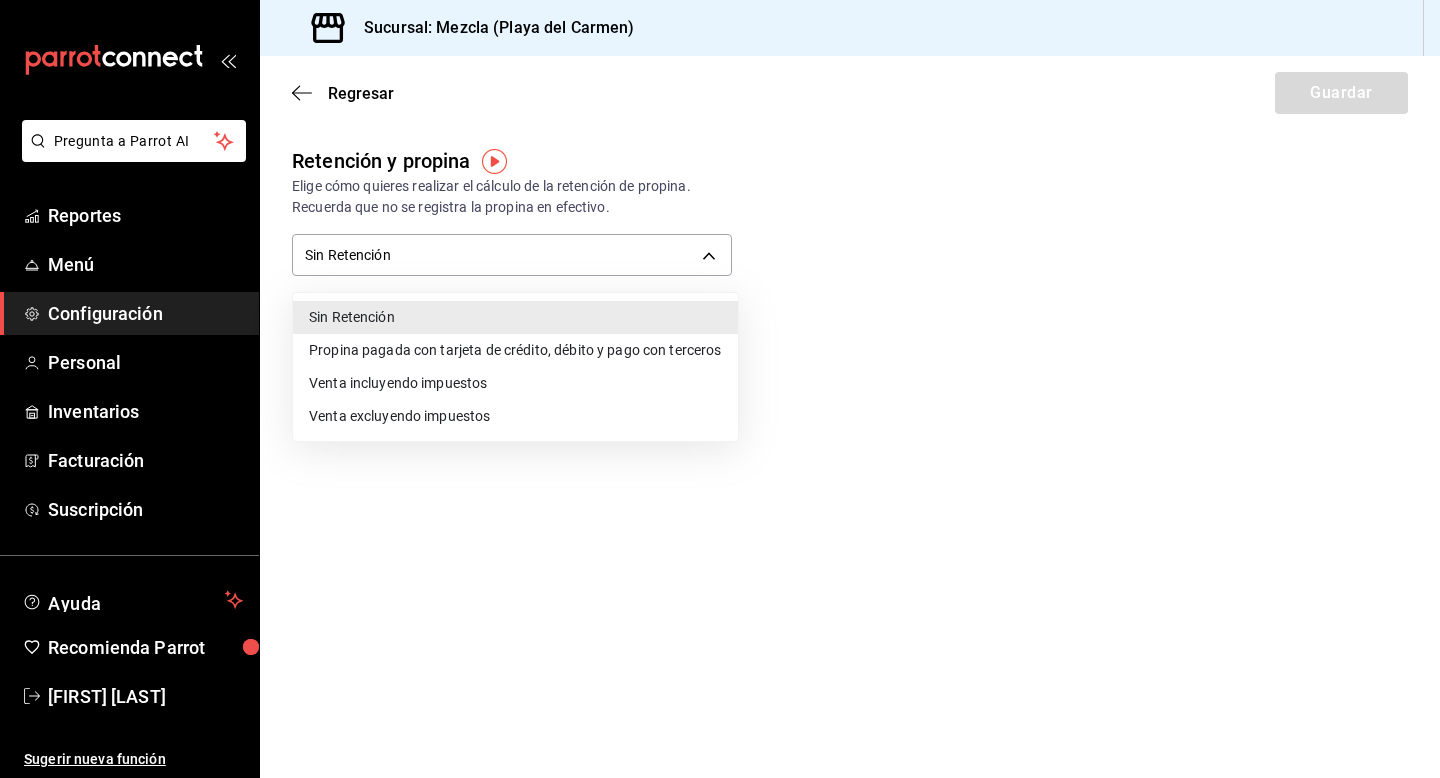 click at bounding box center [720, 389] 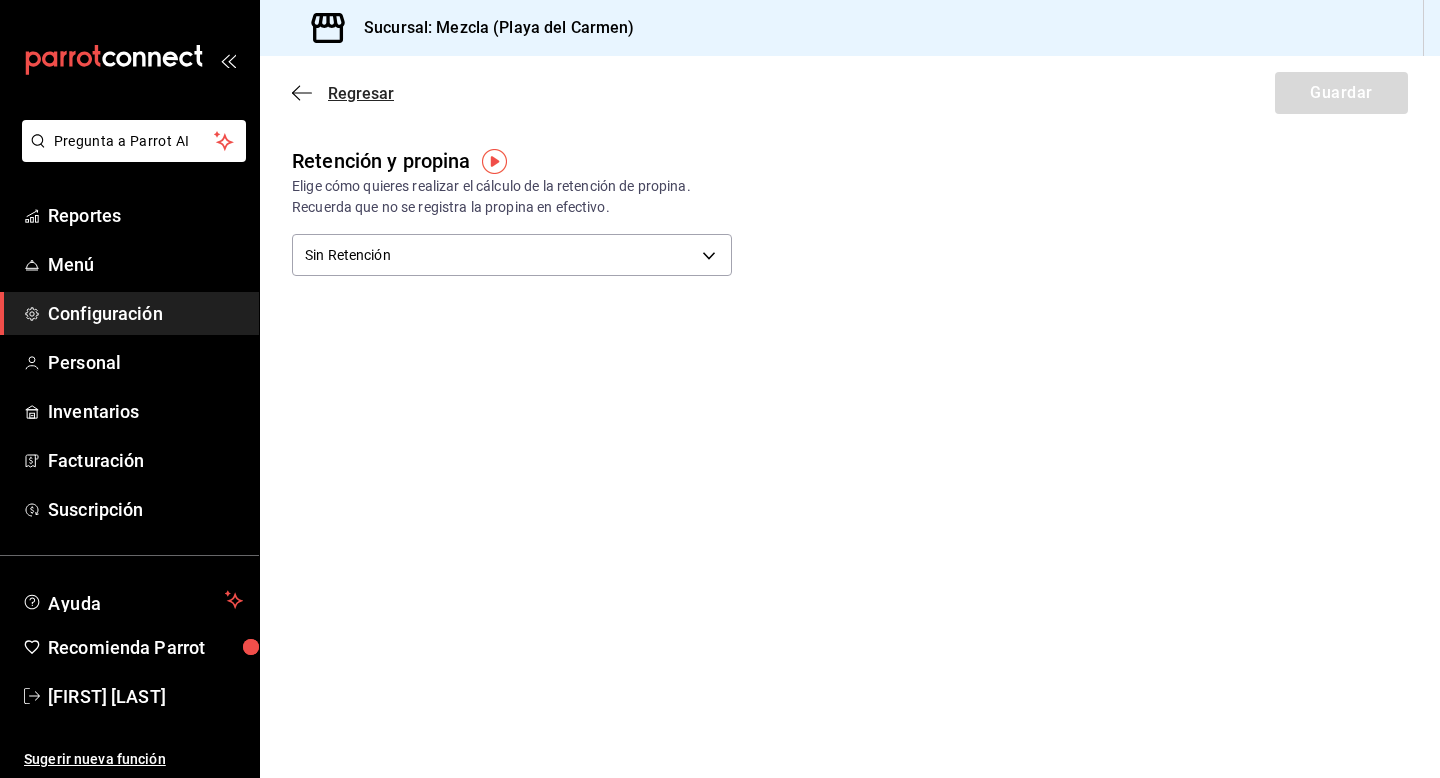 click 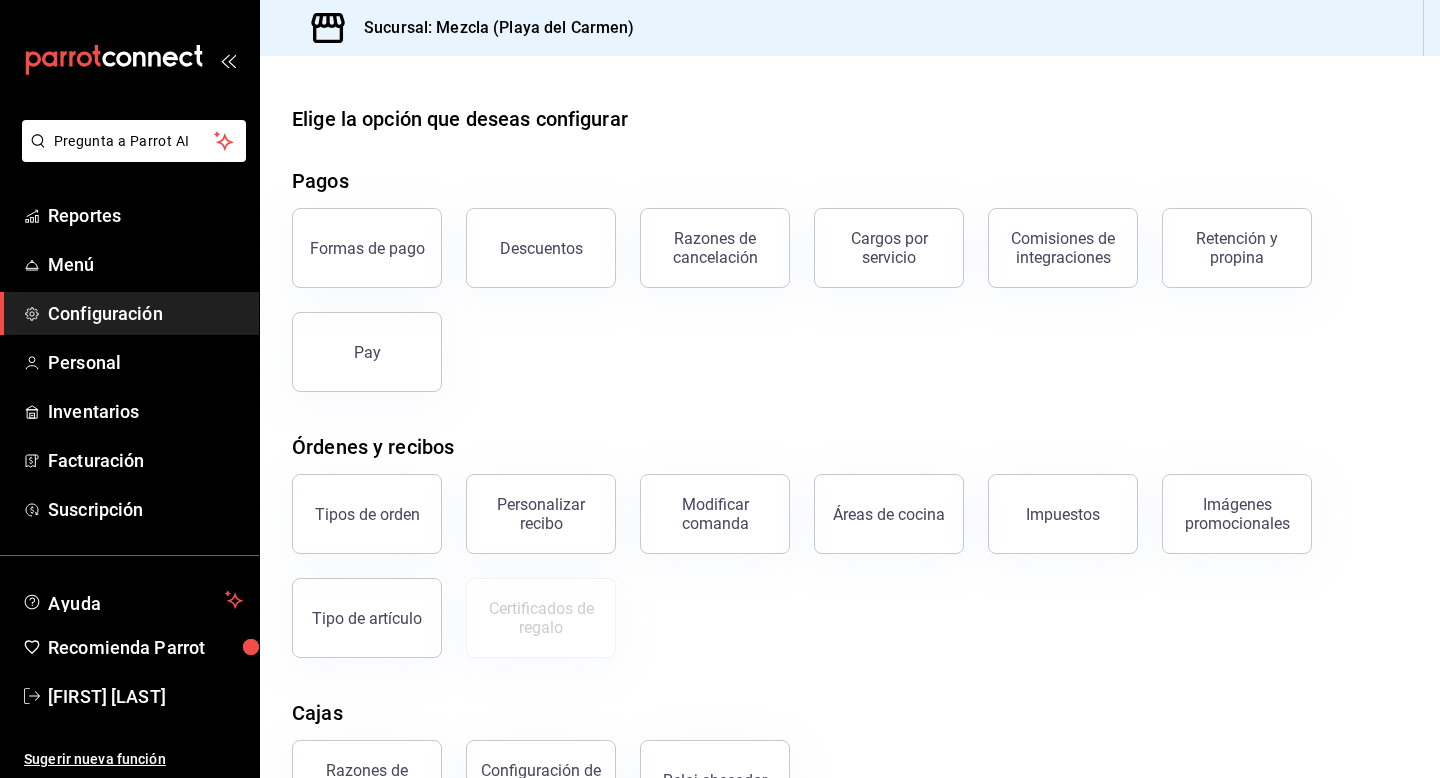 click on "Formas de pago Descuentos Razones de cancelación Cargos por servicio Comisiones de integraciones Retención y propina Pay" at bounding box center (838, 288) 